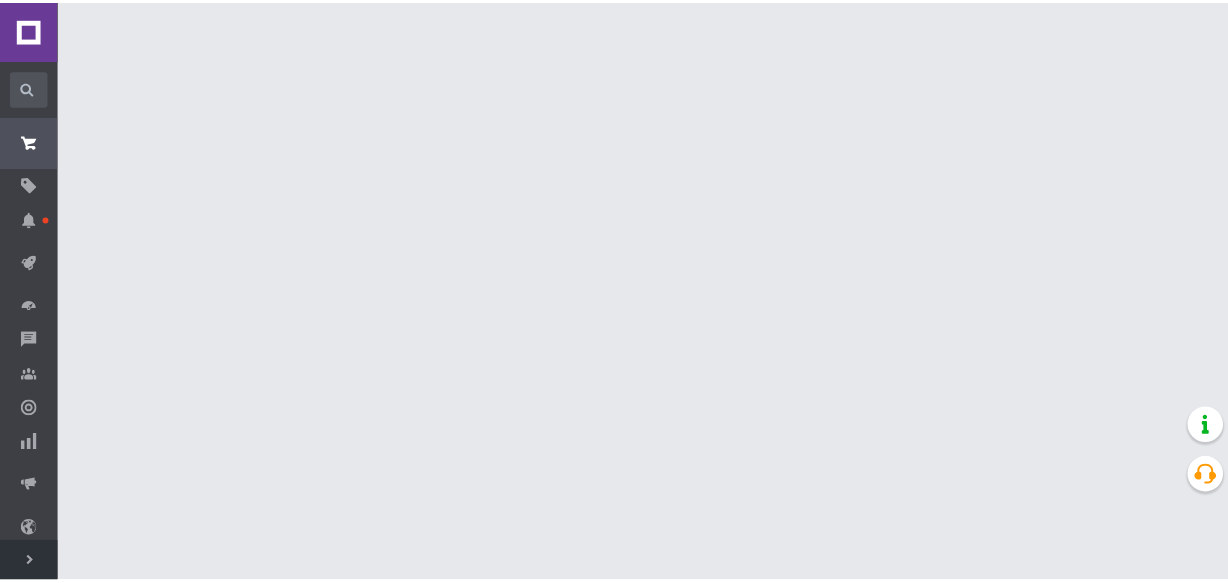 scroll, scrollTop: 0, scrollLeft: 0, axis: both 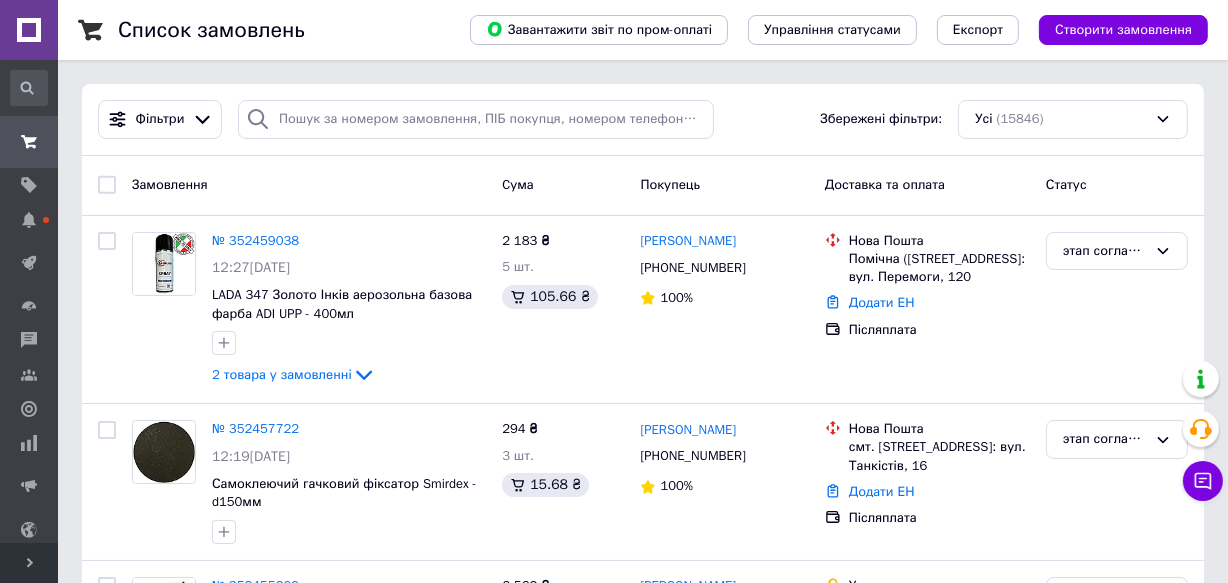 click on "Розгорнути" at bounding box center (29, 563) 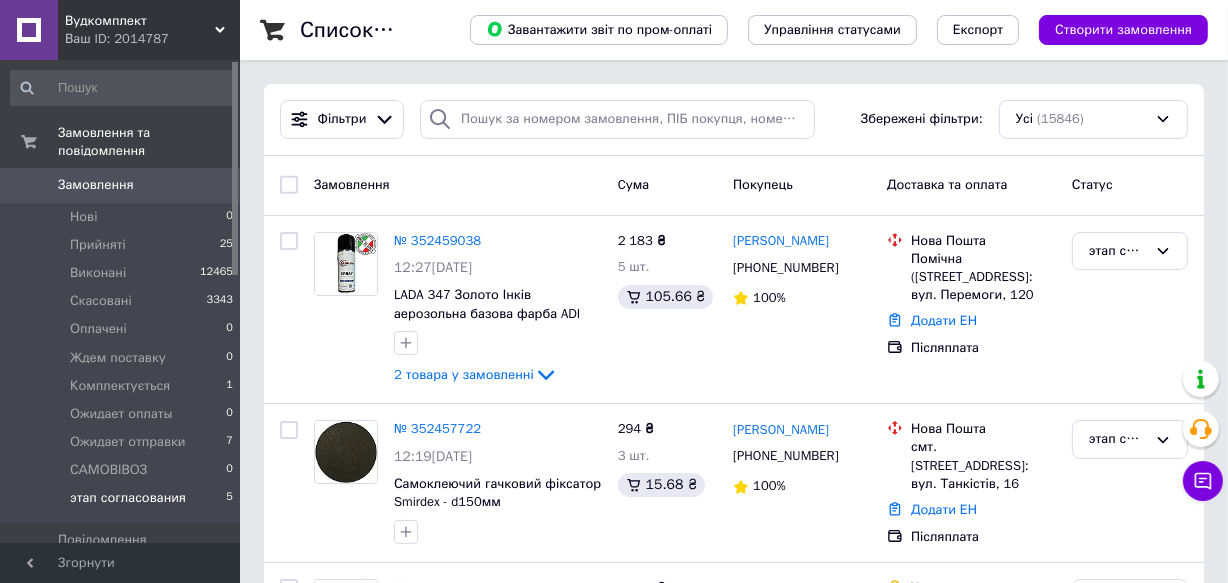 click on "этап согласования" at bounding box center (128, 498) 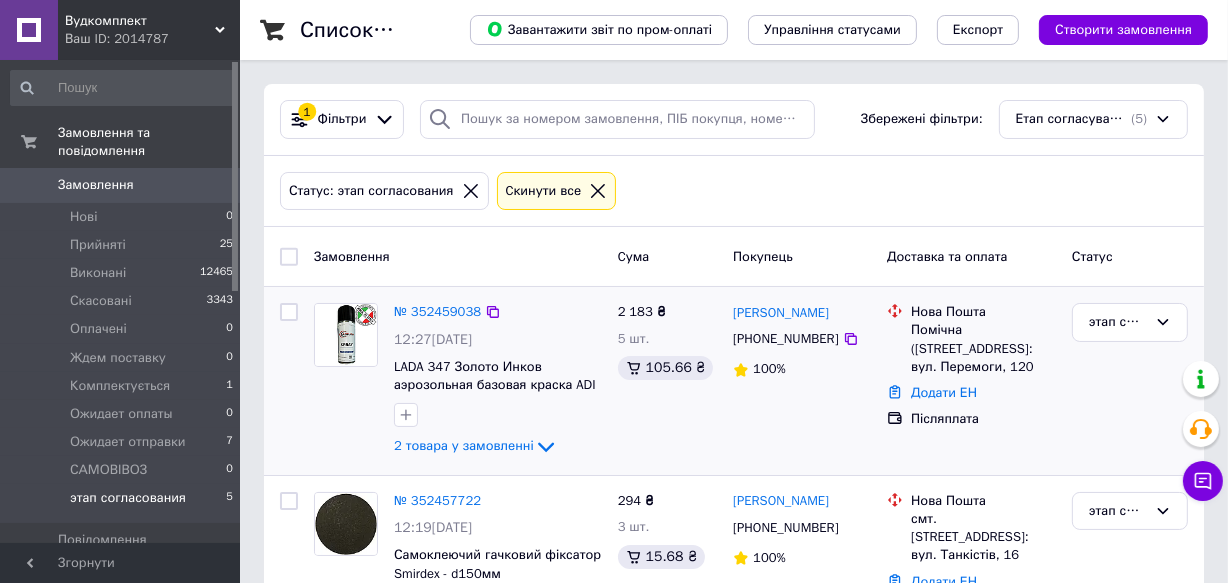 scroll, scrollTop: 363, scrollLeft: 0, axis: vertical 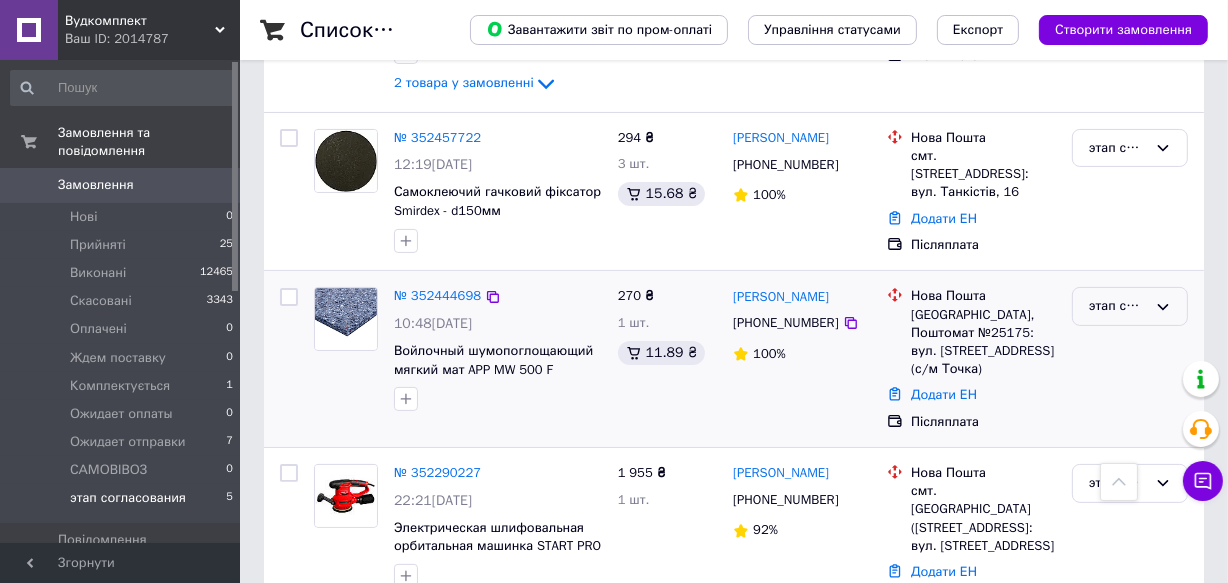 click on "этап согласования" at bounding box center (1118, 306) 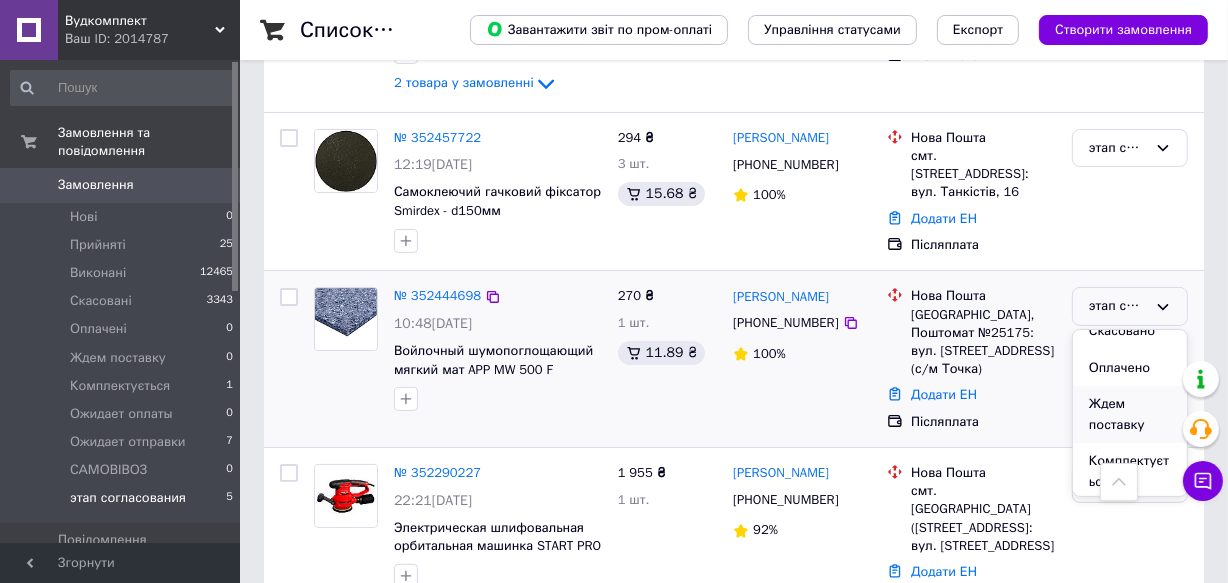 scroll, scrollTop: 181, scrollLeft: 0, axis: vertical 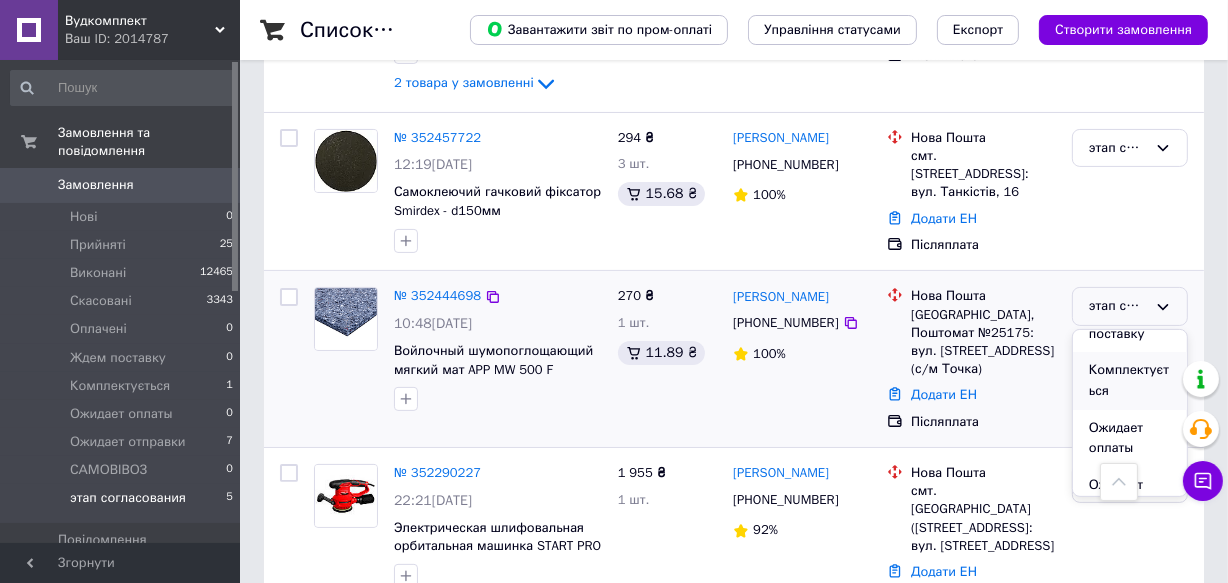 click on "Комплектується" at bounding box center [1130, 380] 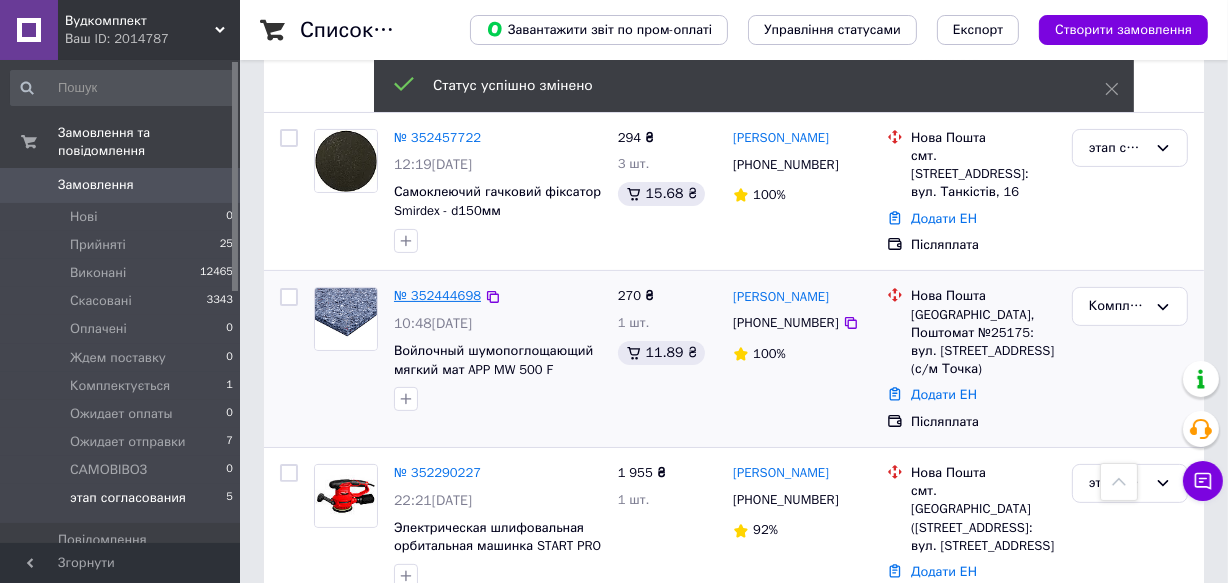 click on "№ 352444698" at bounding box center [437, 295] 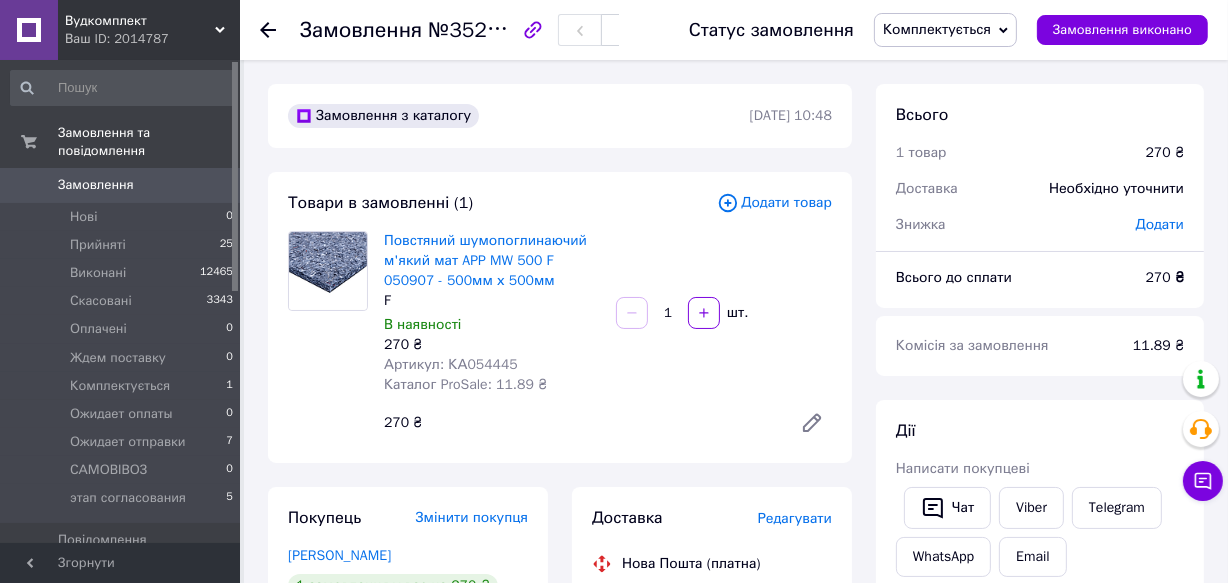 scroll, scrollTop: 363, scrollLeft: 0, axis: vertical 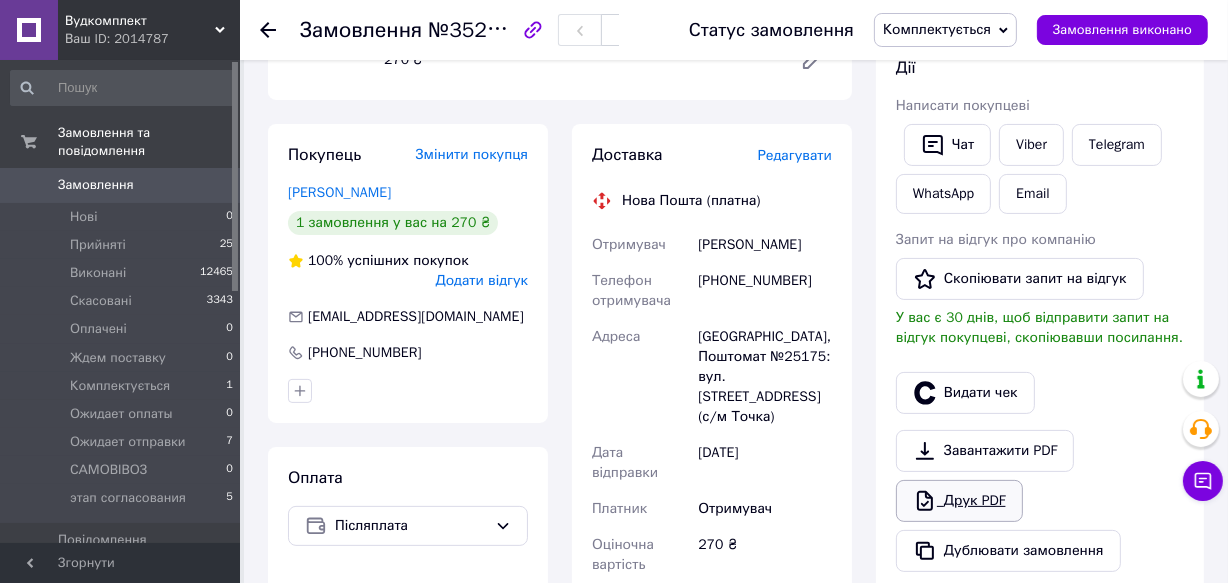 click on "Друк PDF" at bounding box center [959, 501] 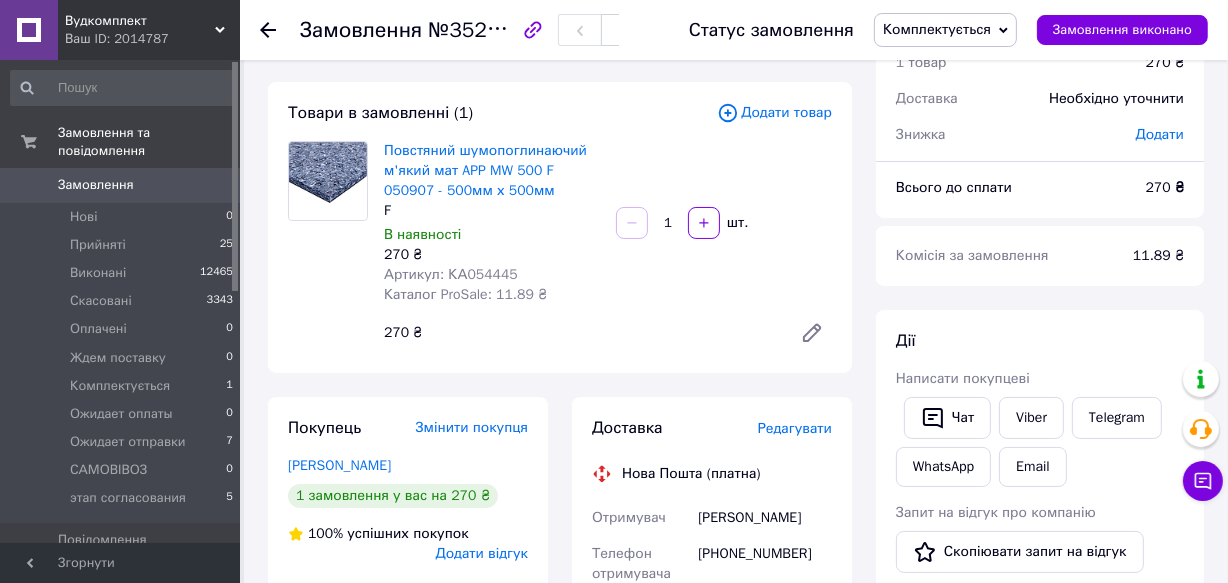 scroll, scrollTop: 0, scrollLeft: 0, axis: both 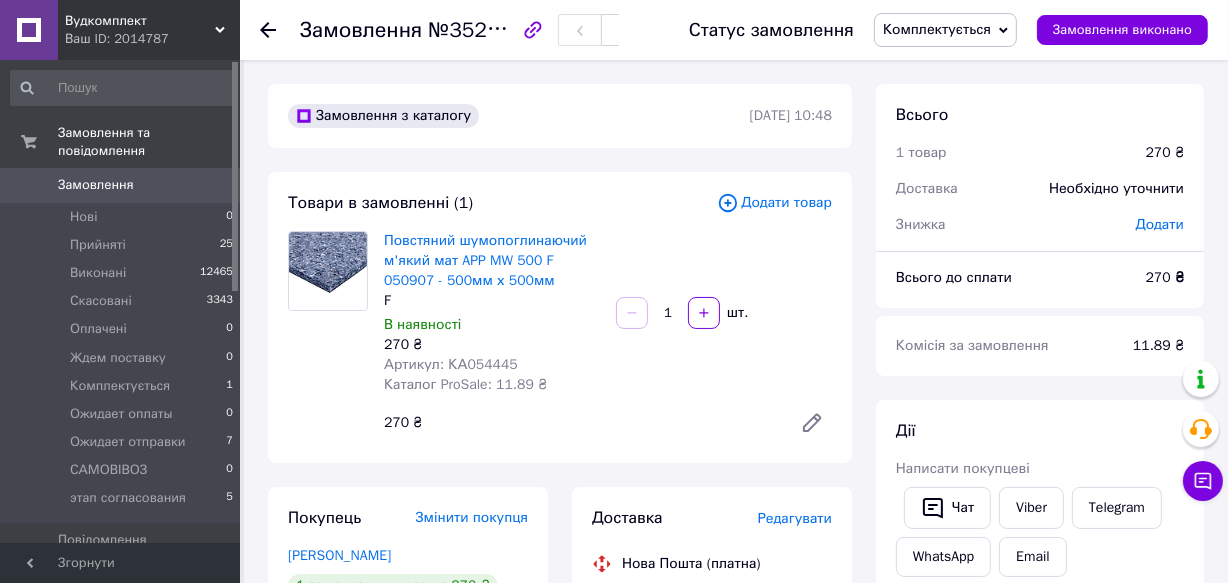 click 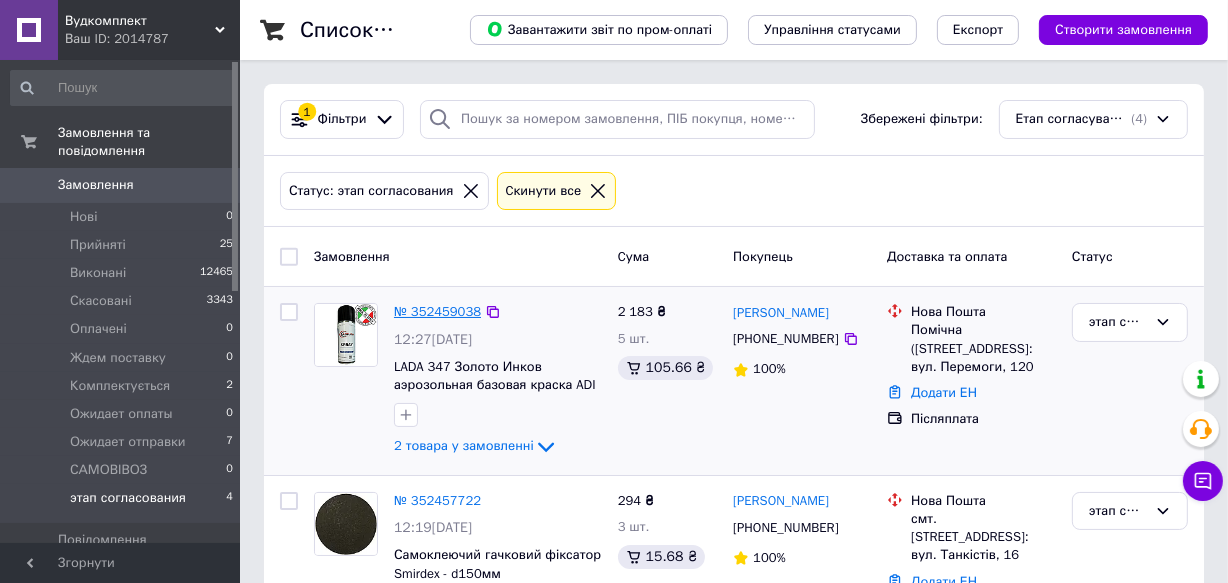 click on "№ 352459038" at bounding box center [437, 311] 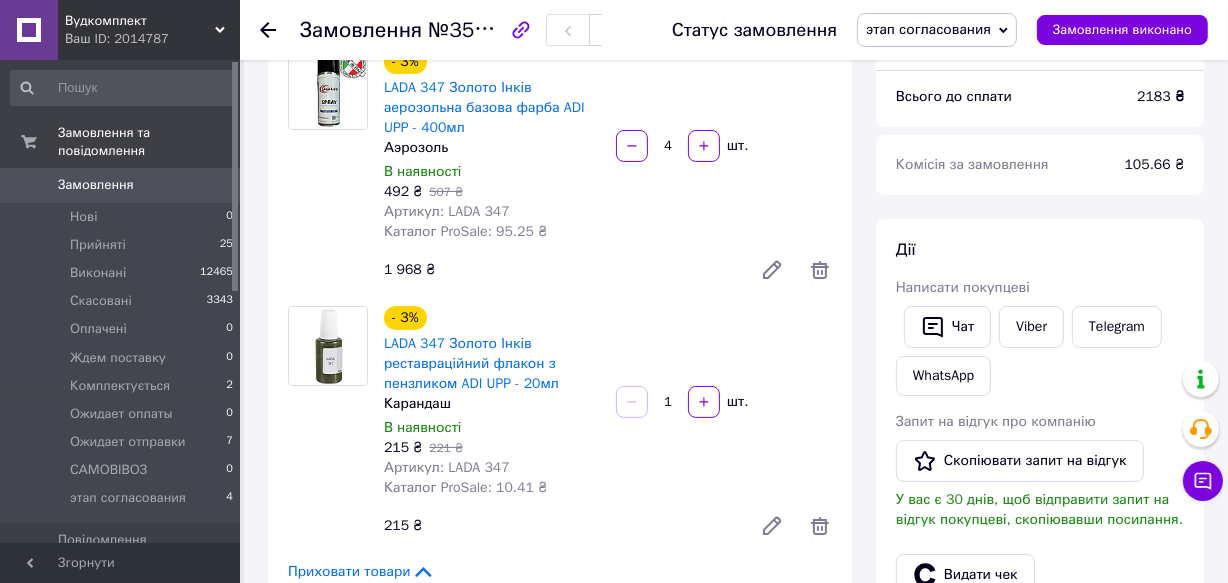 scroll, scrollTop: 0, scrollLeft: 0, axis: both 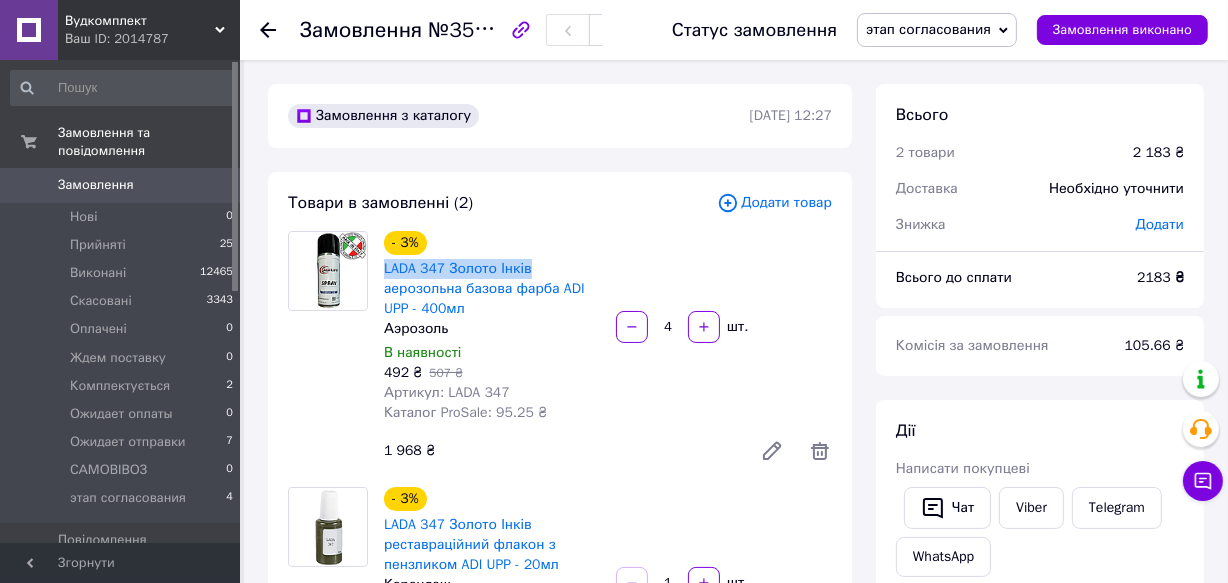 drag, startPoint x: 377, startPoint y: 270, endPoint x: 529, endPoint y: 261, distance: 152.26622 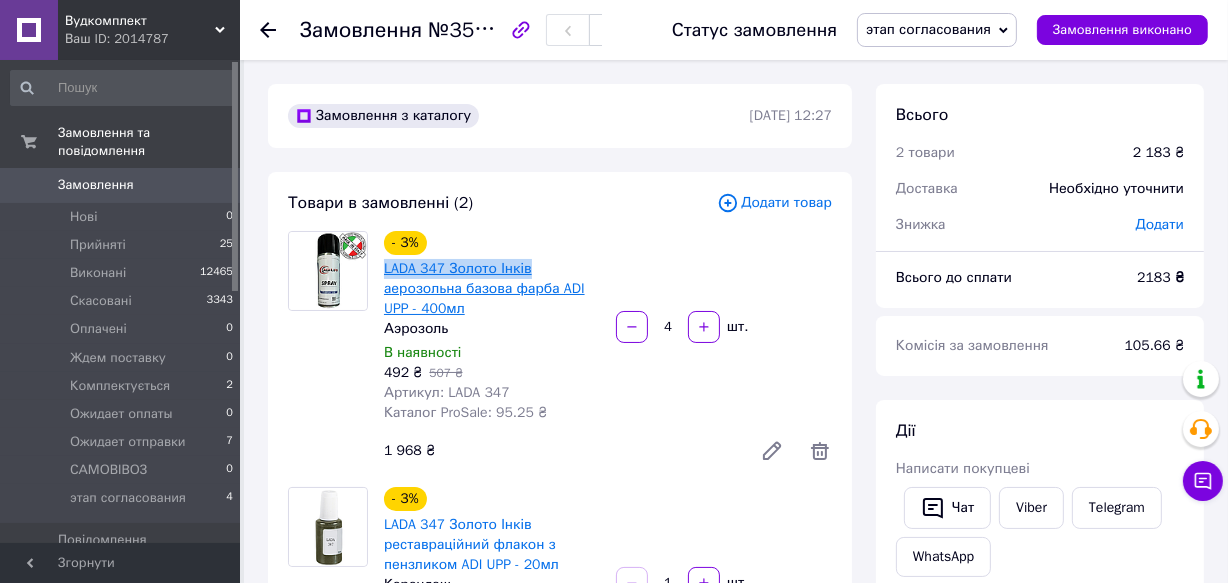 copy on "LADA 347 Золото Інків" 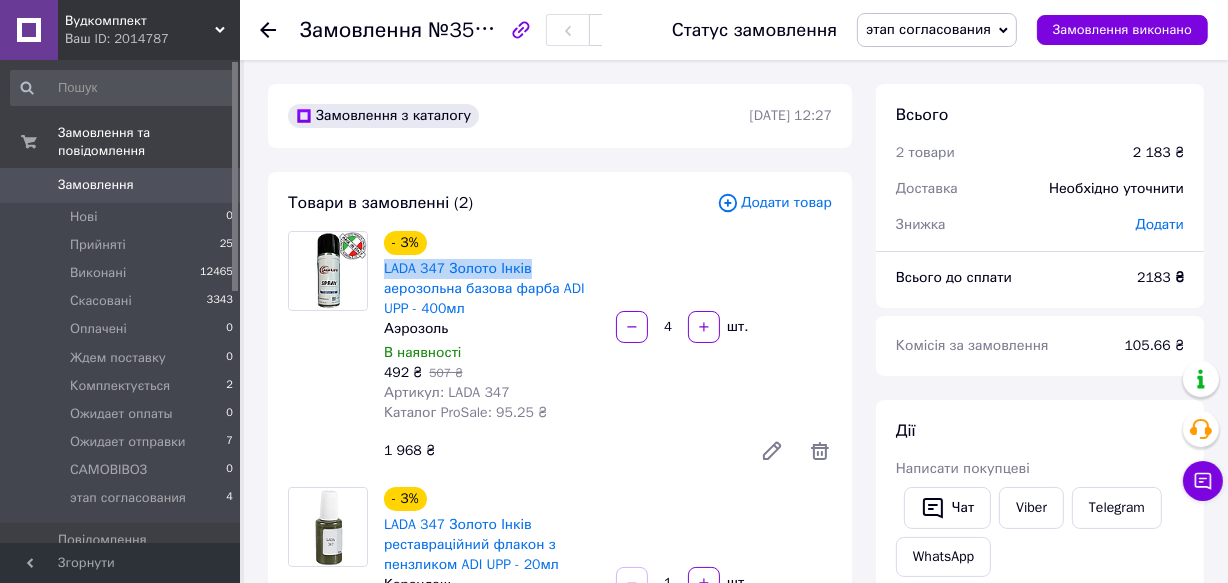 click on "этап согласования" at bounding box center (928, 29) 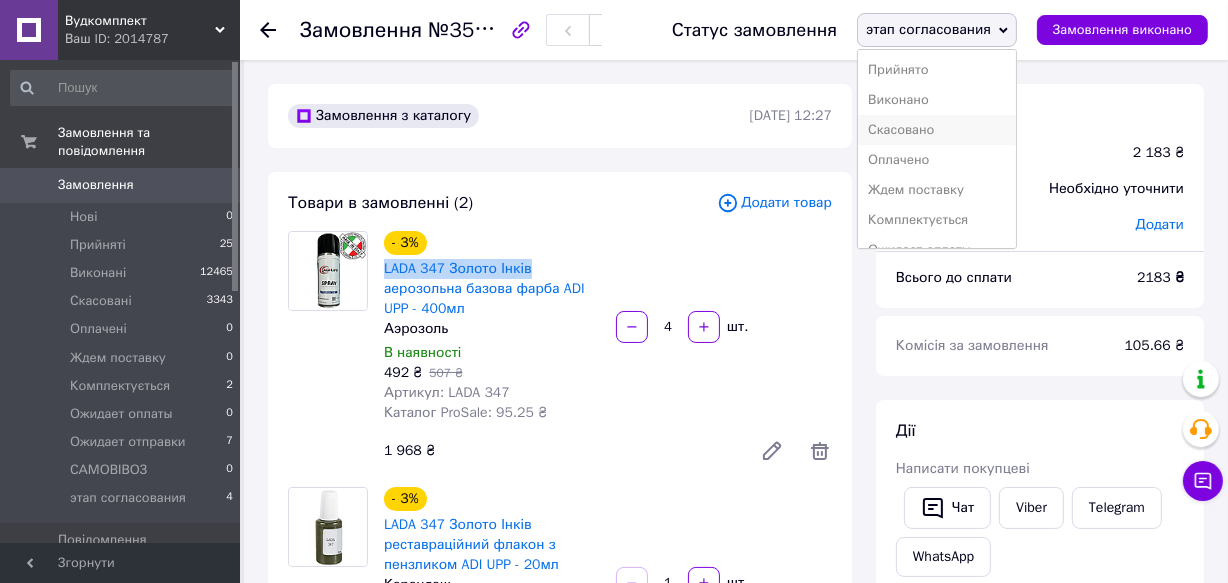scroll, scrollTop: 81, scrollLeft: 0, axis: vertical 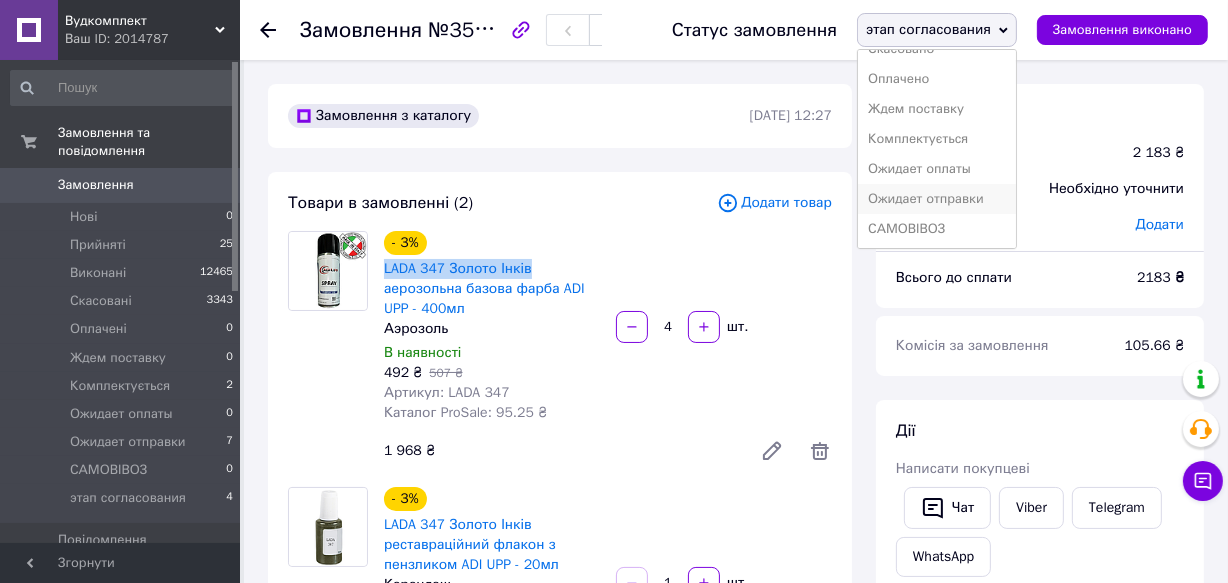 click on "Ожидает отправки" at bounding box center (937, 199) 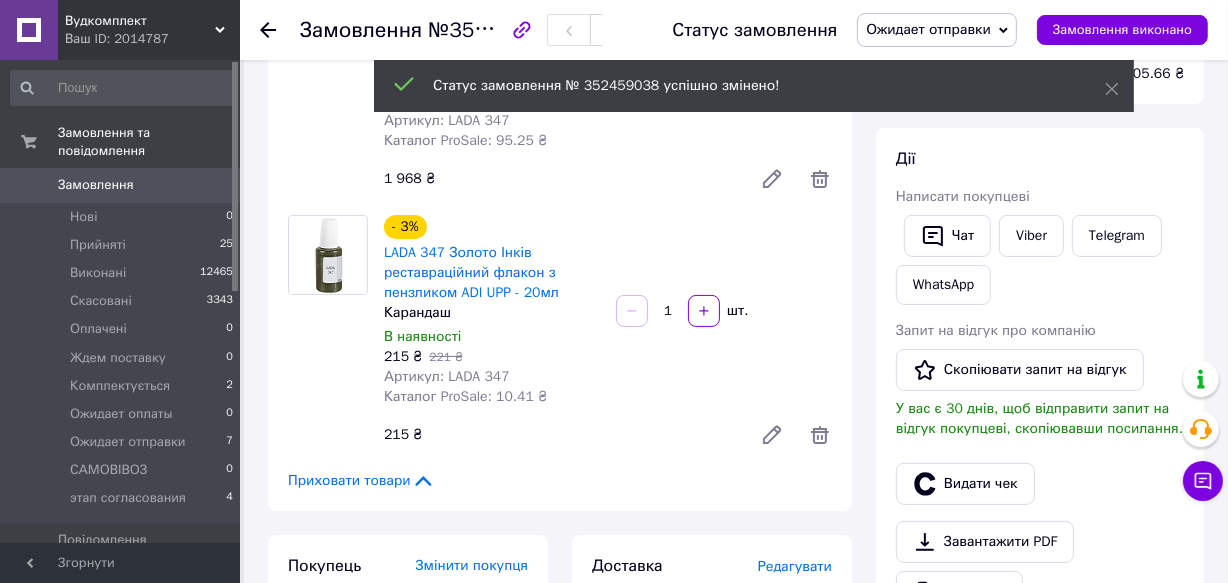 scroll, scrollTop: 454, scrollLeft: 0, axis: vertical 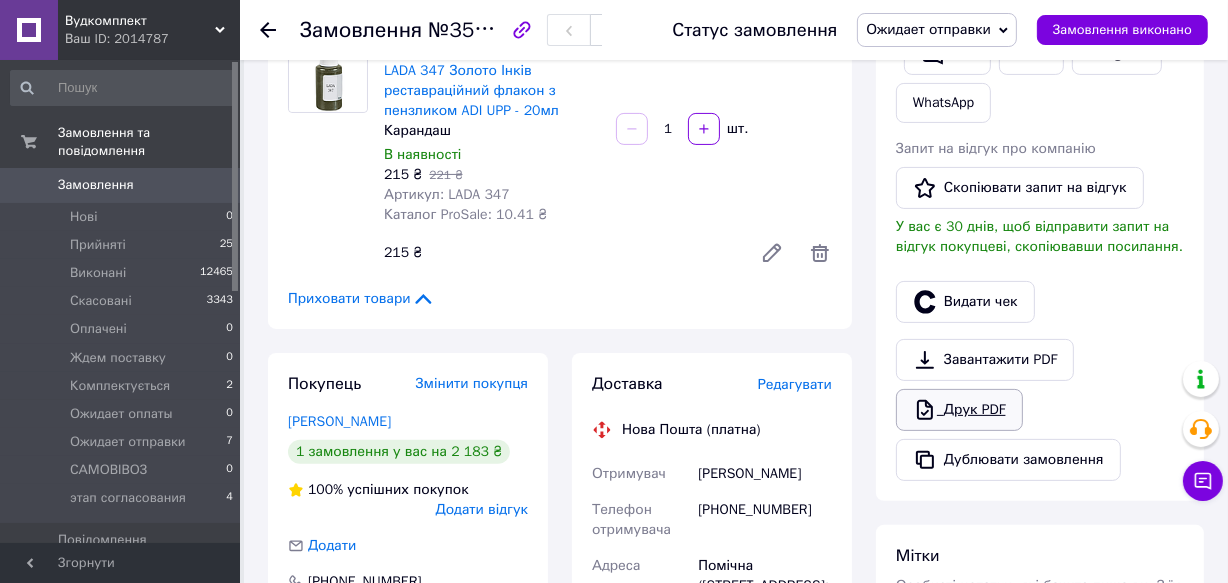 click on "Друк PDF" at bounding box center (959, 410) 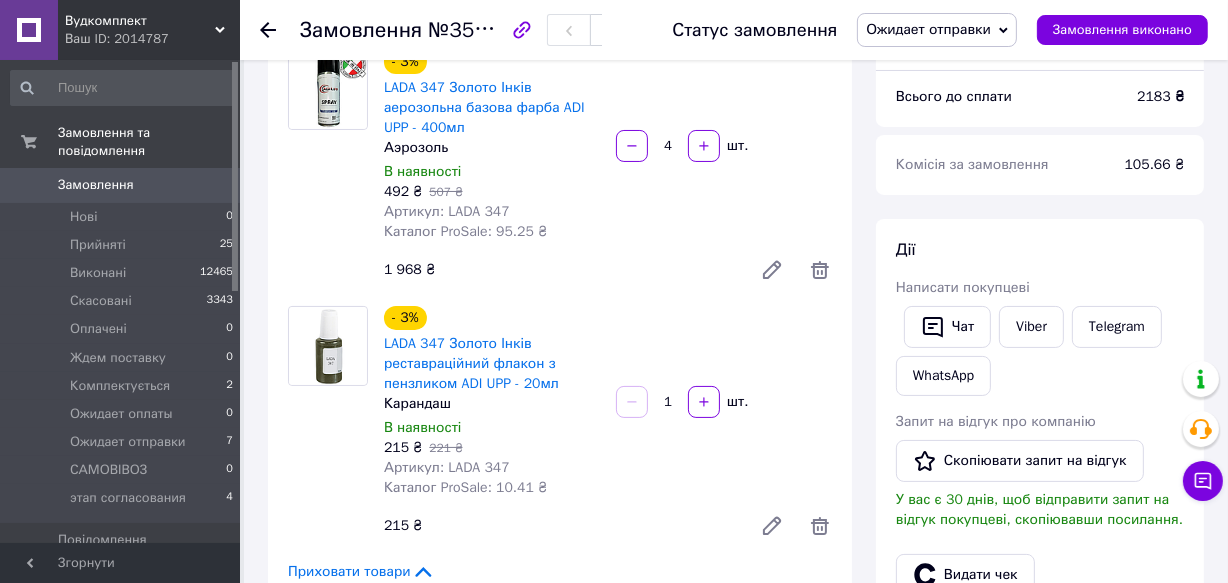 scroll, scrollTop: 90, scrollLeft: 0, axis: vertical 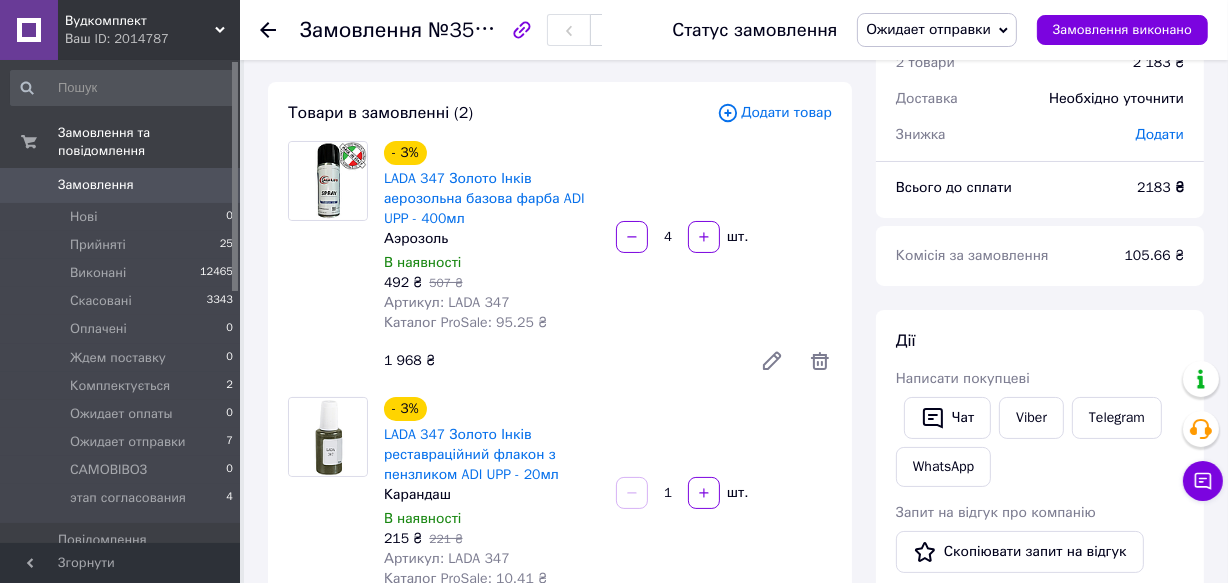 click 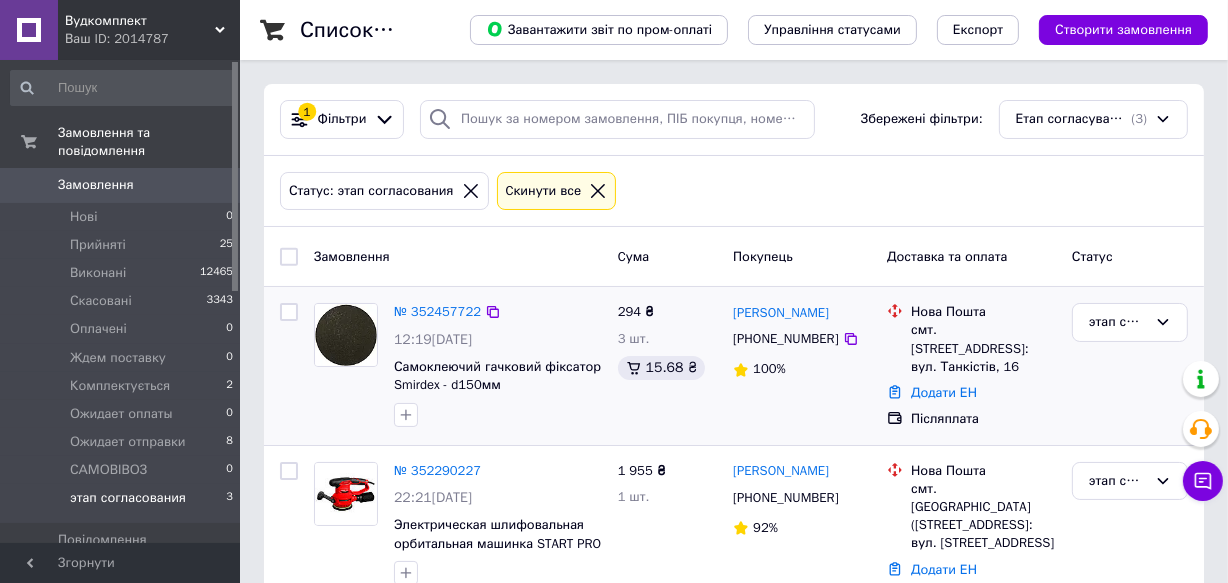 scroll, scrollTop: 218, scrollLeft: 0, axis: vertical 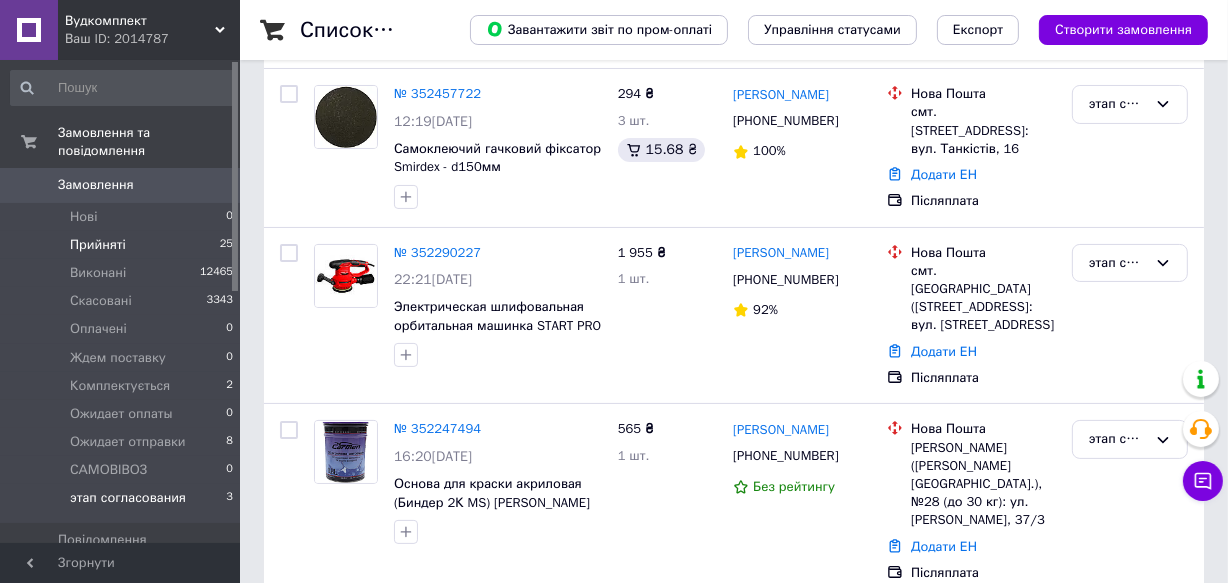 click on "Прийняті" at bounding box center (98, 245) 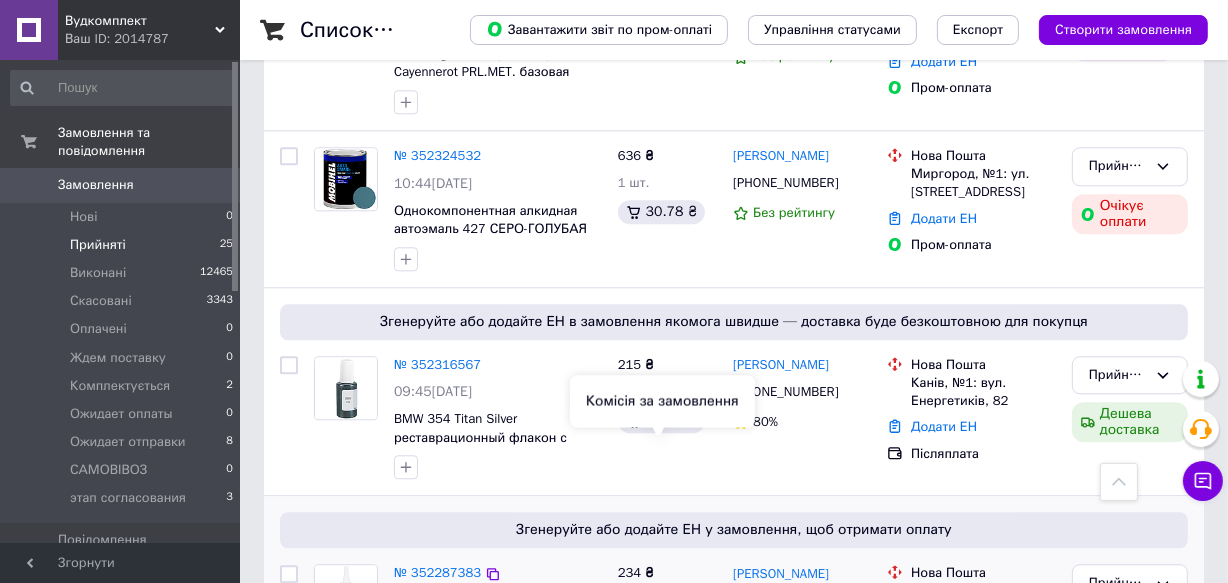 scroll, scrollTop: 4723, scrollLeft: 0, axis: vertical 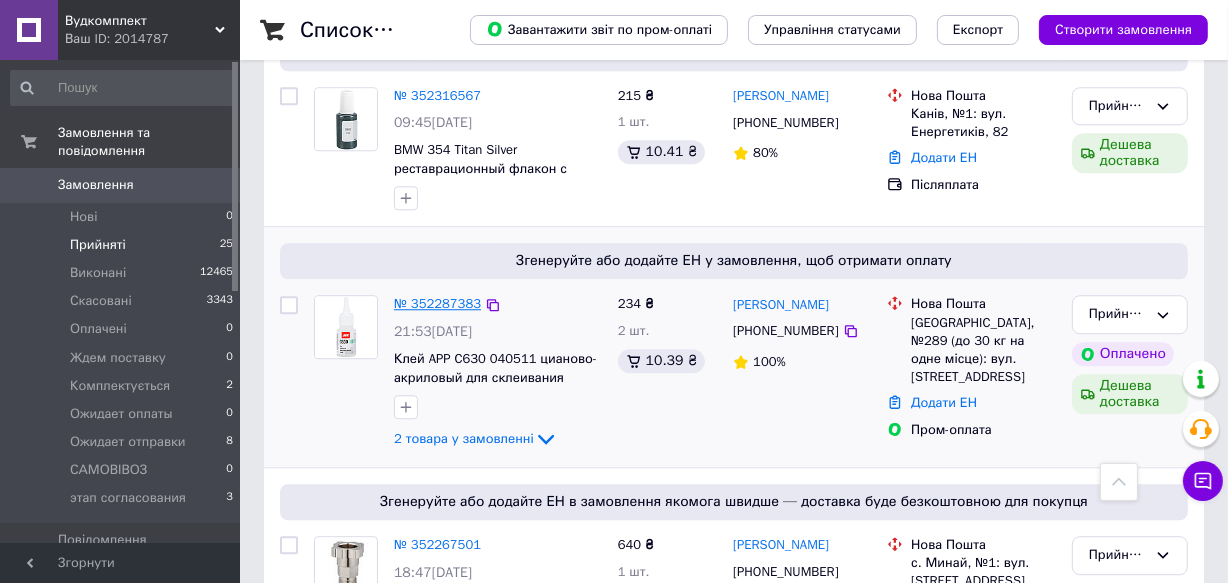 click on "№ 352287383" at bounding box center [437, 303] 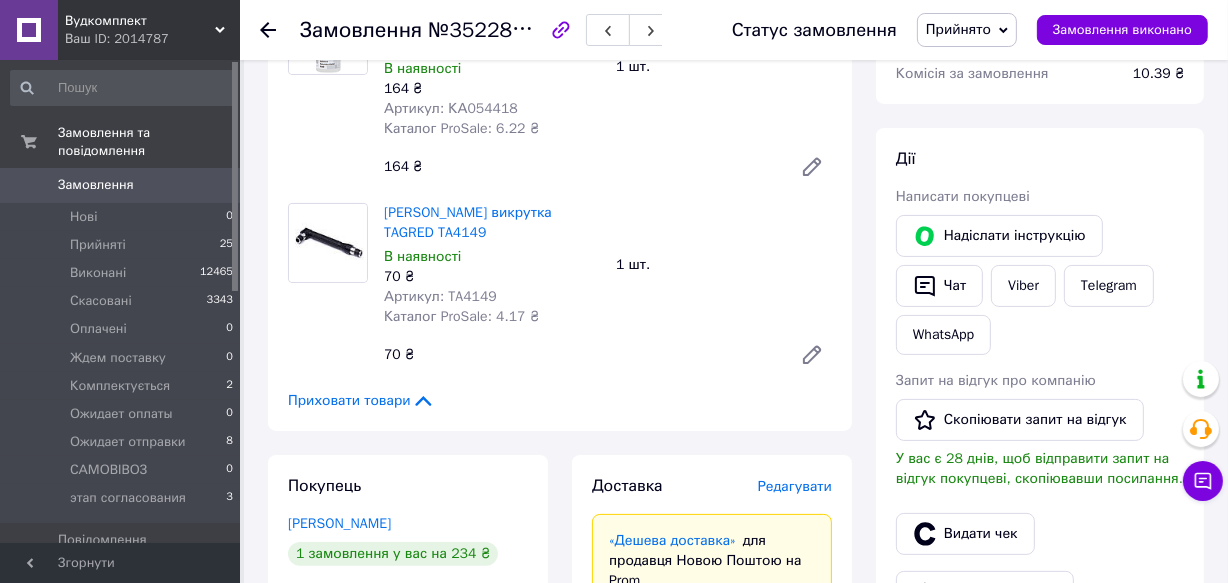 scroll, scrollTop: 116, scrollLeft: 0, axis: vertical 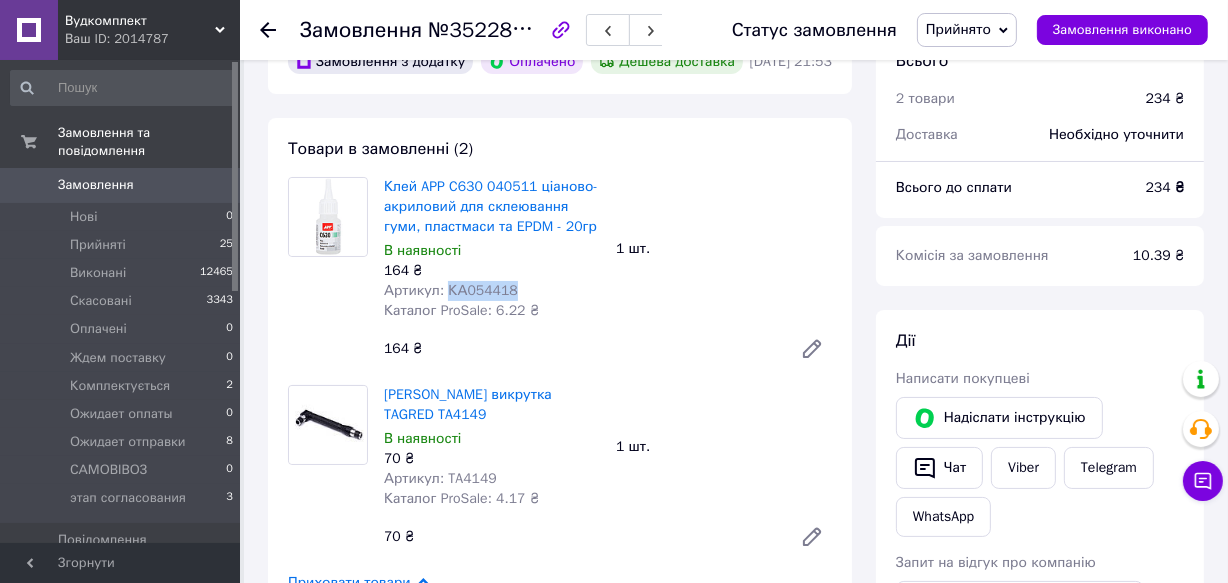 drag, startPoint x: 445, startPoint y: 318, endPoint x: 530, endPoint y: 328, distance: 85.58621 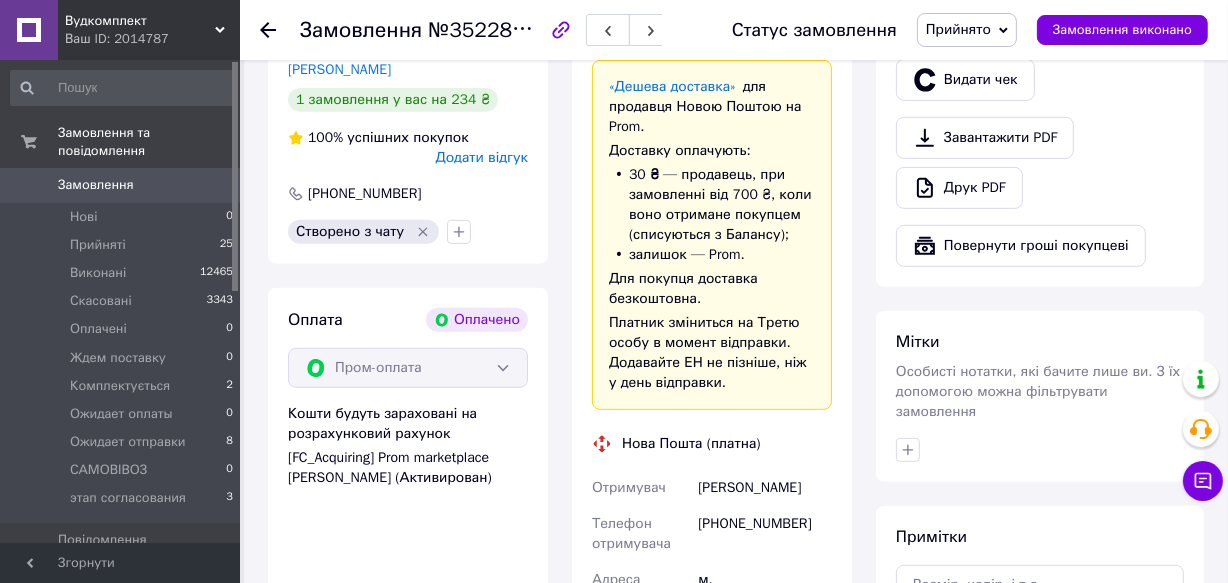 scroll, scrollTop: 934, scrollLeft: 0, axis: vertical 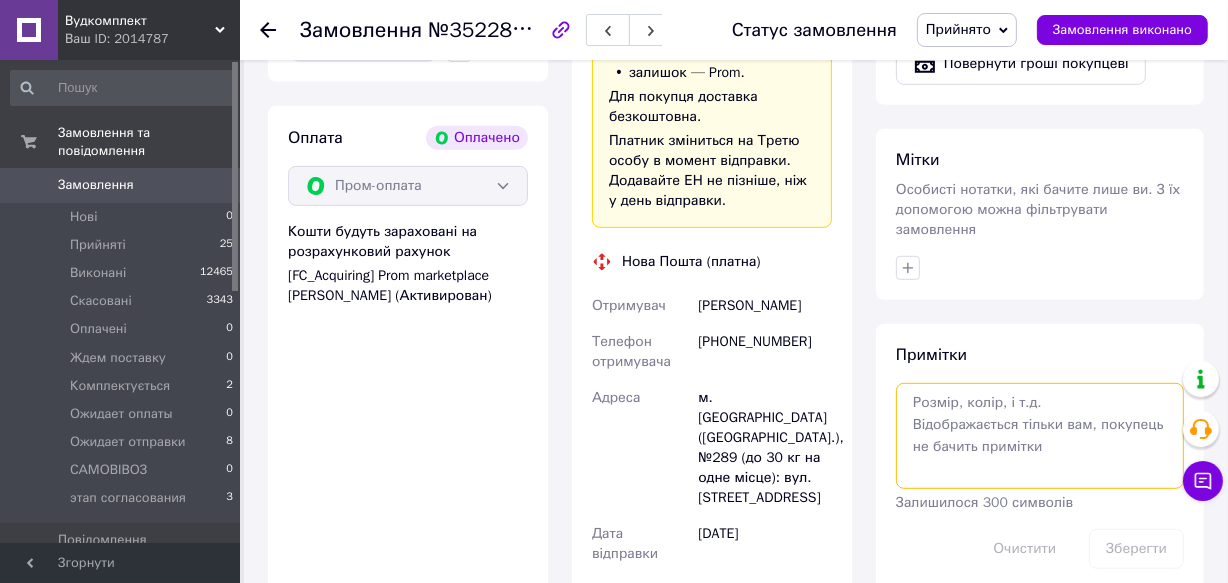 click at bounding box center [1040, 436] 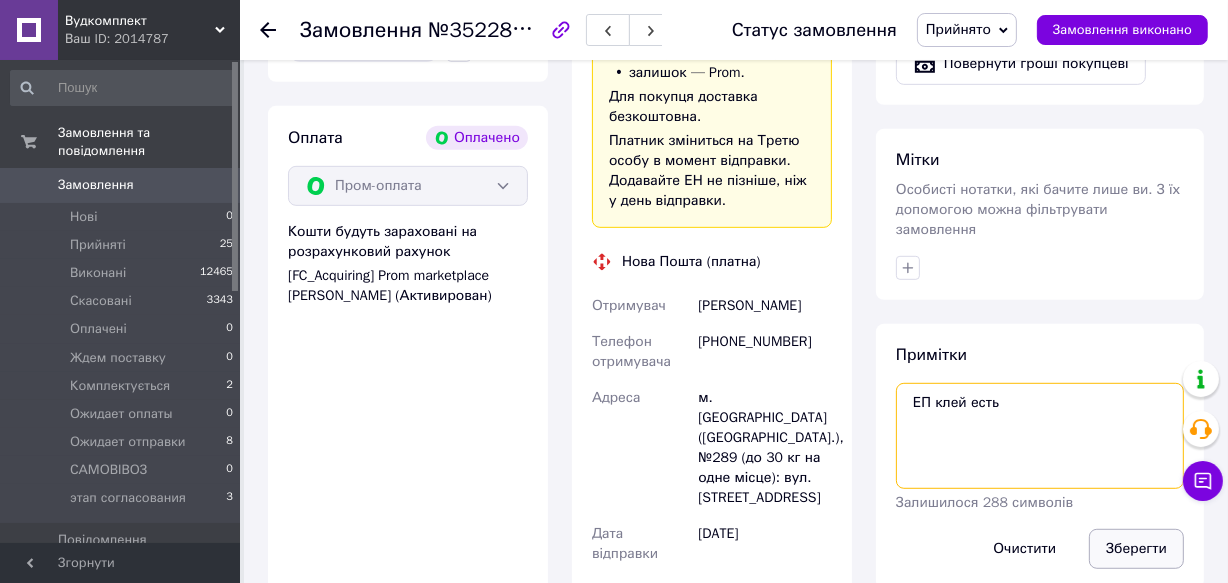 type on "ЕП клей есть" 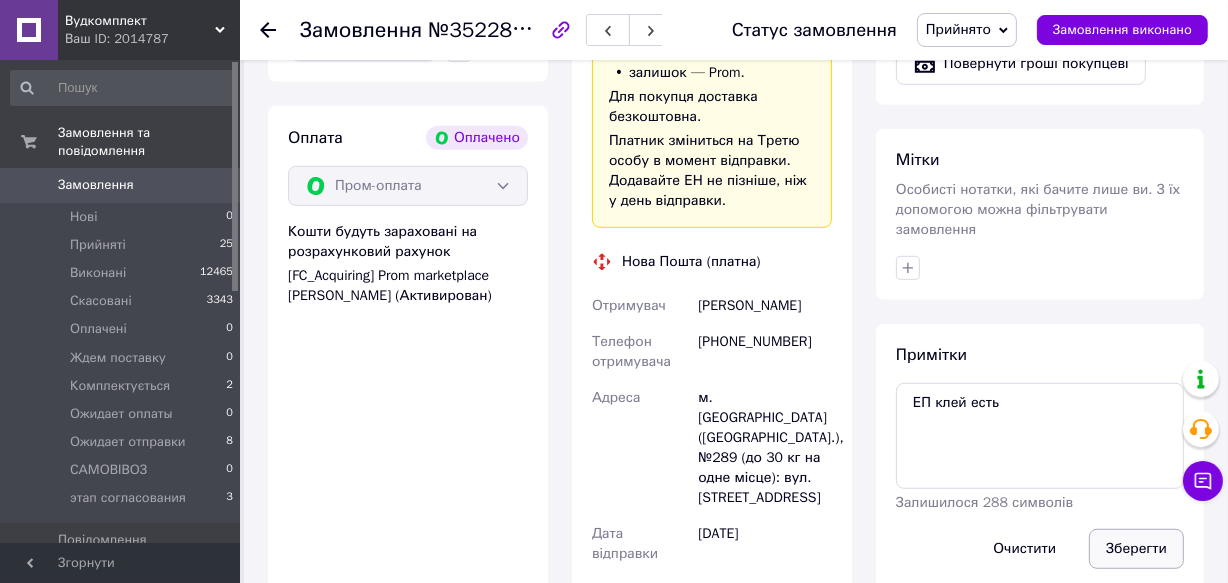 click on "Зберегти" at bounding box center (1136, 549) 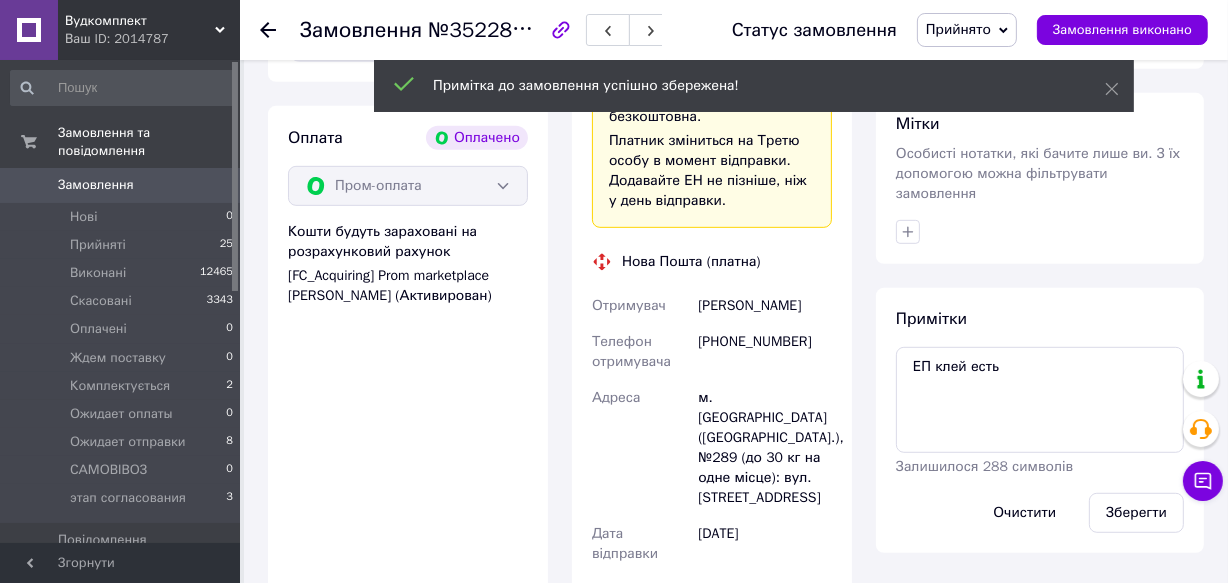 click 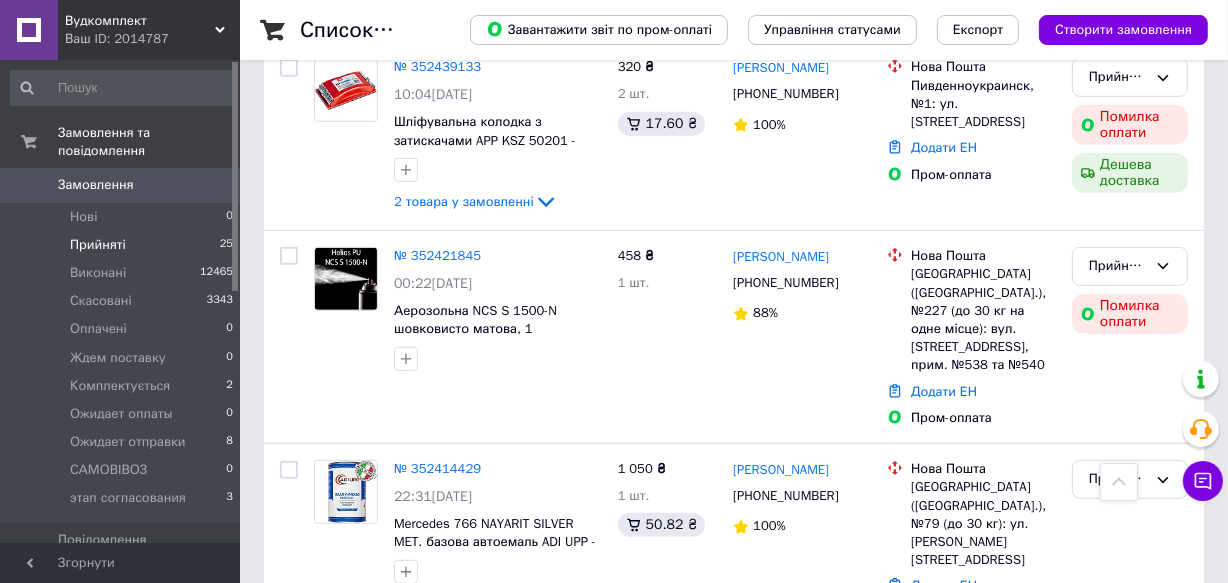 scroll, scrollTop: 1000, scrollLeft: 0, axis: vertical 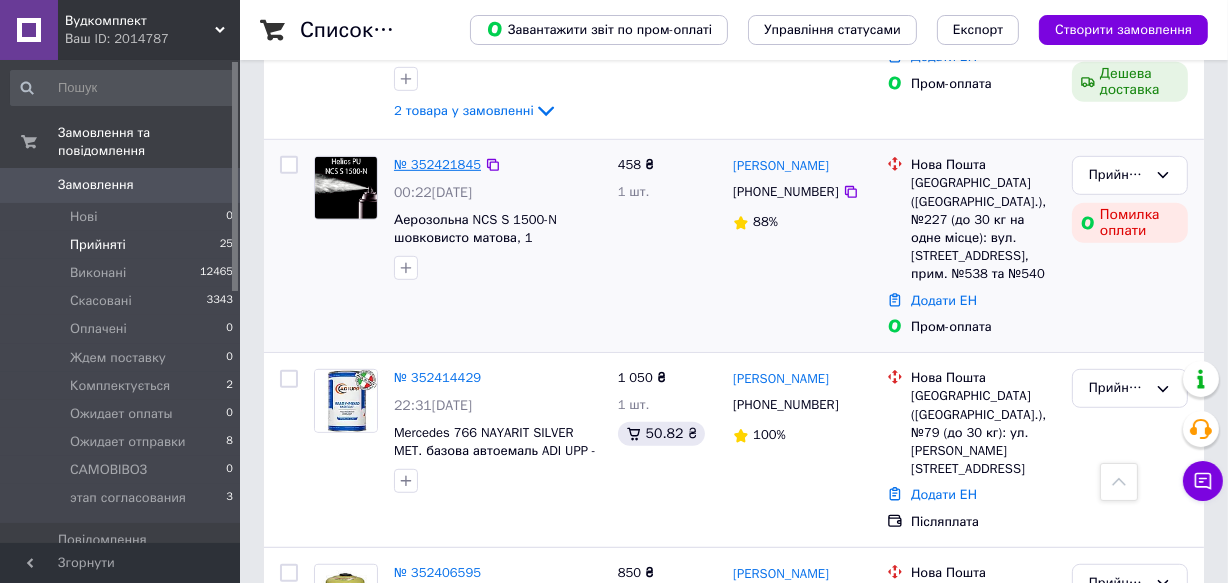 click on "№ 352421845" at bounding box center (437, 164) 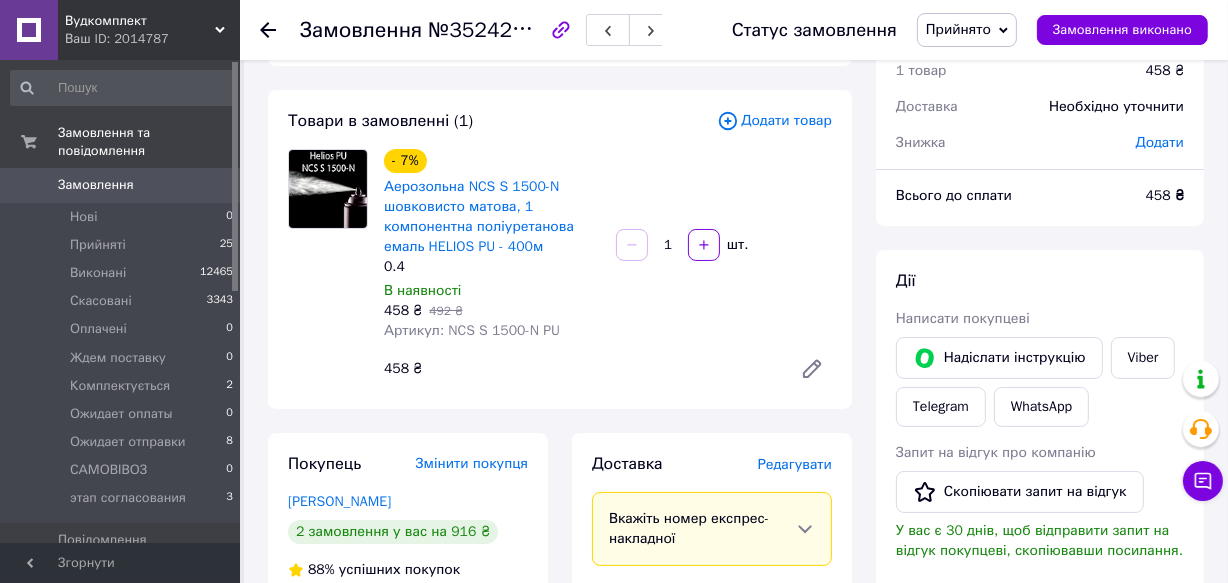 scroll, scrollTop: 0, scrollLeft: 0, axis: both 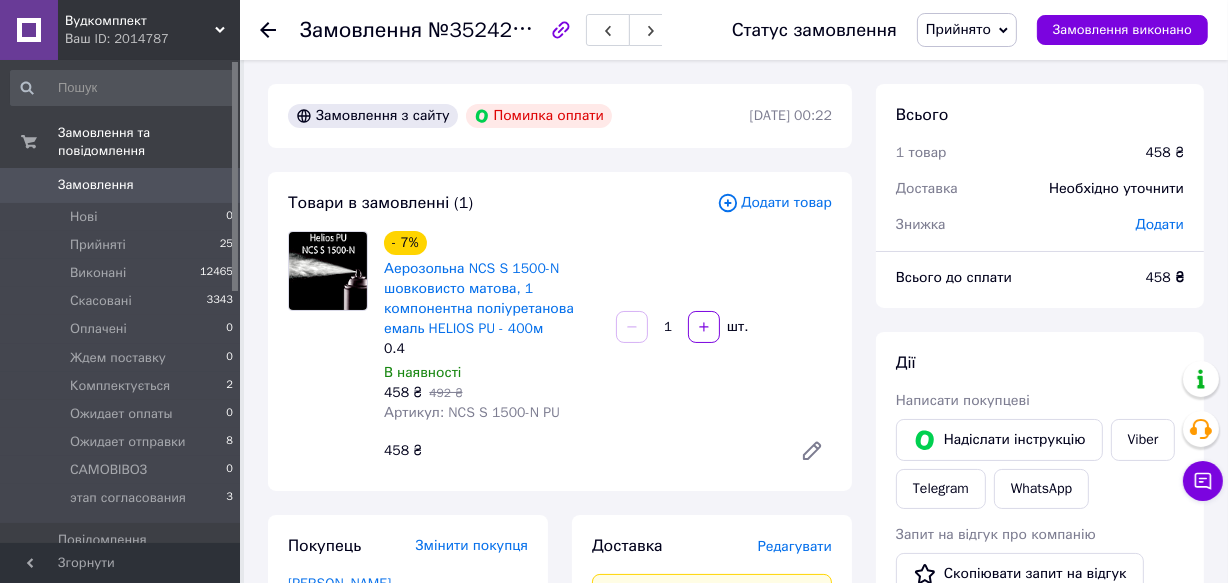 click on "Згорнути" at bounding box center [120, 563] 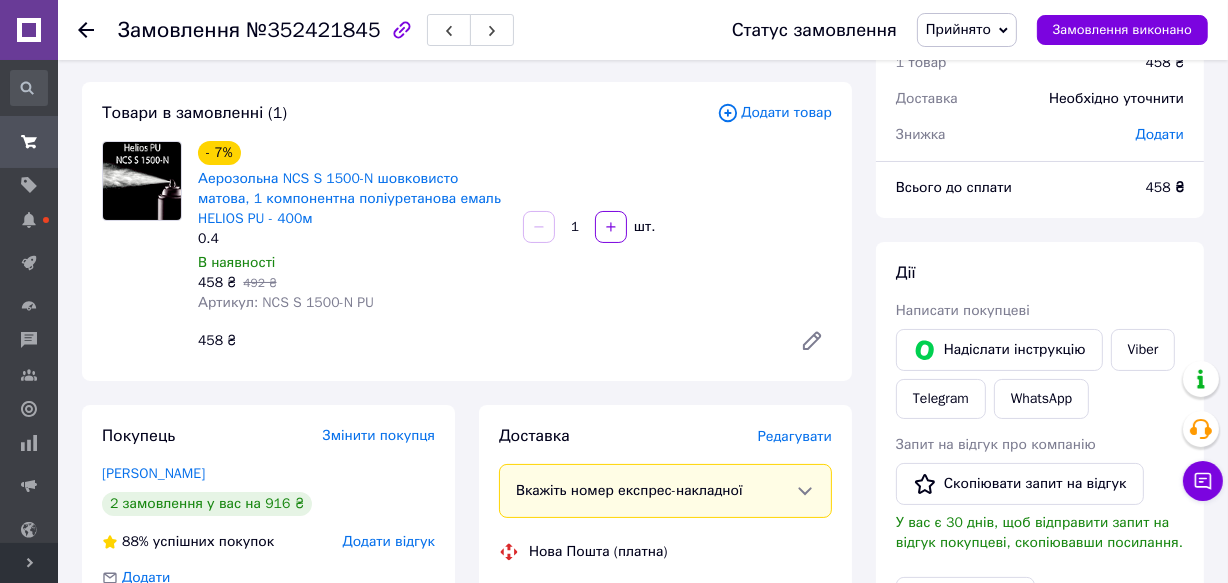 scroll, scrollTop: 181, scrollLeft: 0, axis: vertical 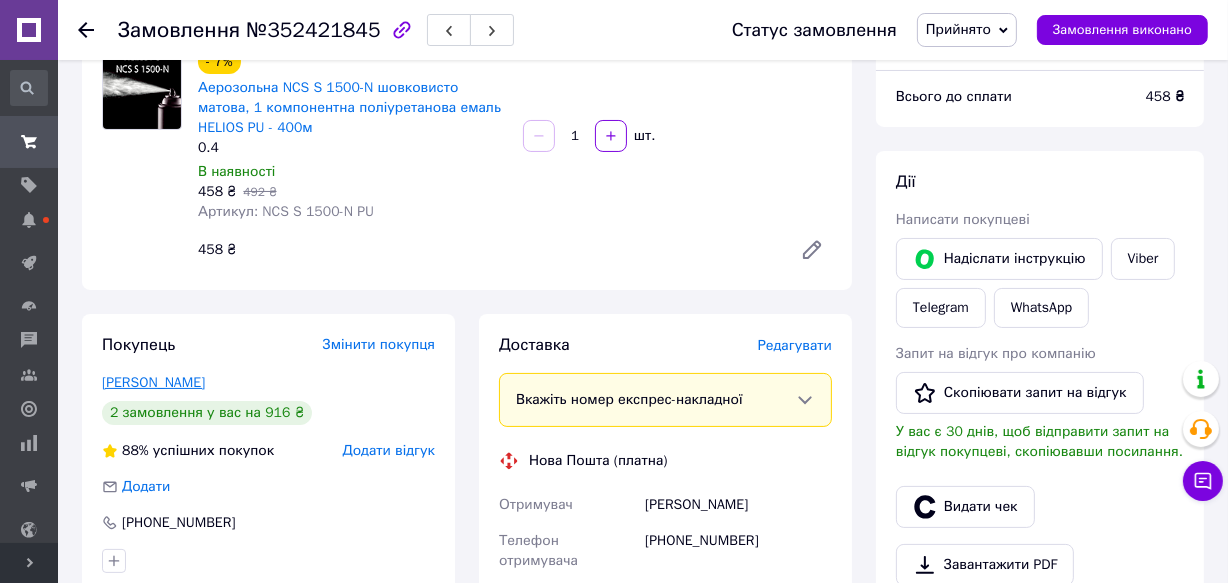 click on "[PERSON_NAME]" at bounding box center (153, 382) 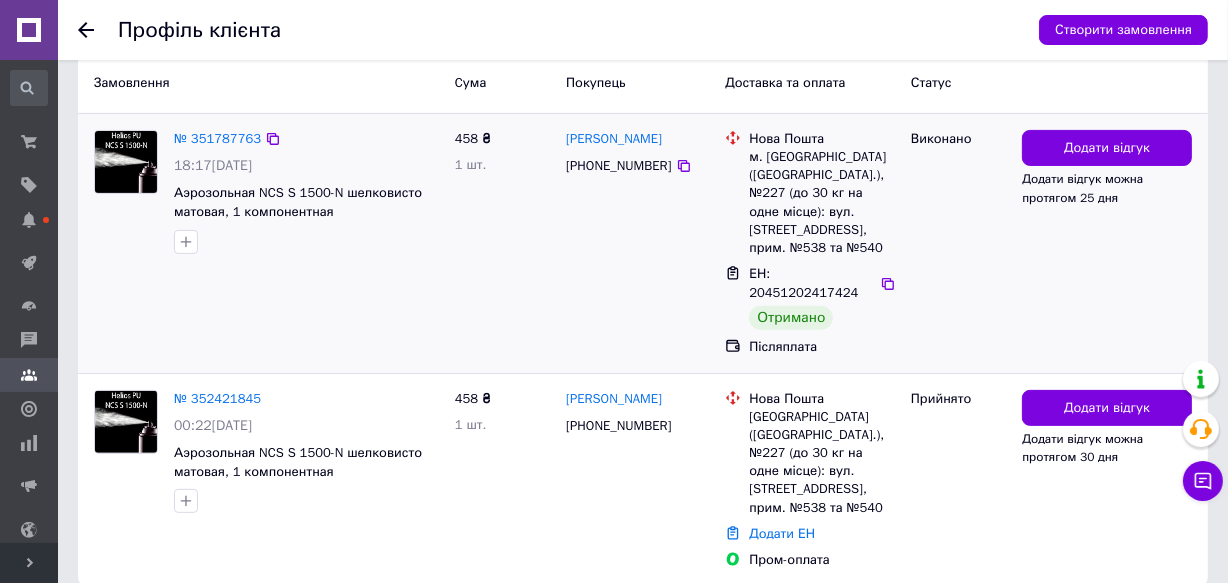 scroll, scrollTop: 454, scrollLeft: 0, axis: vertical 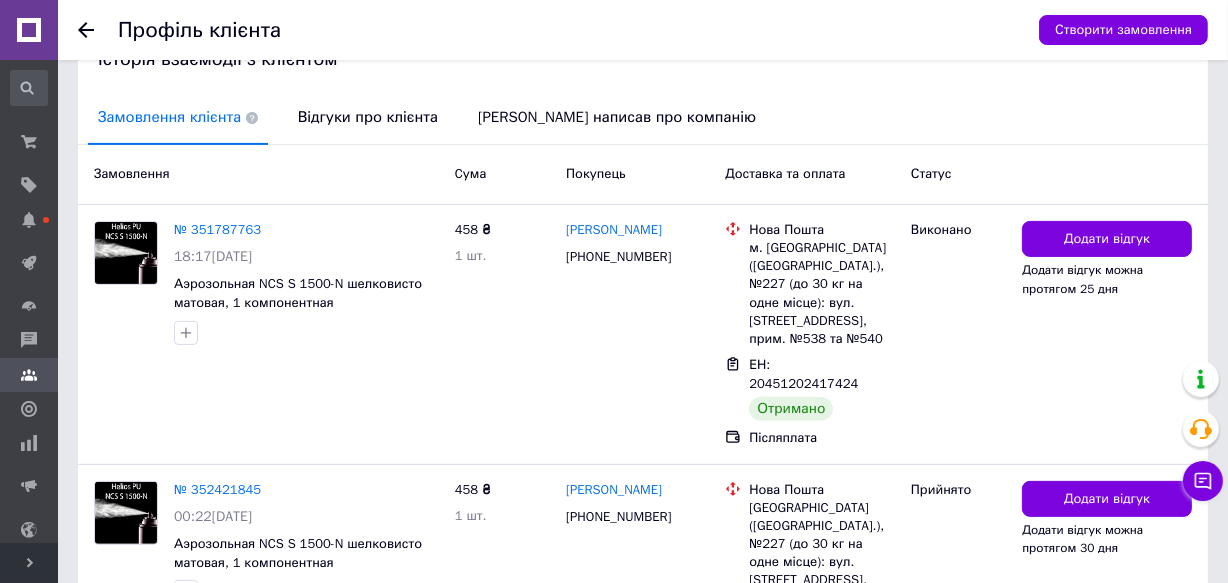 click 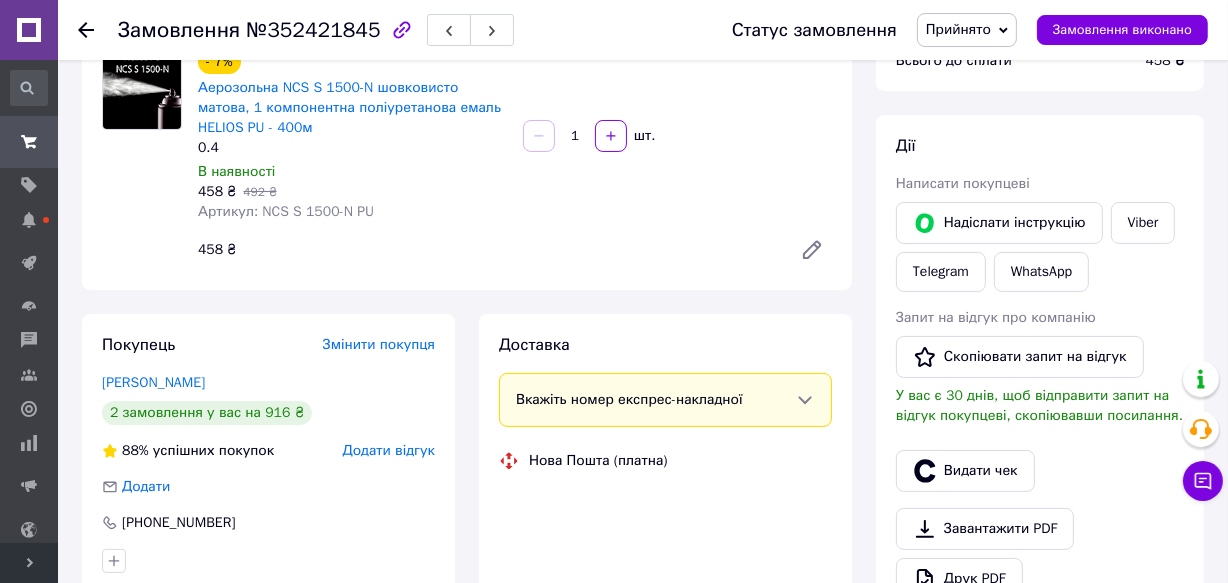 scroll, scrollTop: 0, scrollLeft: 0, axis: both 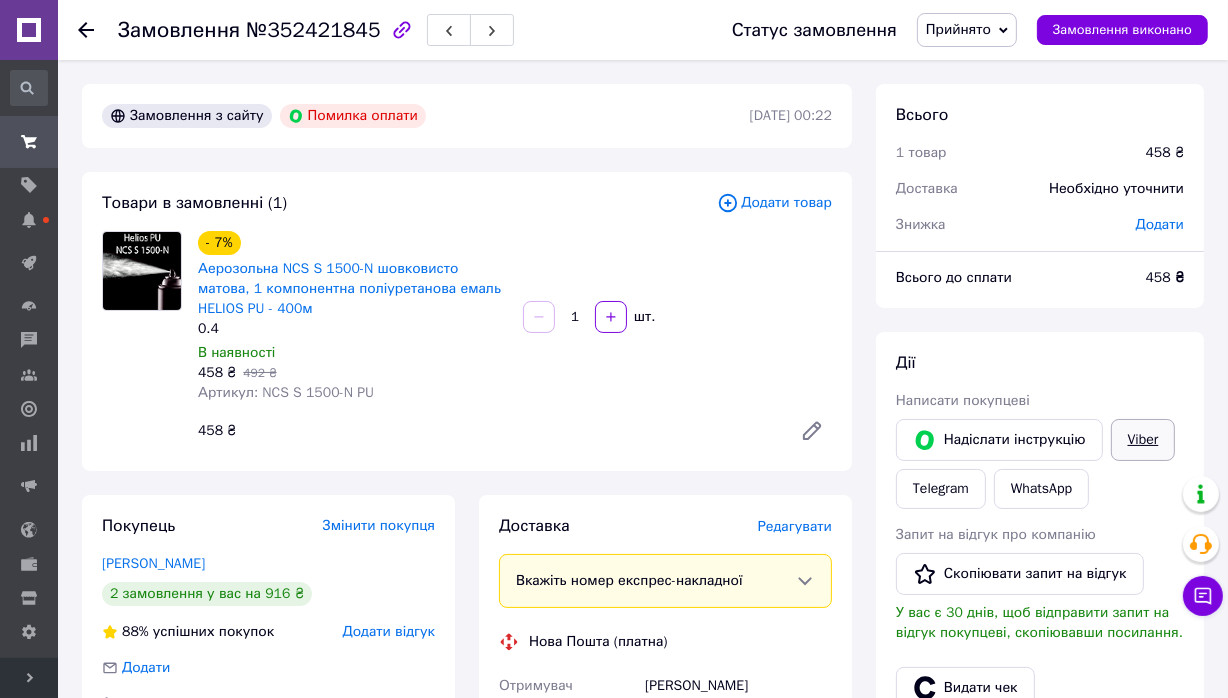 click on "Viber" at bounding box center (1143, 440) 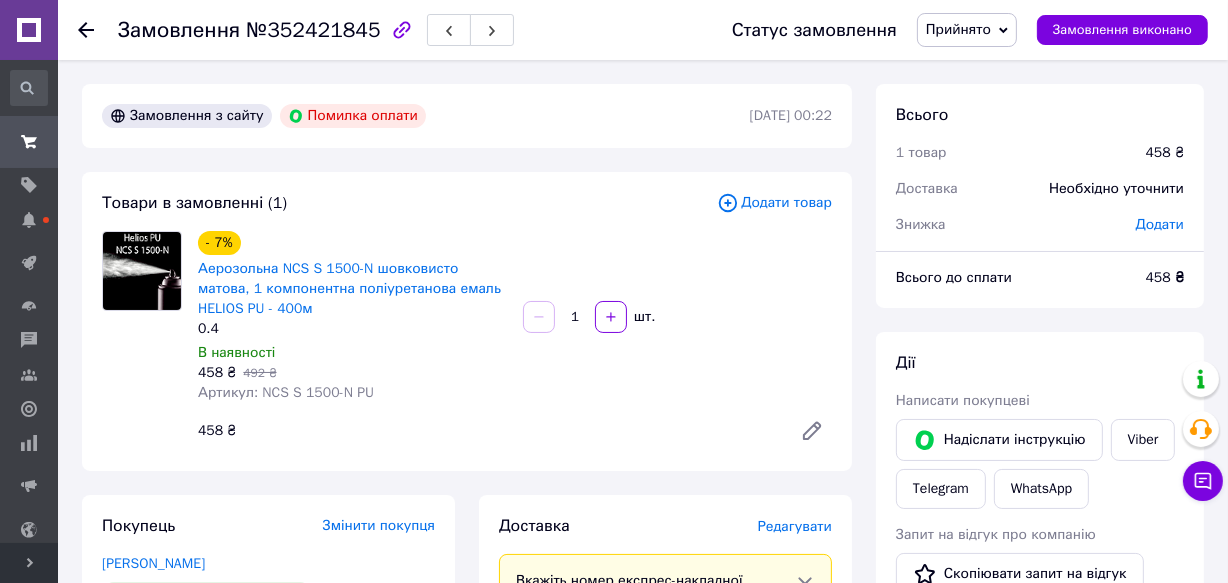 click on "Прийнято" at bounding box center [958, 29] 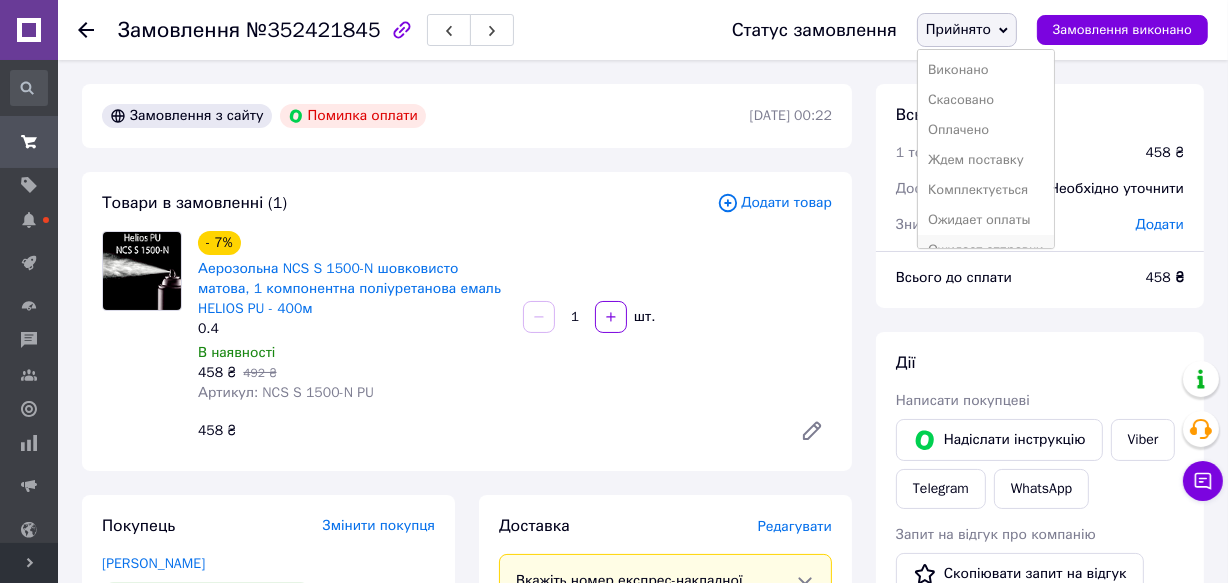 scroll, scrollTop: 181, scrollLeft: 0, axis: vertical 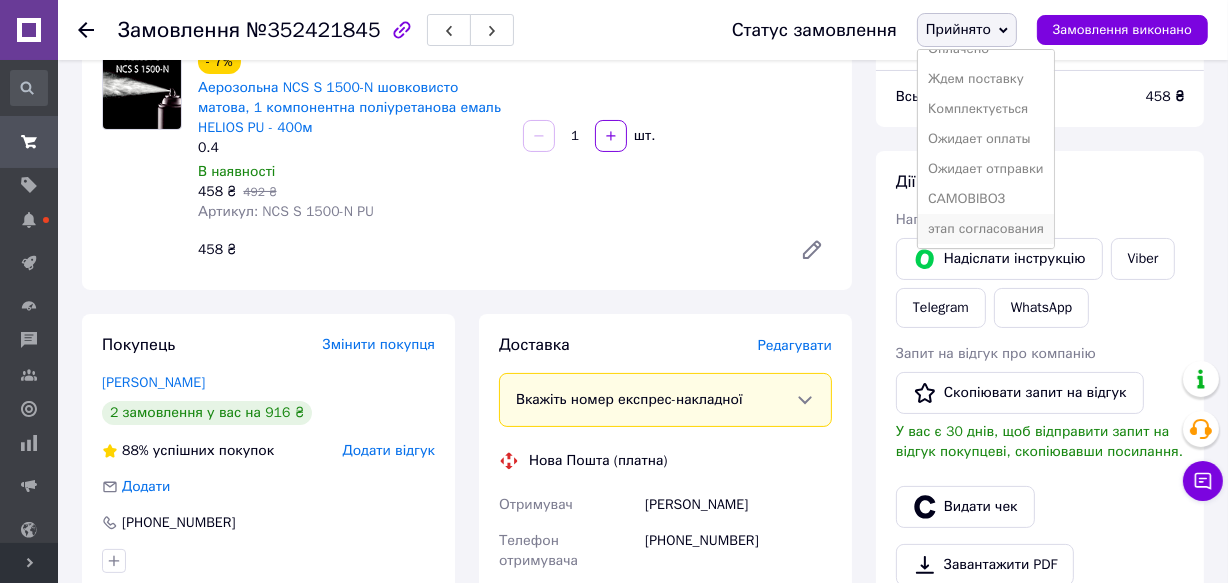 click on "этап согласования" at bounding box center (986, 229) 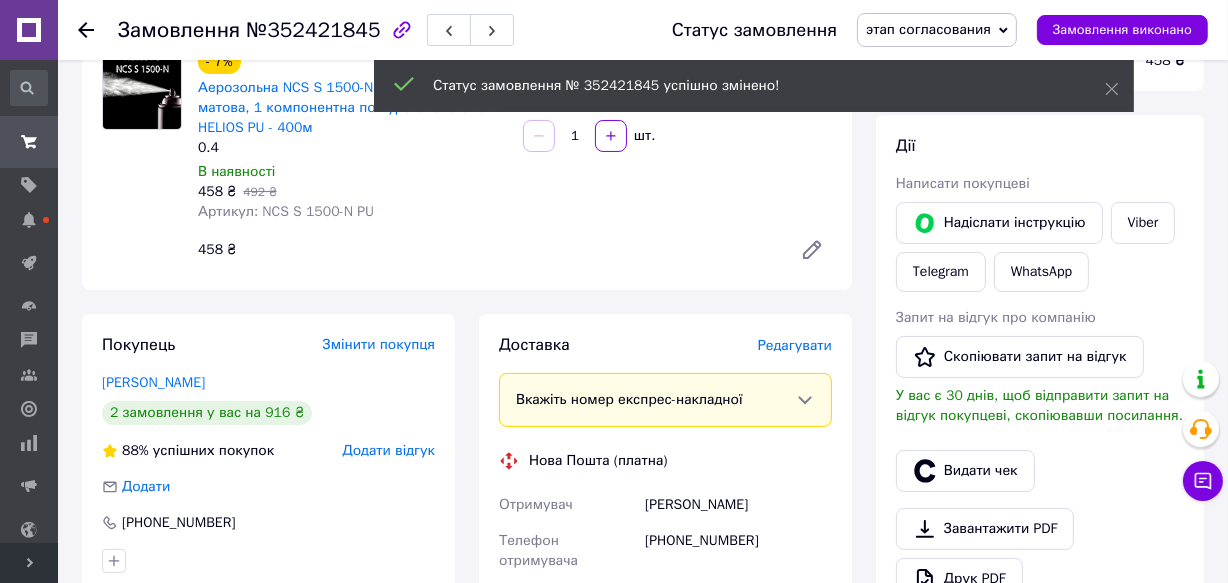 click 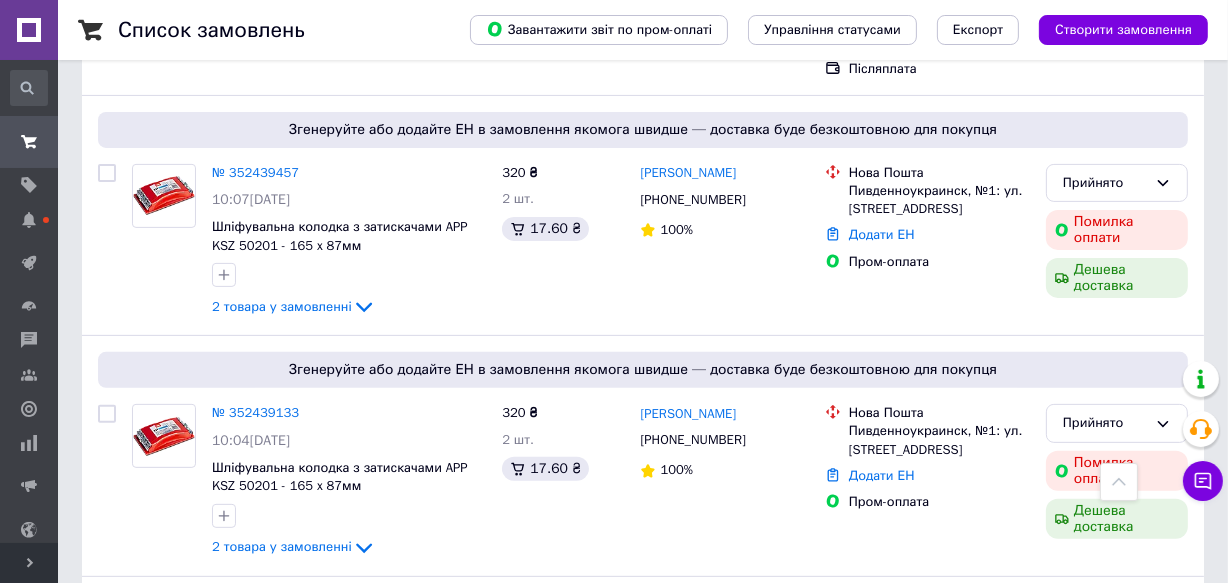 scroll, scrollTop: 1000, scrollLeft: 0, axis: vertical 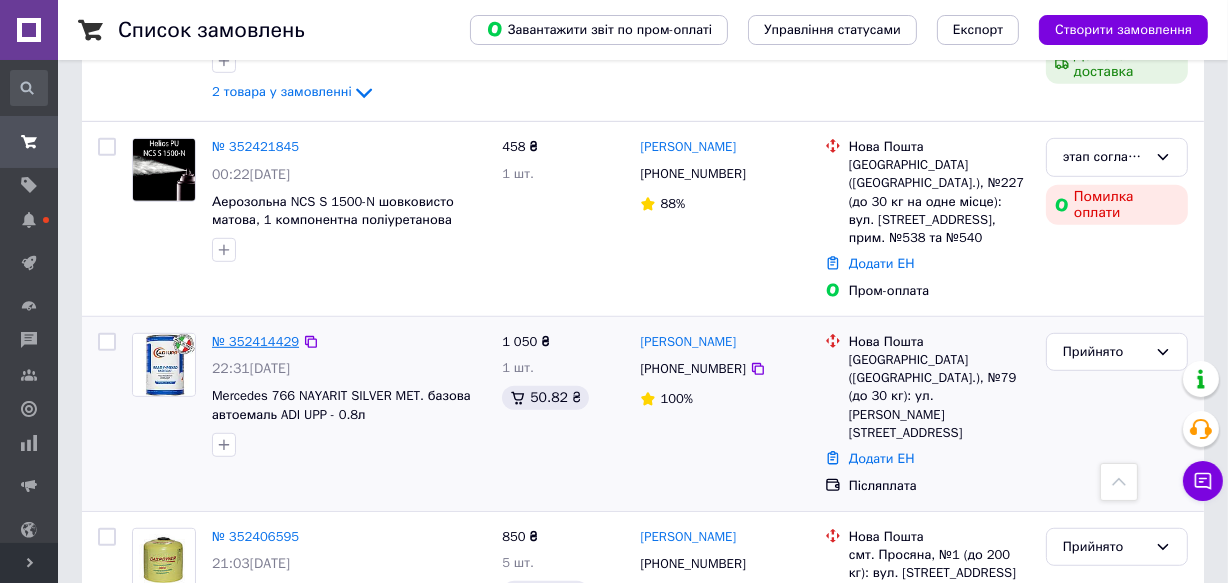 click on "№ 352414429" at bounding box center [255, 341] 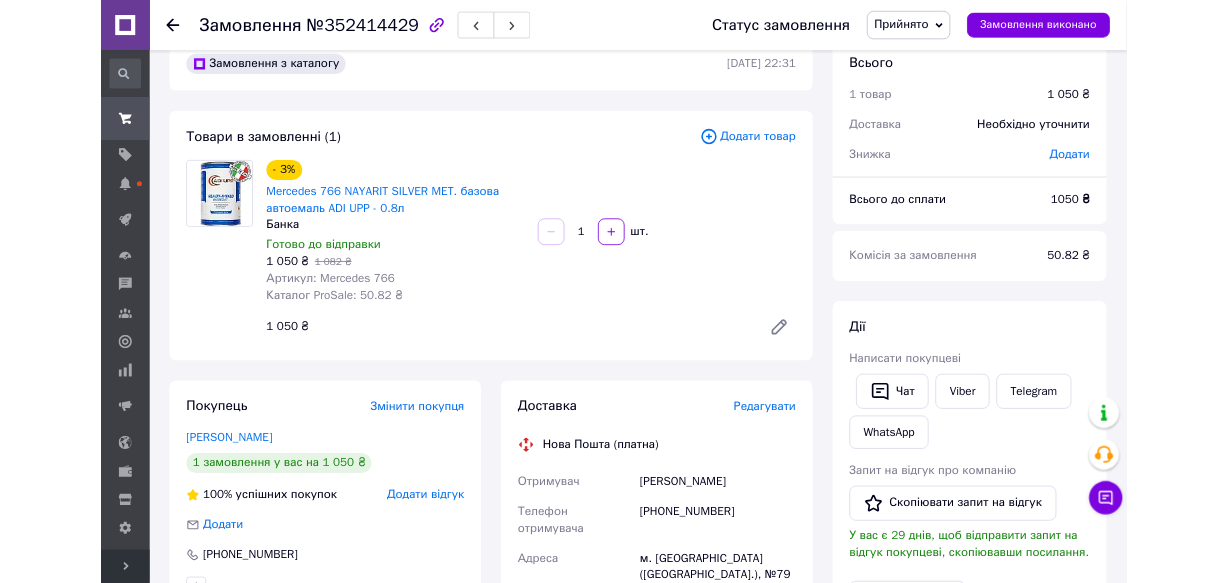 scroll, scrollTop: 0, scrollLeft: 0, axis: both 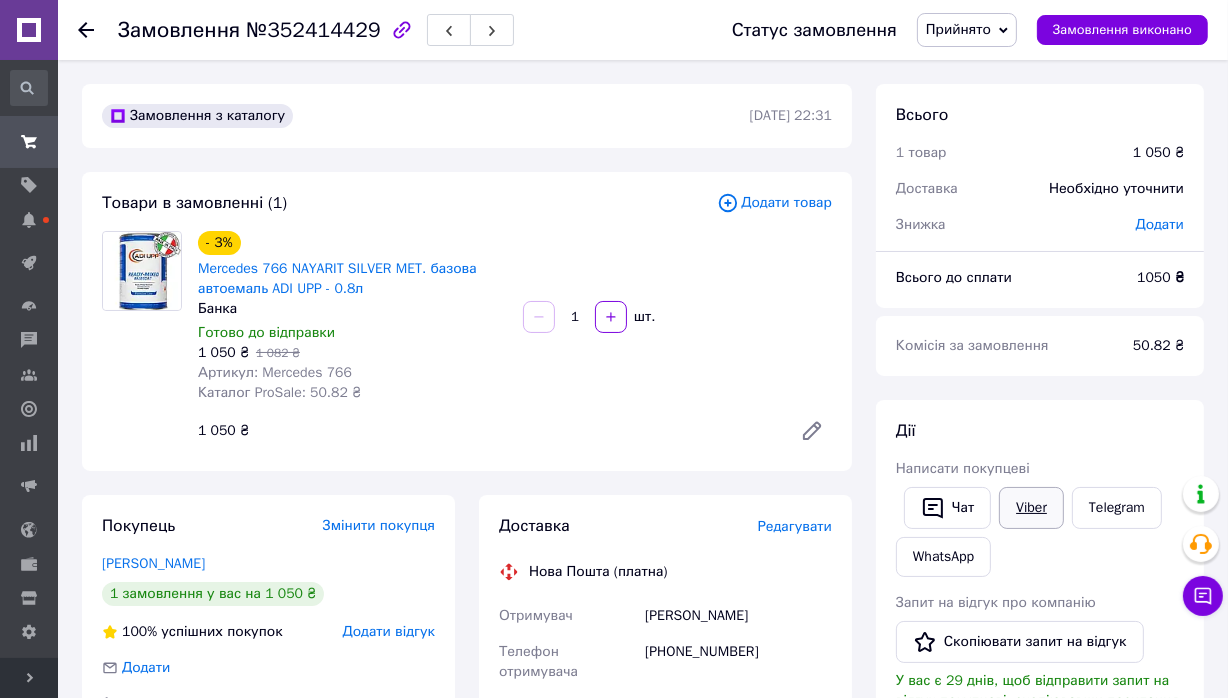 click on "Viber" at bounding box center [1031, 508] 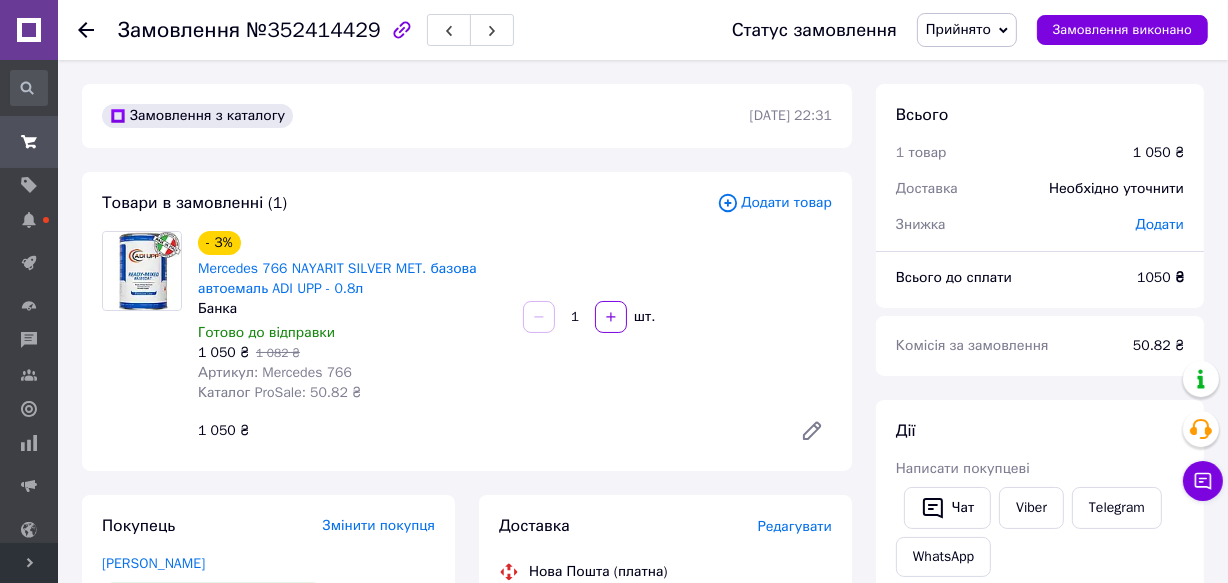 click on "Прийнято" at bounding box center [958, 29] 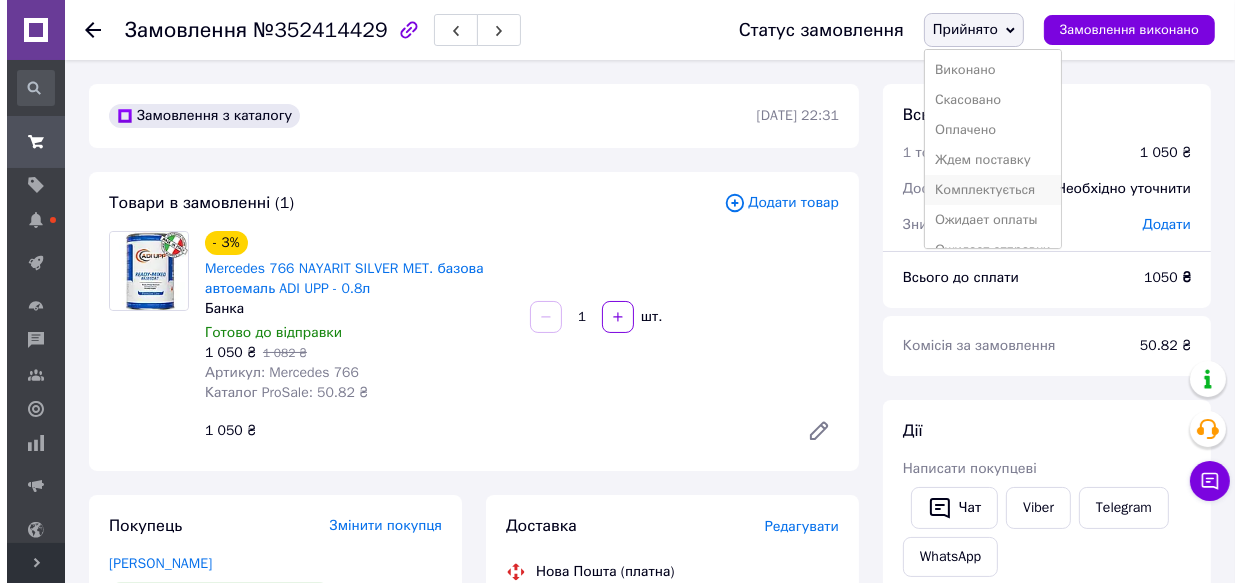 scroll, scrollTop: 81, scrollLeft: 0, axis: vertical 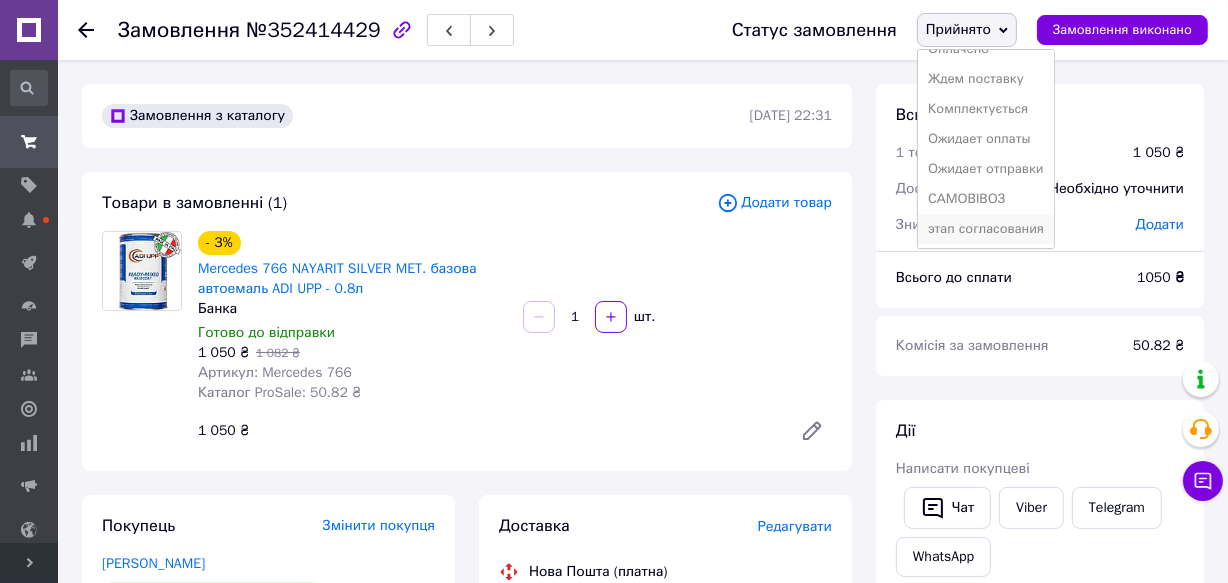 click on "этап согласования" at bounding box center (986, 229) 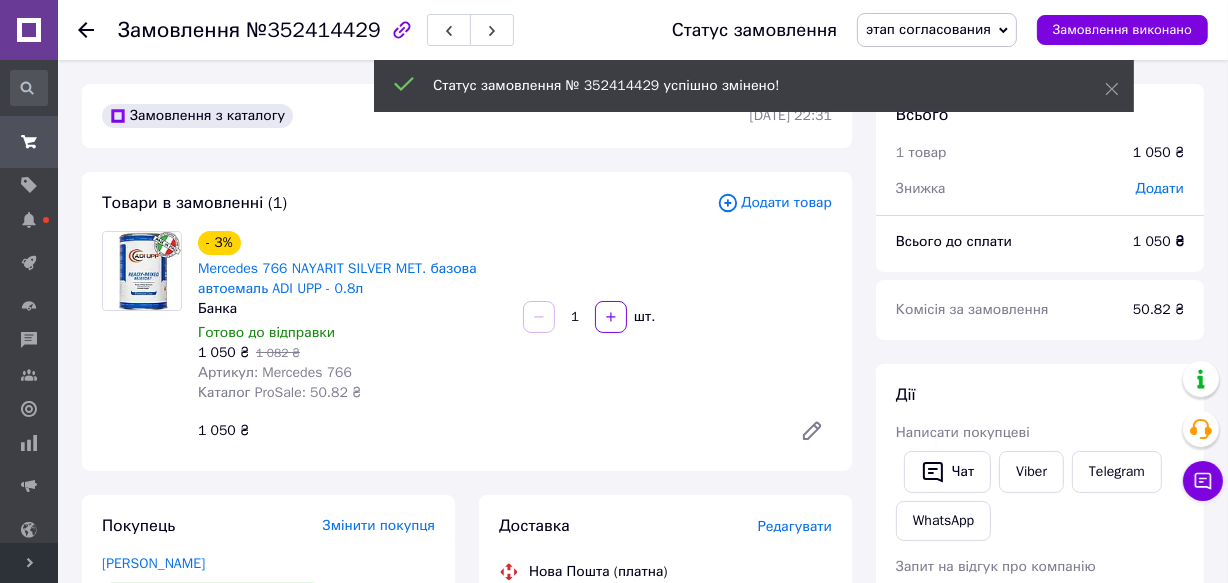 click 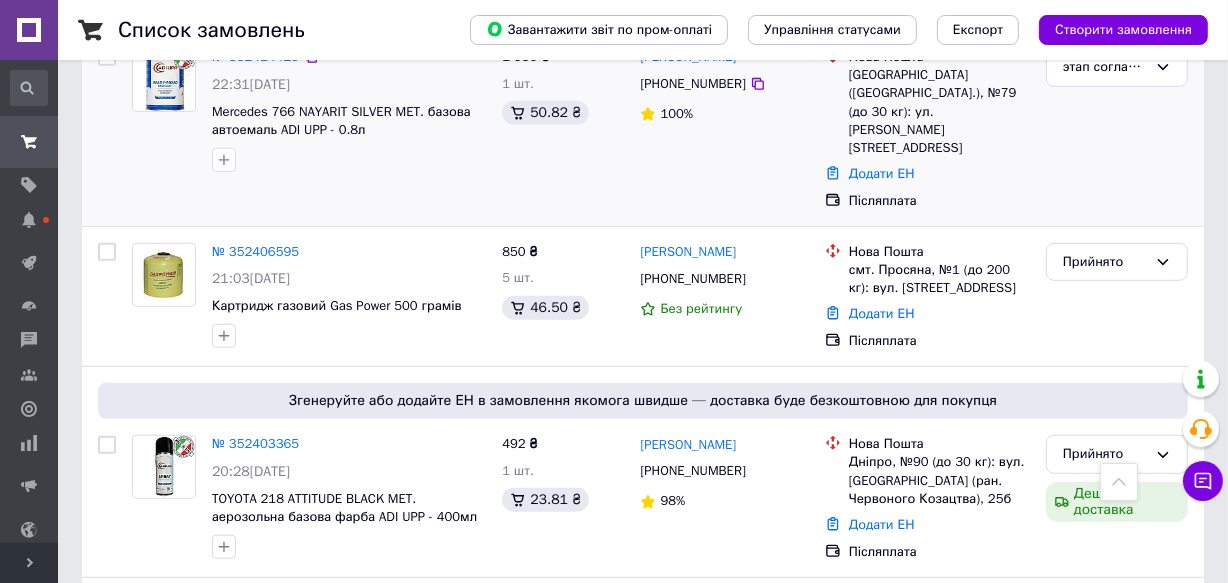 scroll, scrollTop: 1181, scrollLeft: 0, axis: vertical 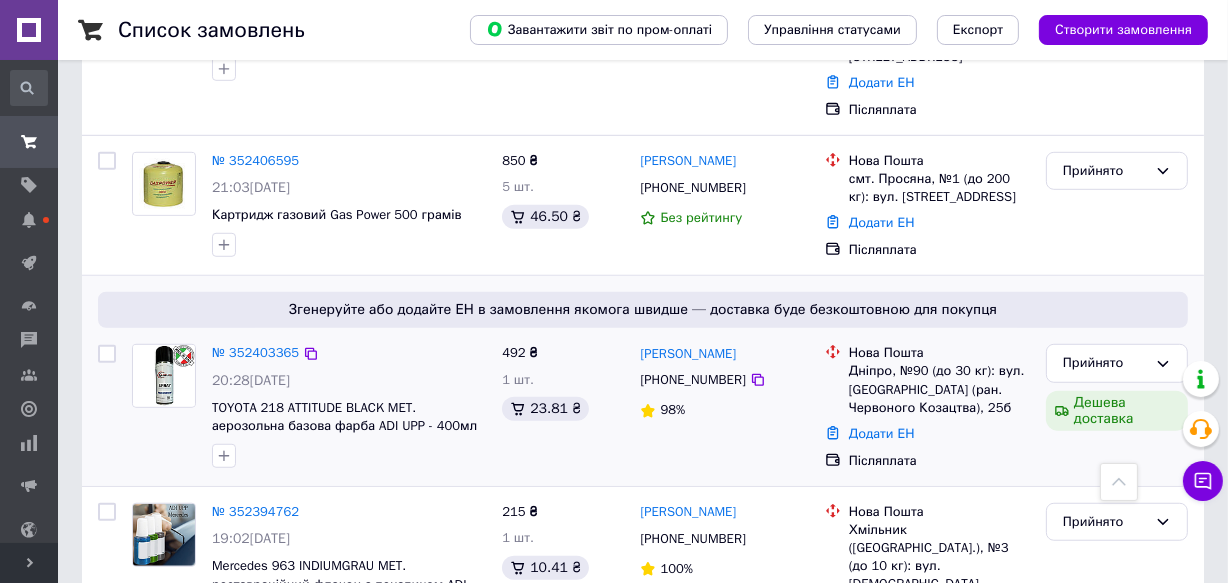 click on "№ 352403365" at bounding box center (255, 353) 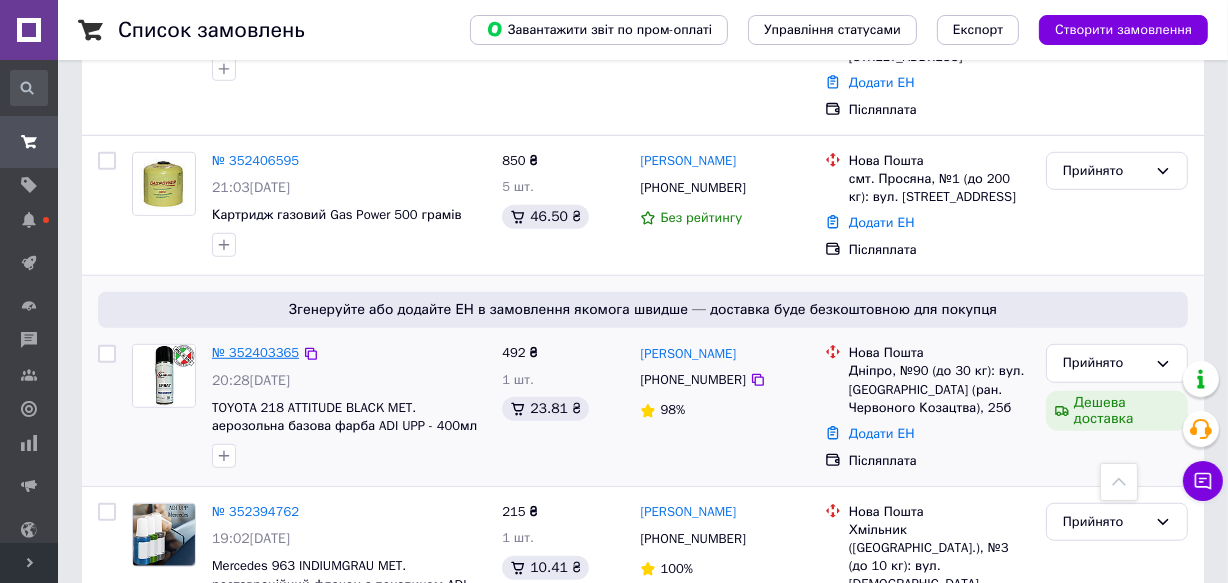 click on "№ 352403365" at bounding box center [255, 352] 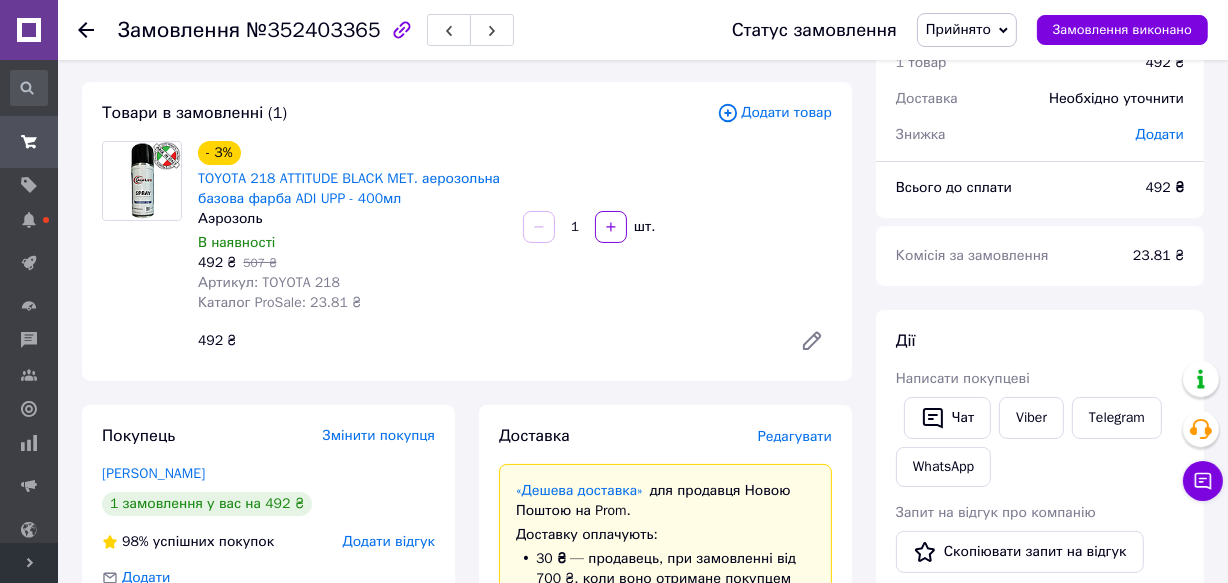 scroll, scrollTop: 0, scrollLeft: 0, axis: both 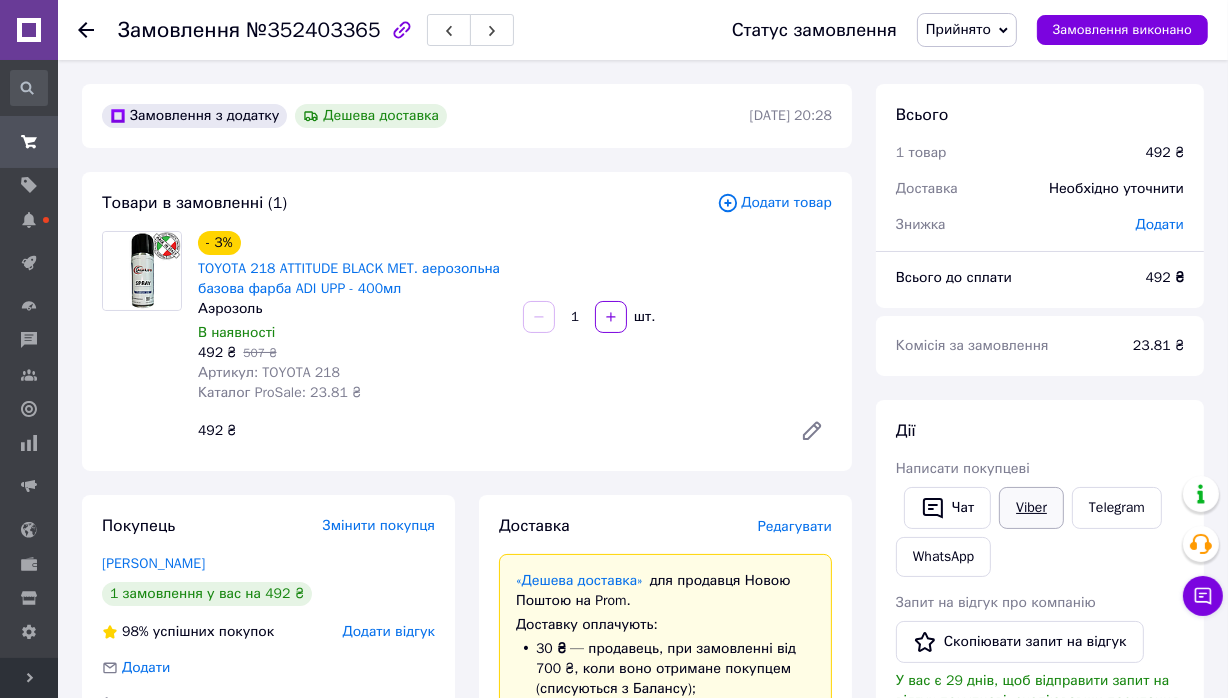 click on "Viber" at bounding box center [1031, 508] 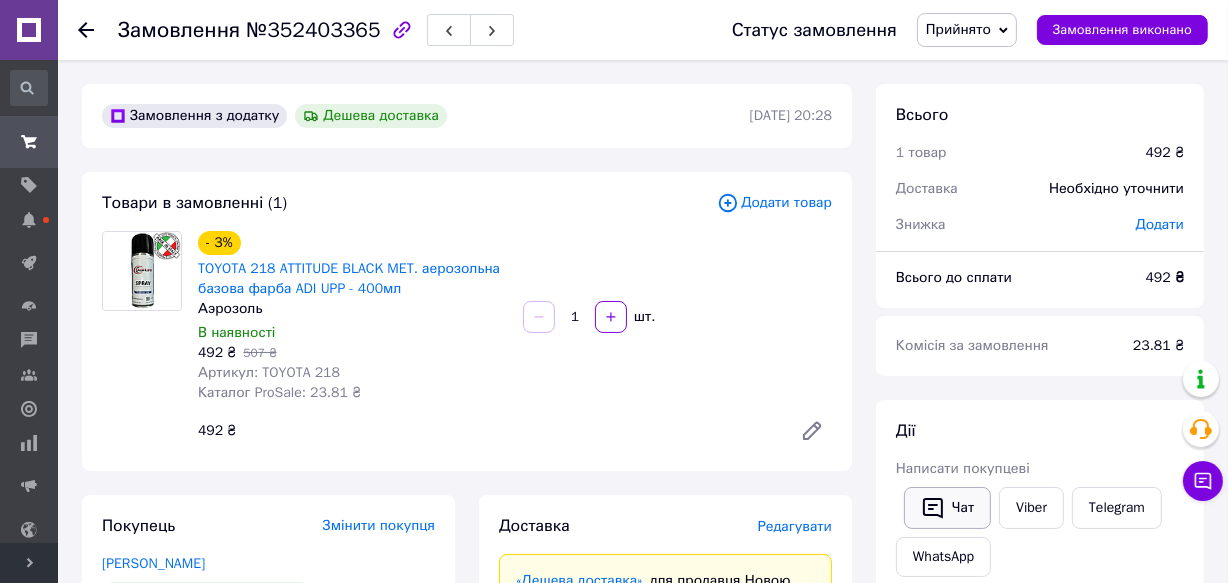 click on "Чат" at bounding box center [947, 508] 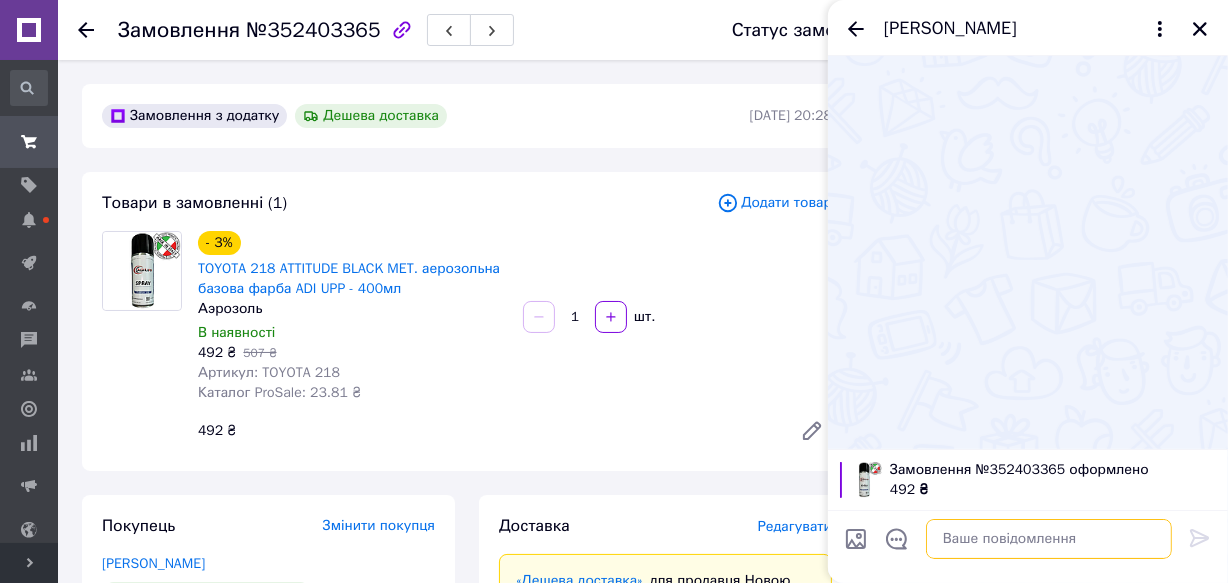 click at bounding box center [1049, 539] 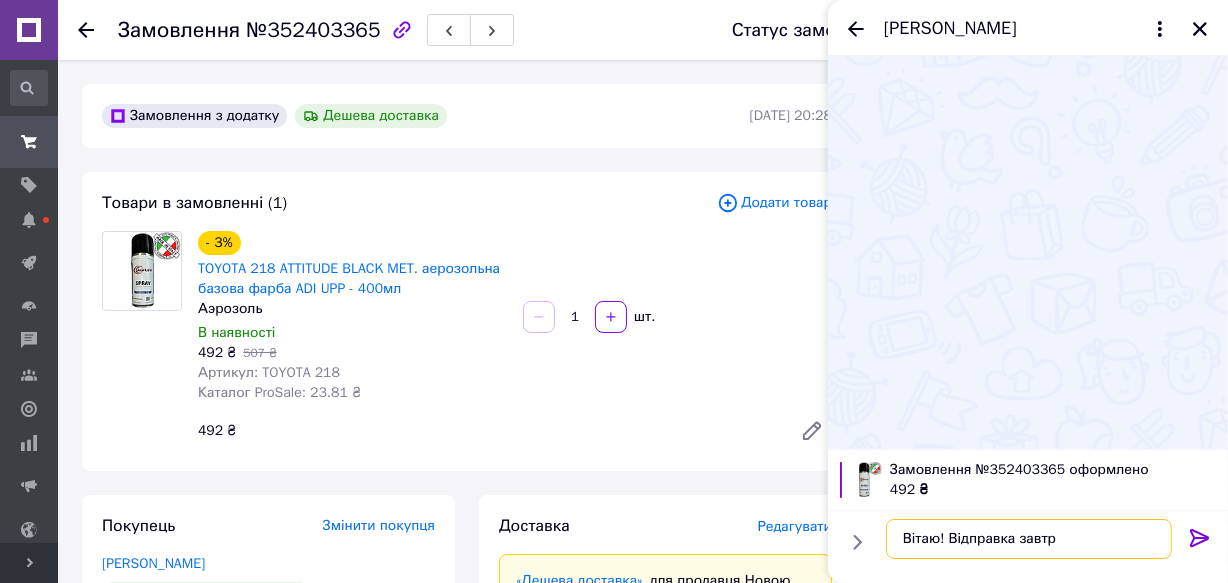 type on "Вітаю! Відправка завтра" 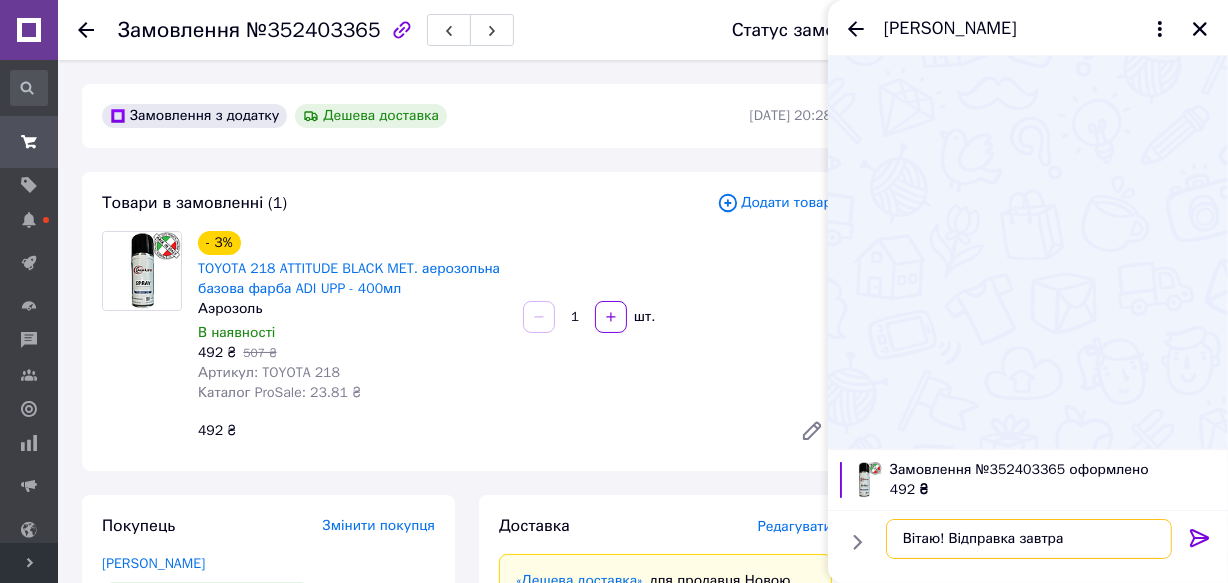 type 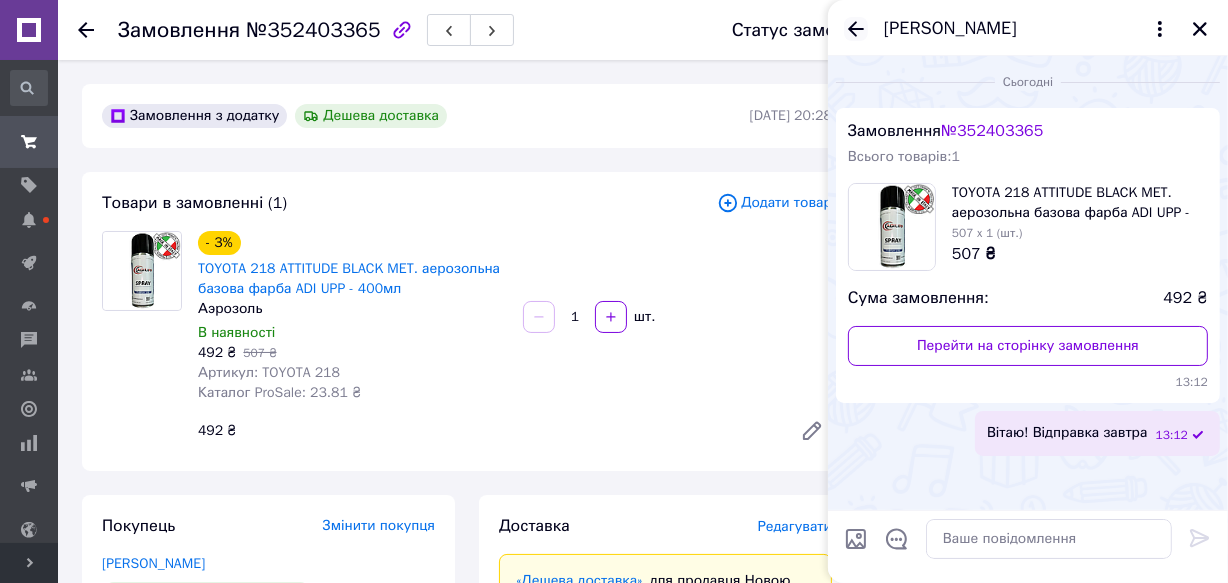 click 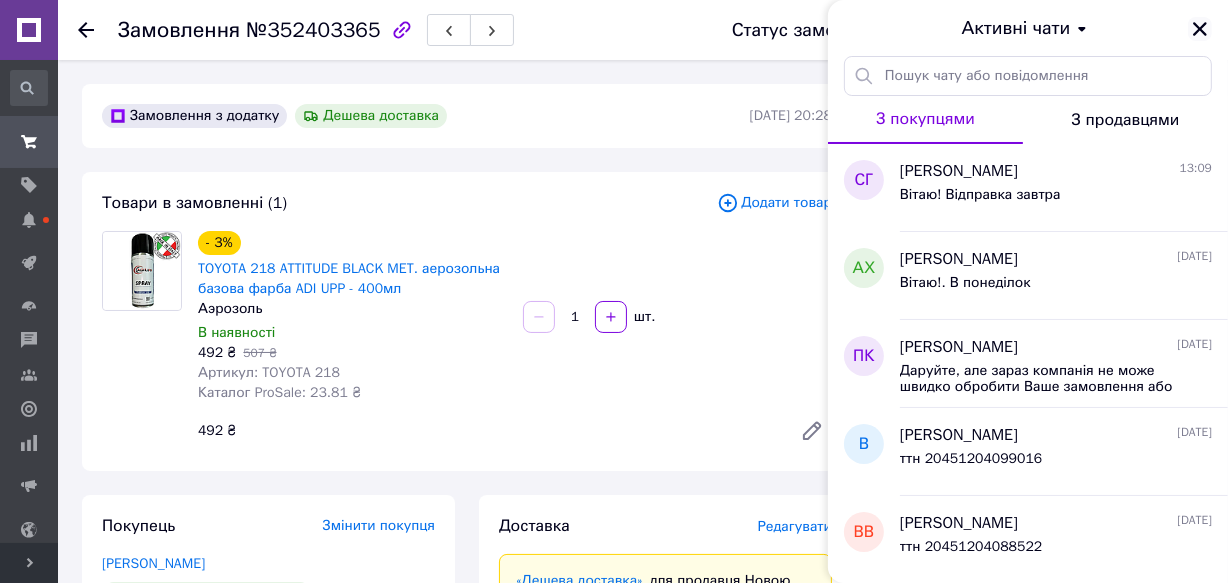 click 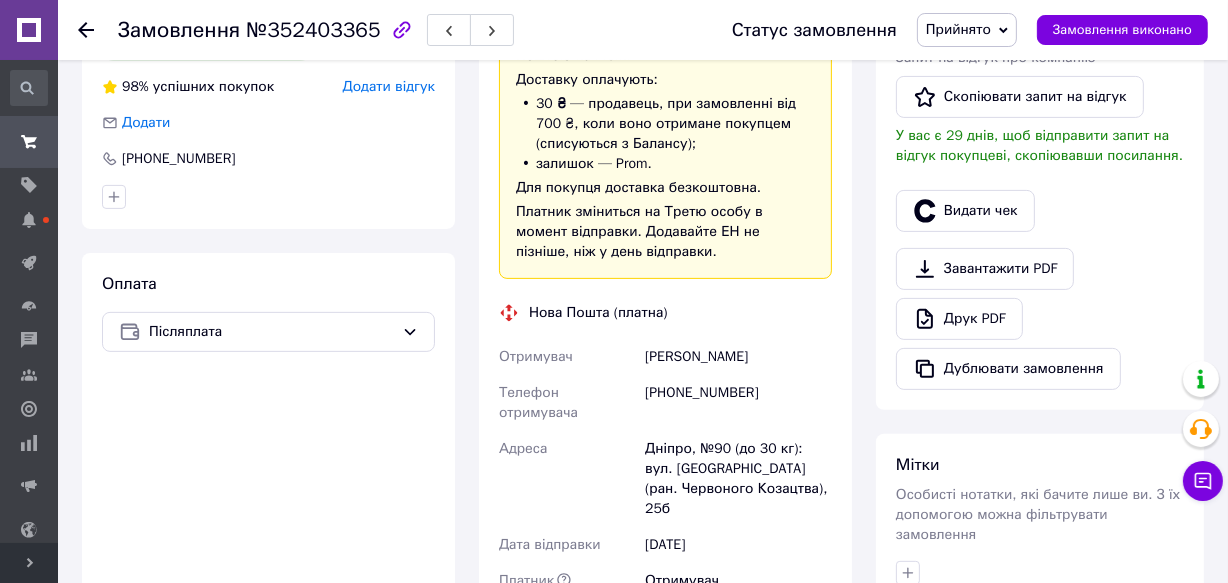 scroll, scrollTop: 727, scrollLeft: 0, axis: vertical 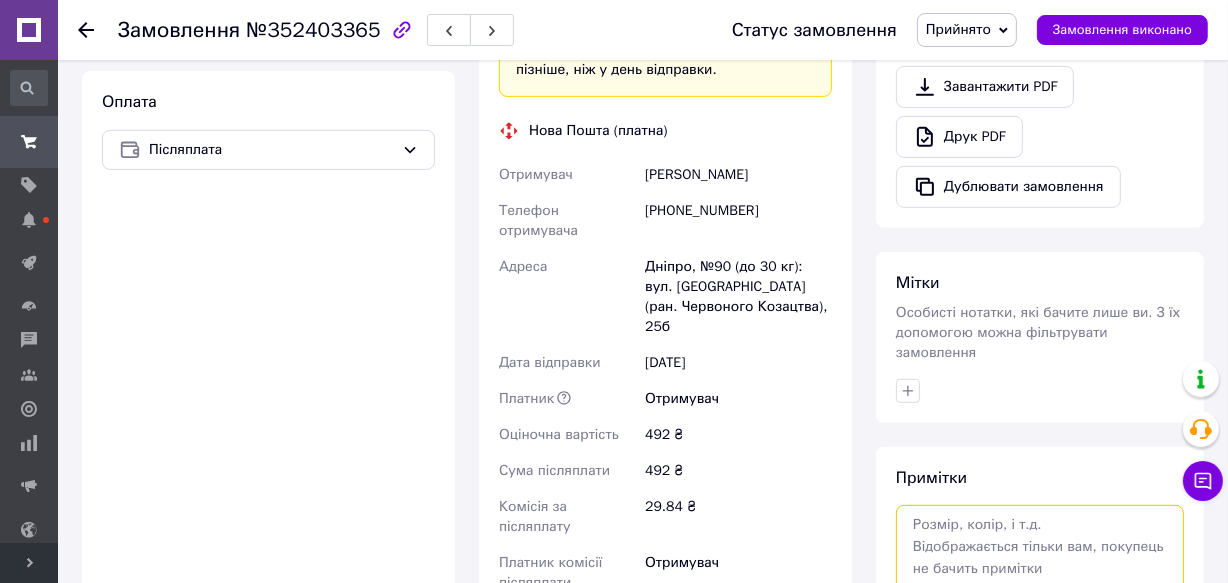 click at bounding box center [1040, 558] 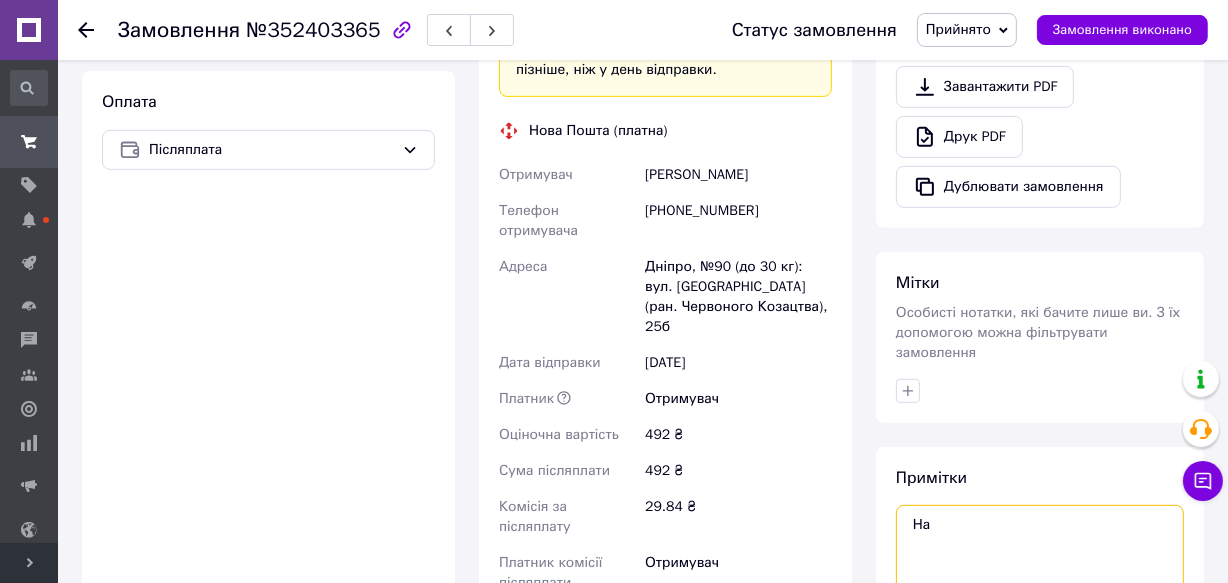 type on "Н" 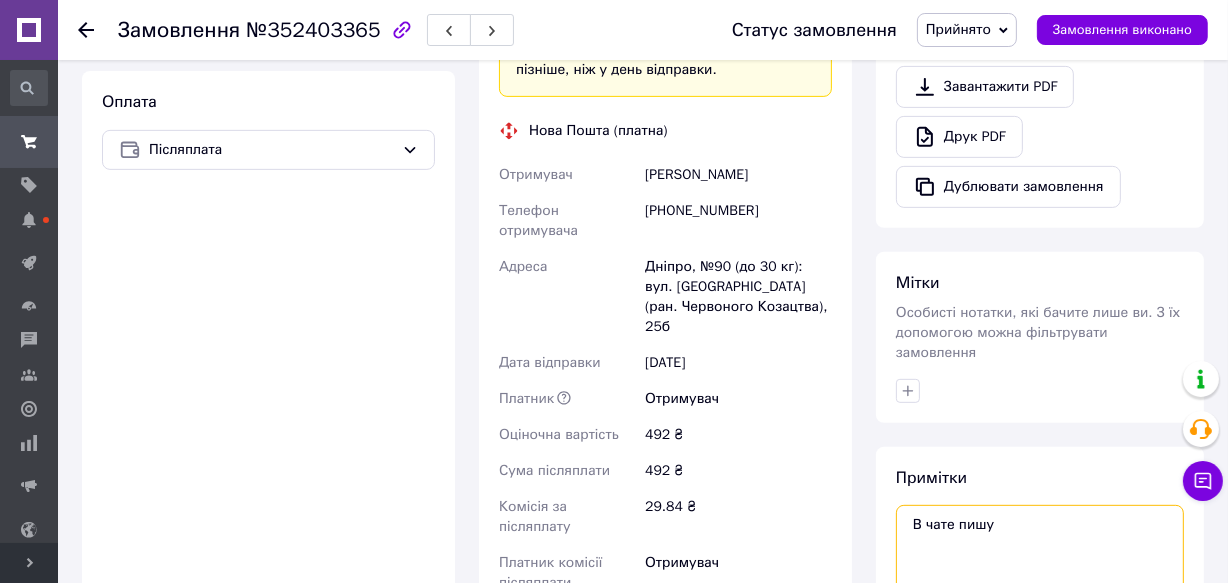 scroll, scrollTop: 909, scrollLeft: 0, axis: vertical 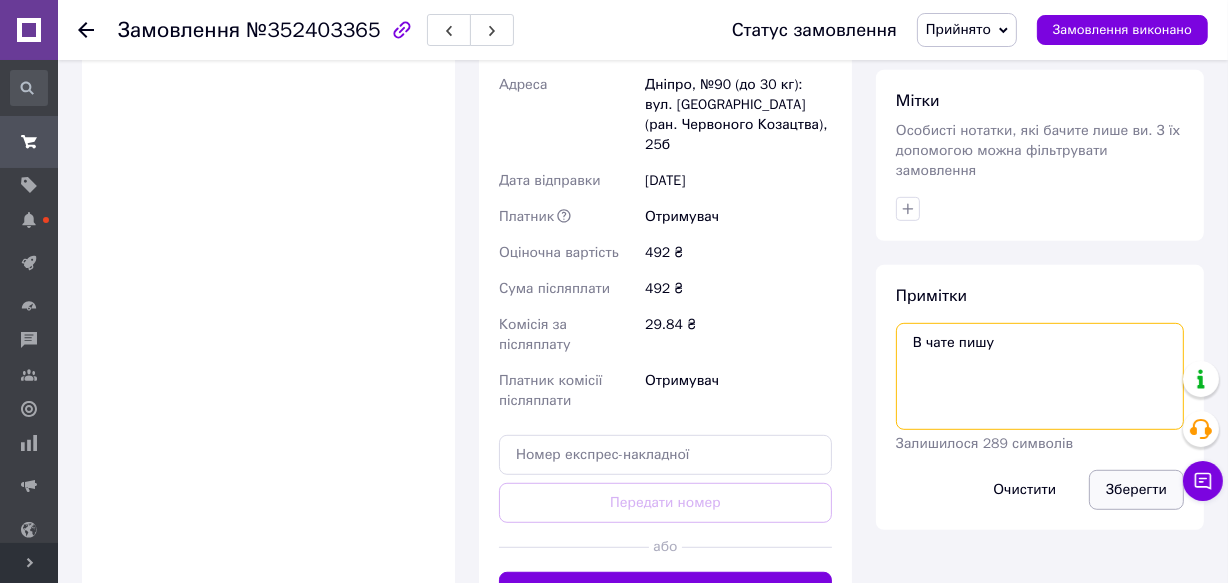 type on "В чате пишу" 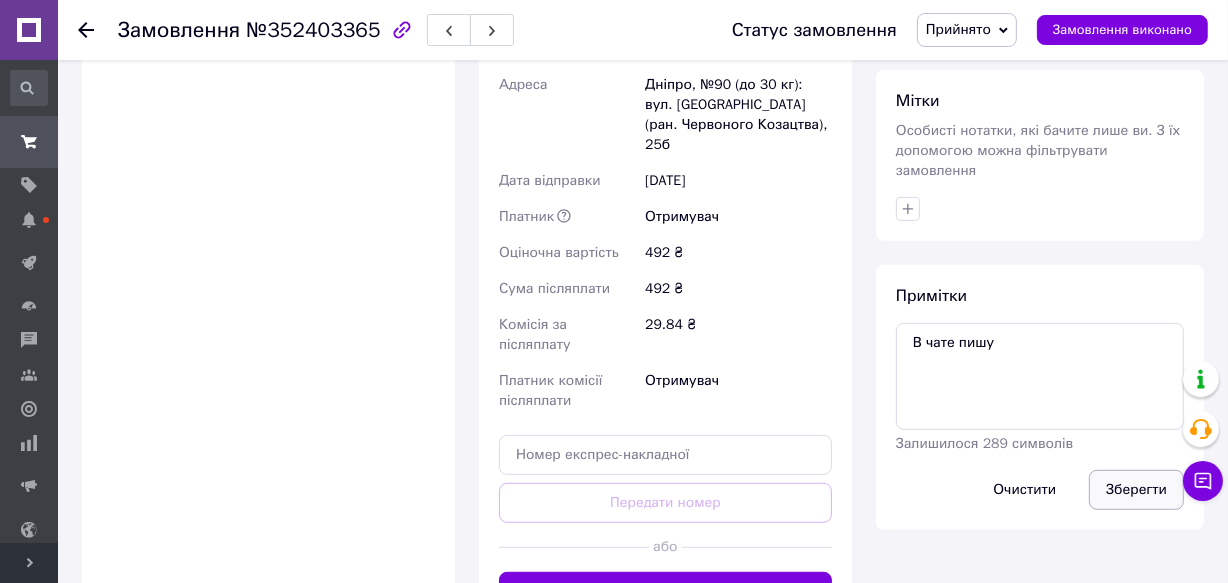 click on "Зберегти" at bounding box center (1136, 490) 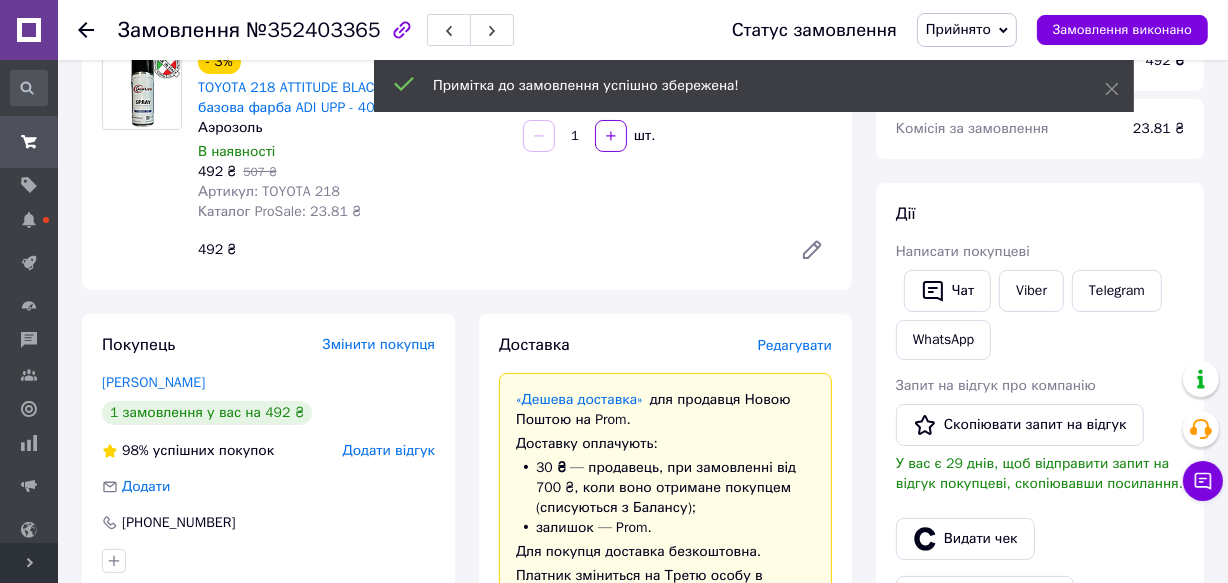 scroll, scrollTop: 0, scrollLeft: 0, axis: both 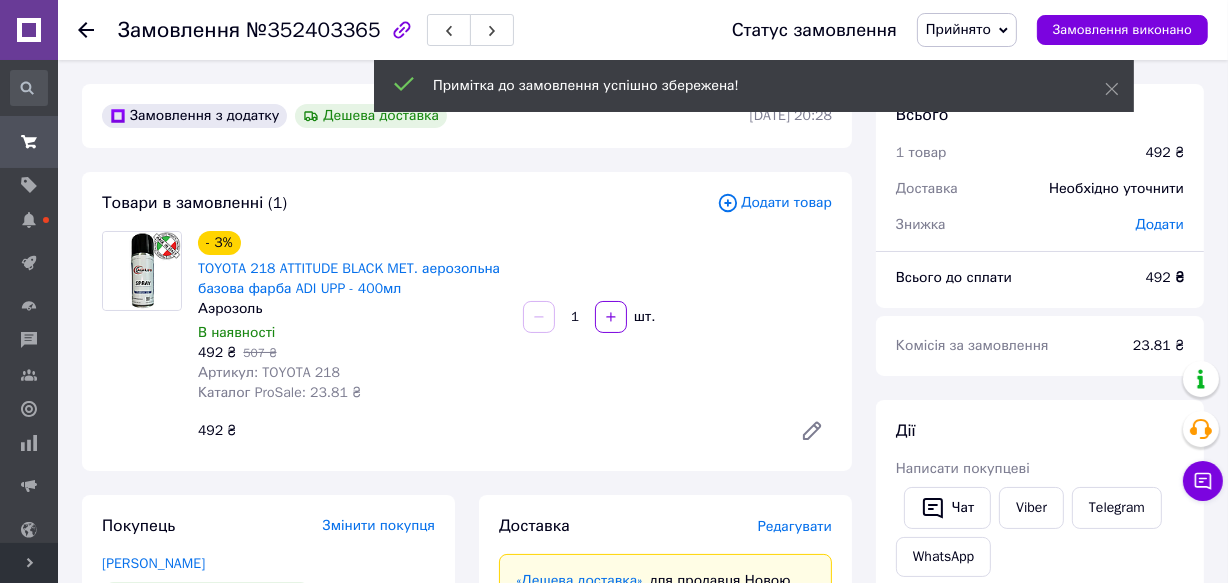 click on "Прийнято" at bounding box center [958, 29] 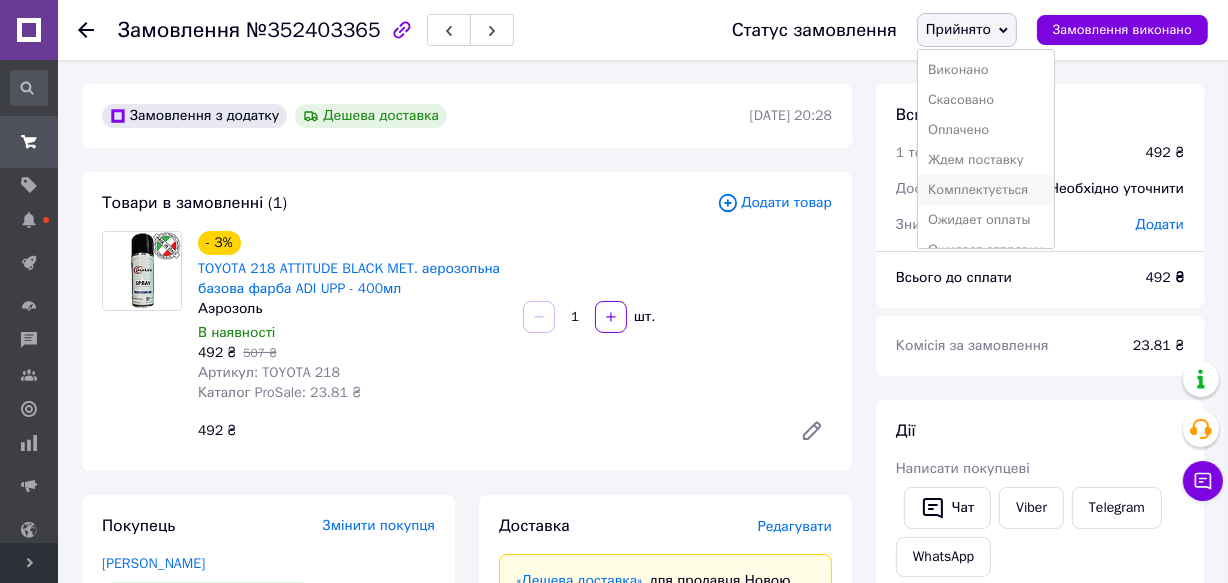scroll, scrollTop: 81, scrollLeft: 0, axis: vertical 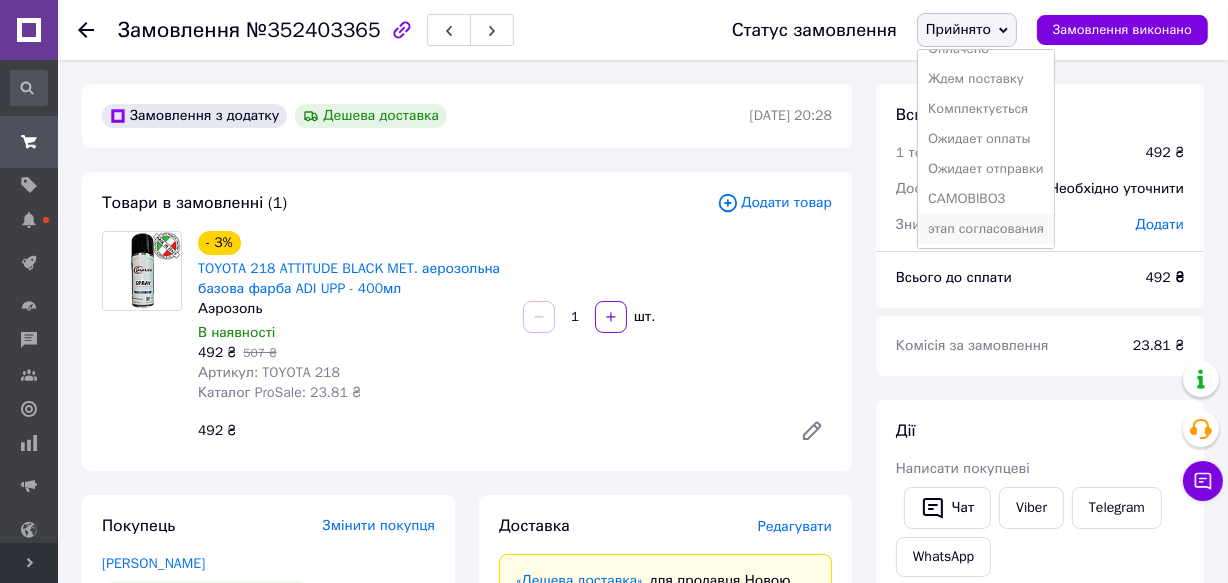 click on "этап согласования" at bounding box center (986, 229) 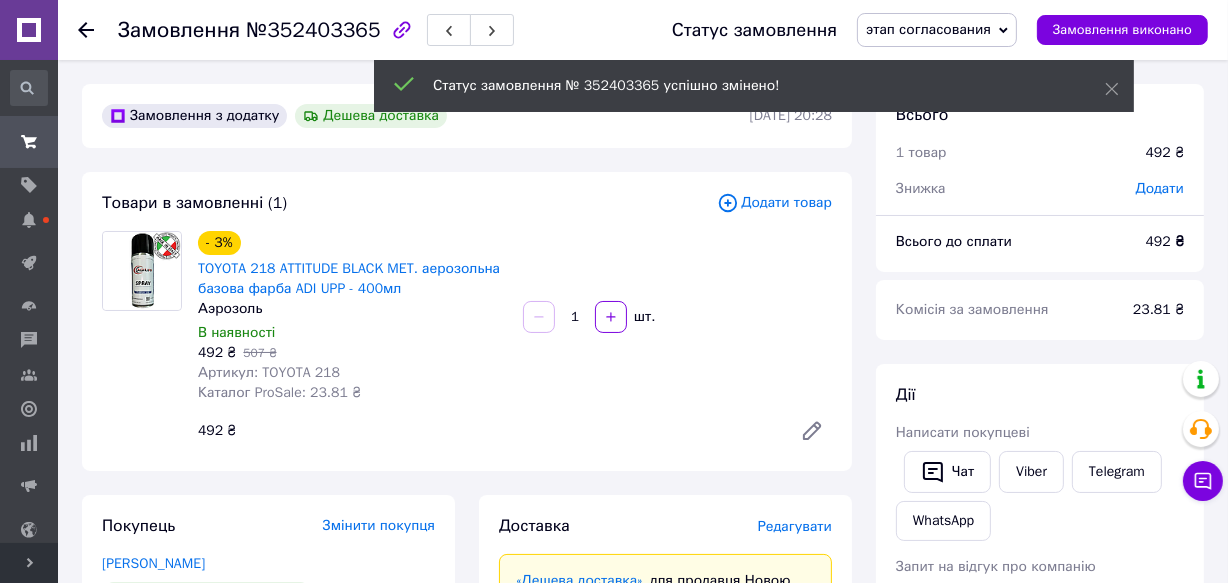 click 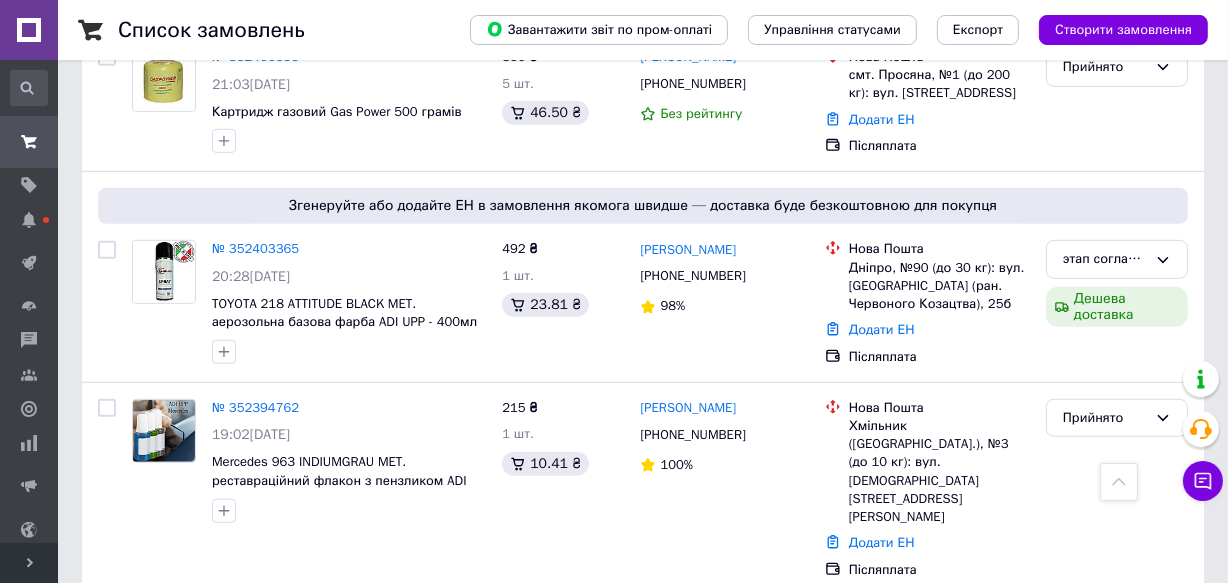 scroll, scrollTop: 1272, scrollLeft: 0, axis: vertical 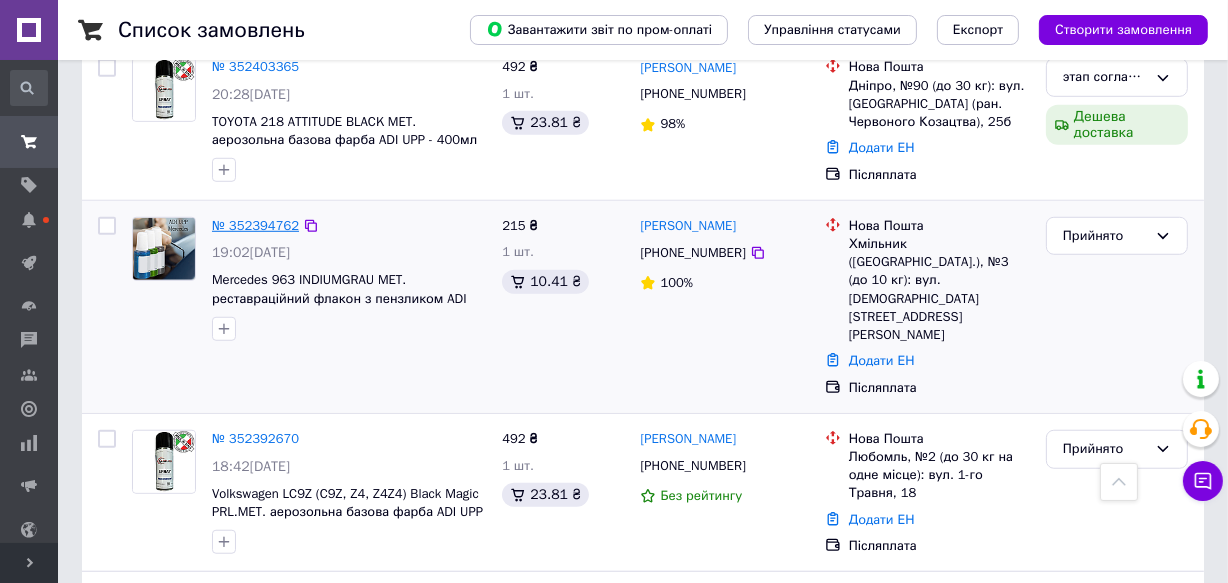 click on "№ 352394762" at bounding box center [255, 225] 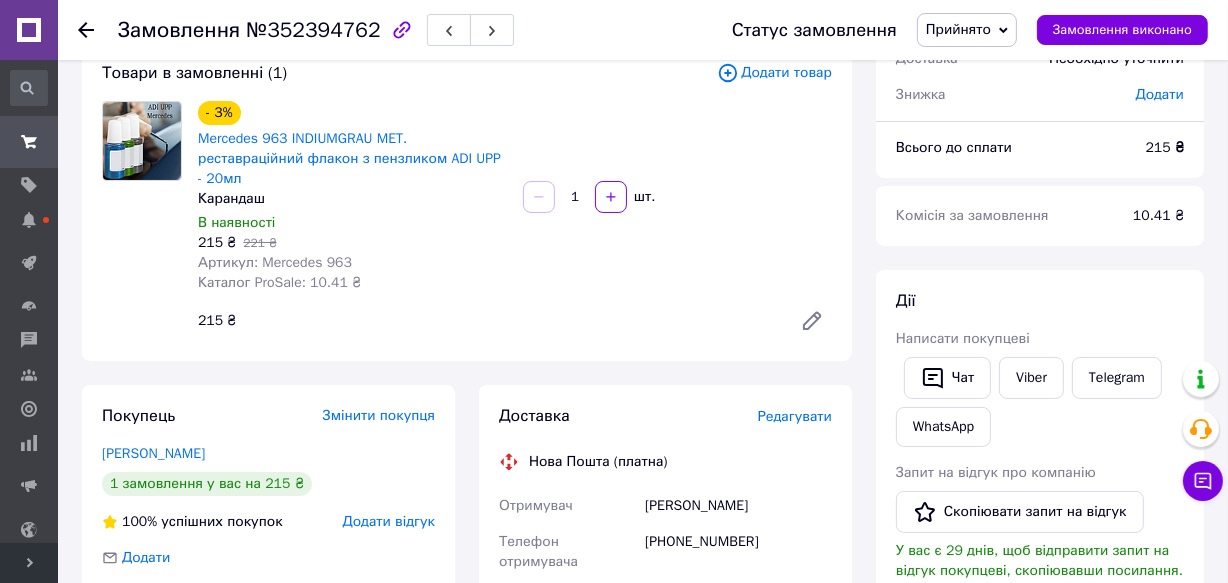 scroll, scrollTop: 0, scrollLeft: 0, axis: both 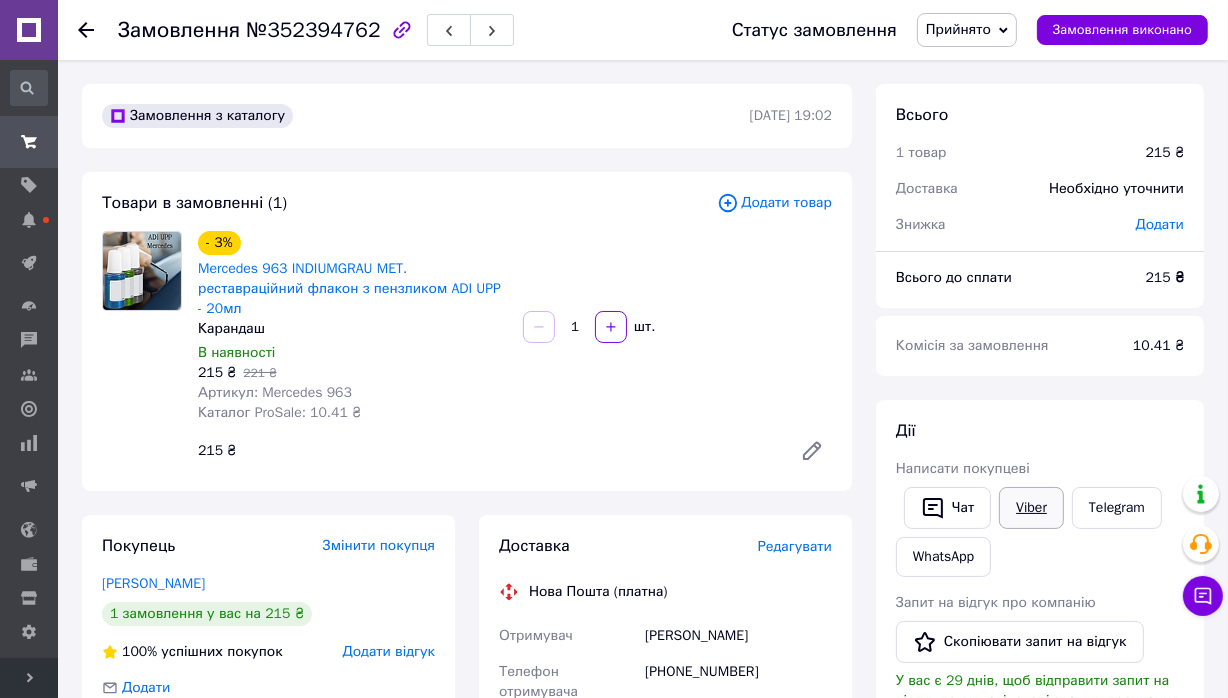 click on "Viber" at bounding box center (1031, 508) 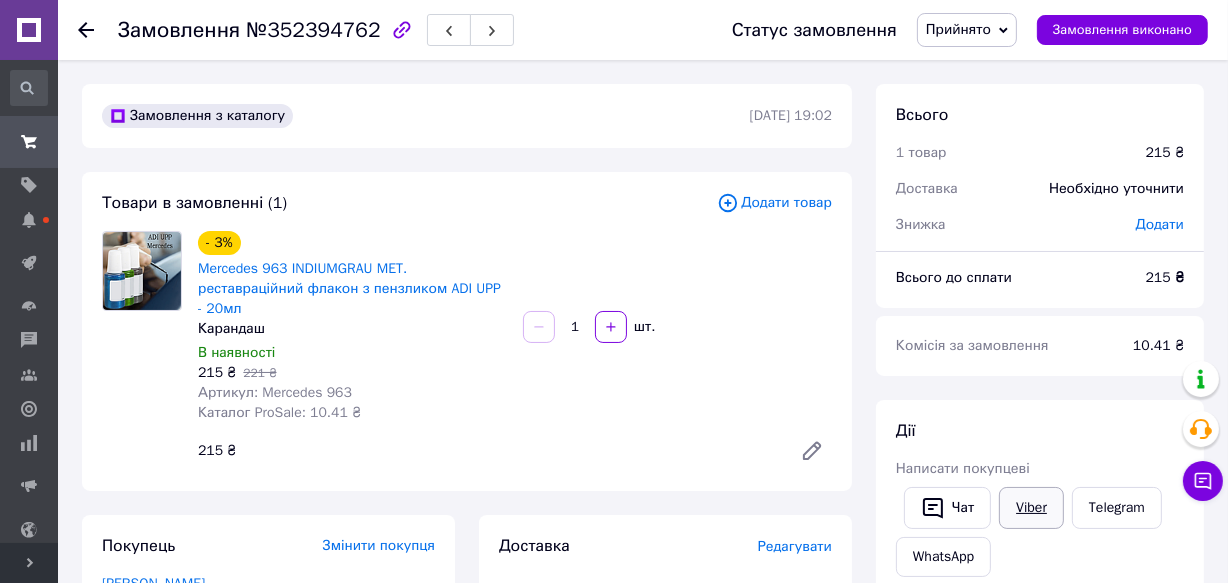 click on "Viber" at bounding box center [1031, 508] 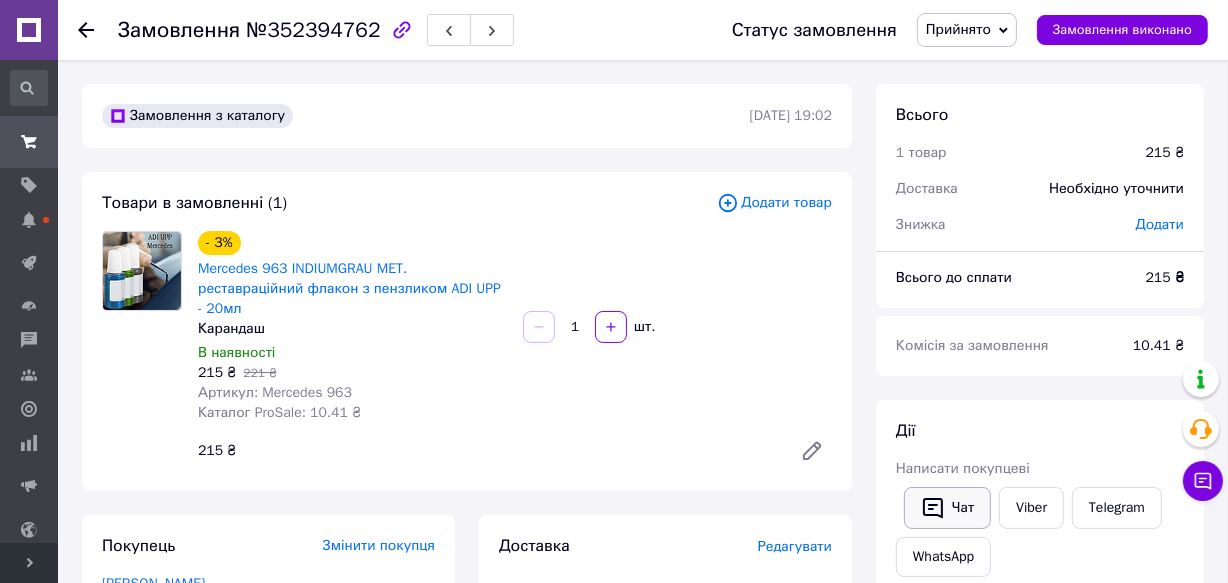 click on "Чат" at bounding box center [947, 508] 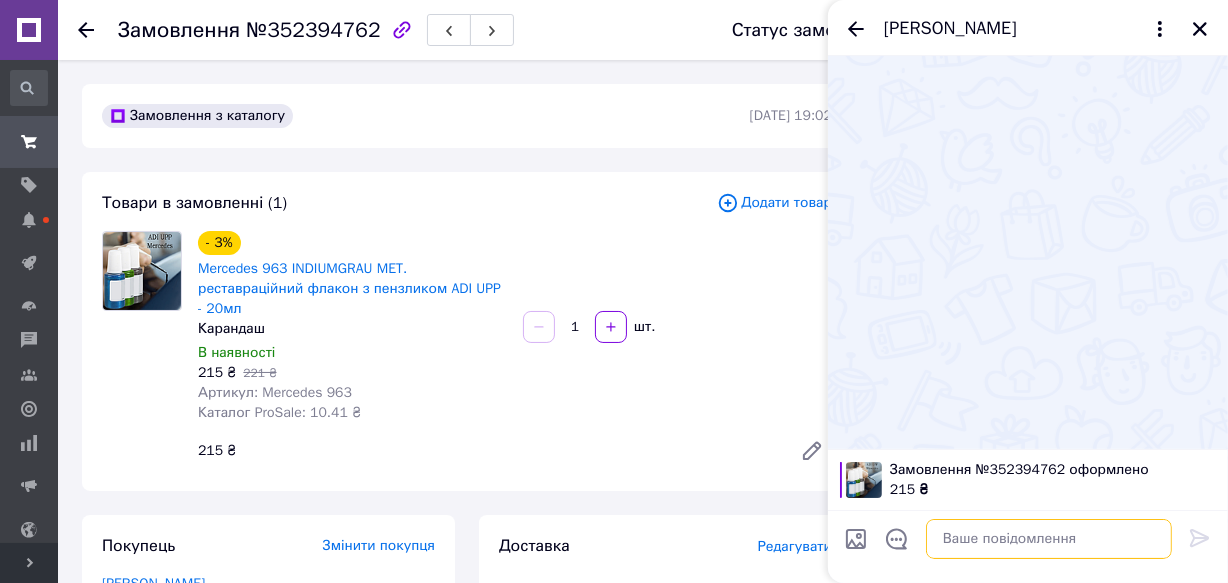 click at bounding box center [1049, 539] 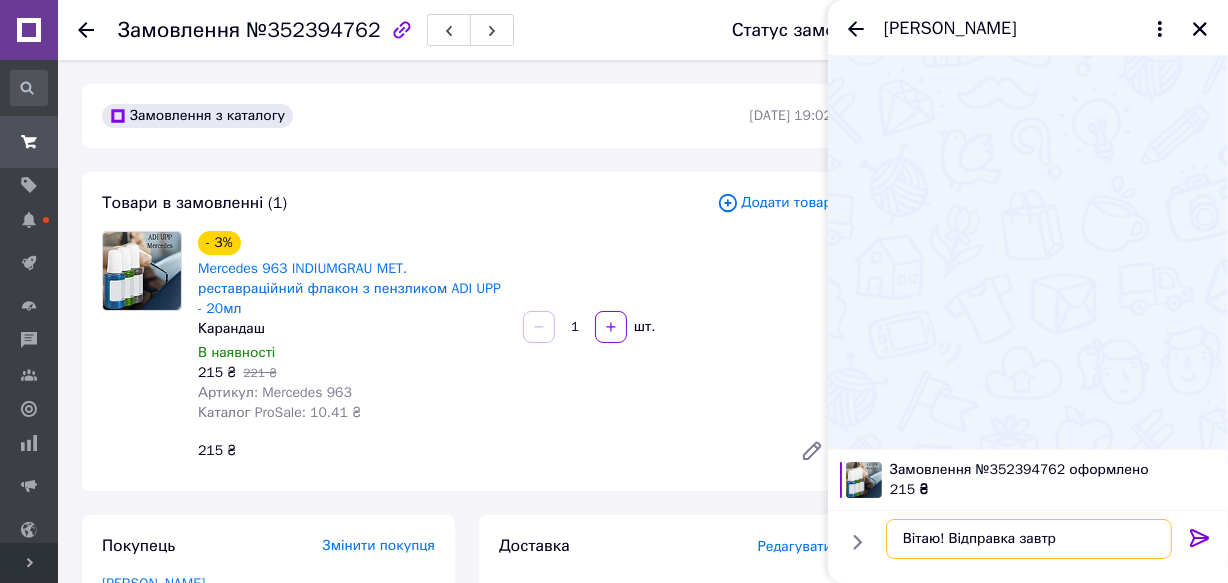 type on "Вітаю! Відправка завтра" 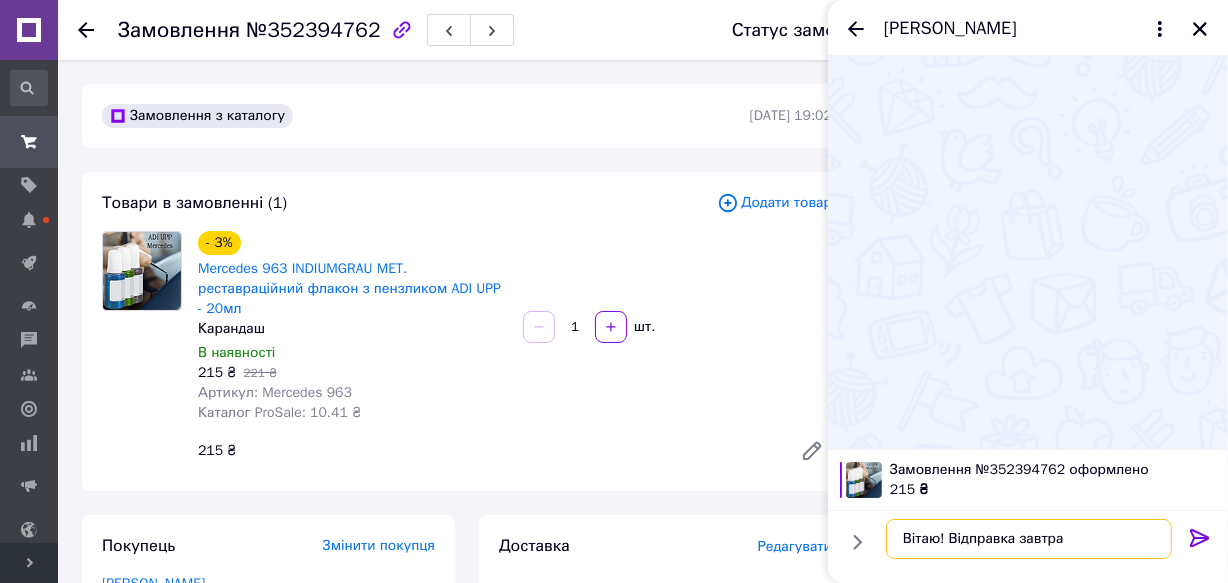 type 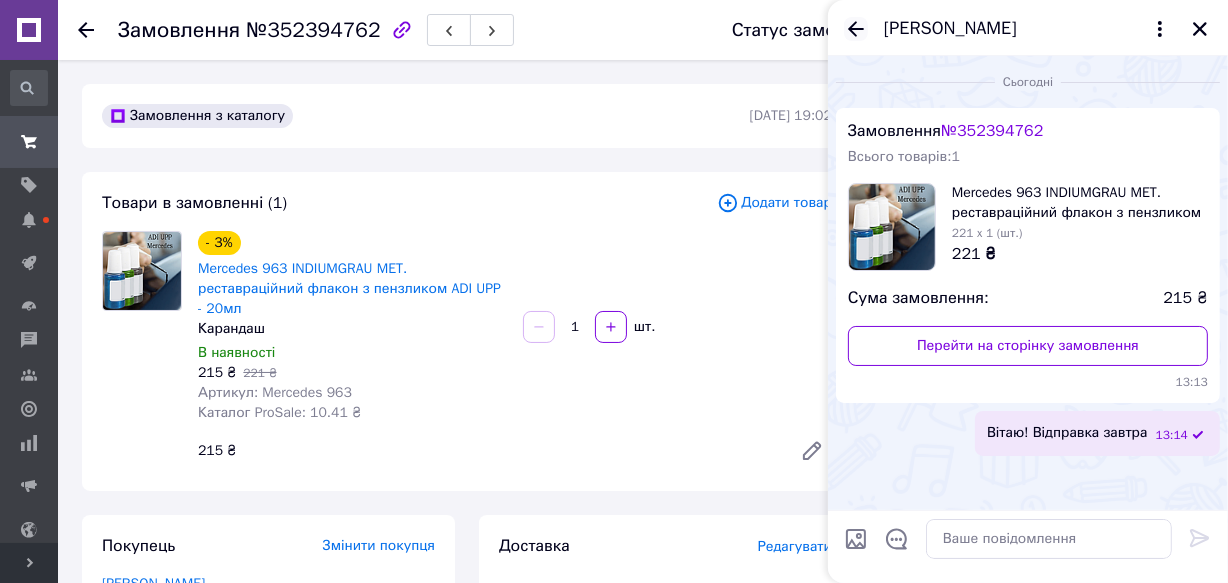 click 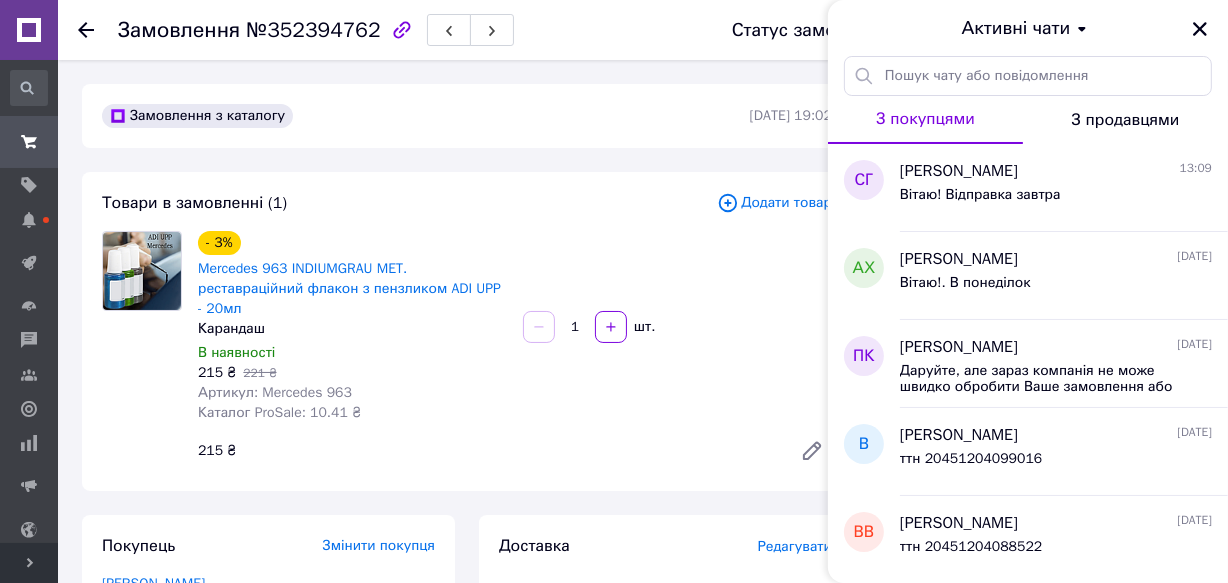 drag, startPoint x: 1200, startPoint y: 32, endPoint x: 1067, endPoint y: 64, distance: 136.79547 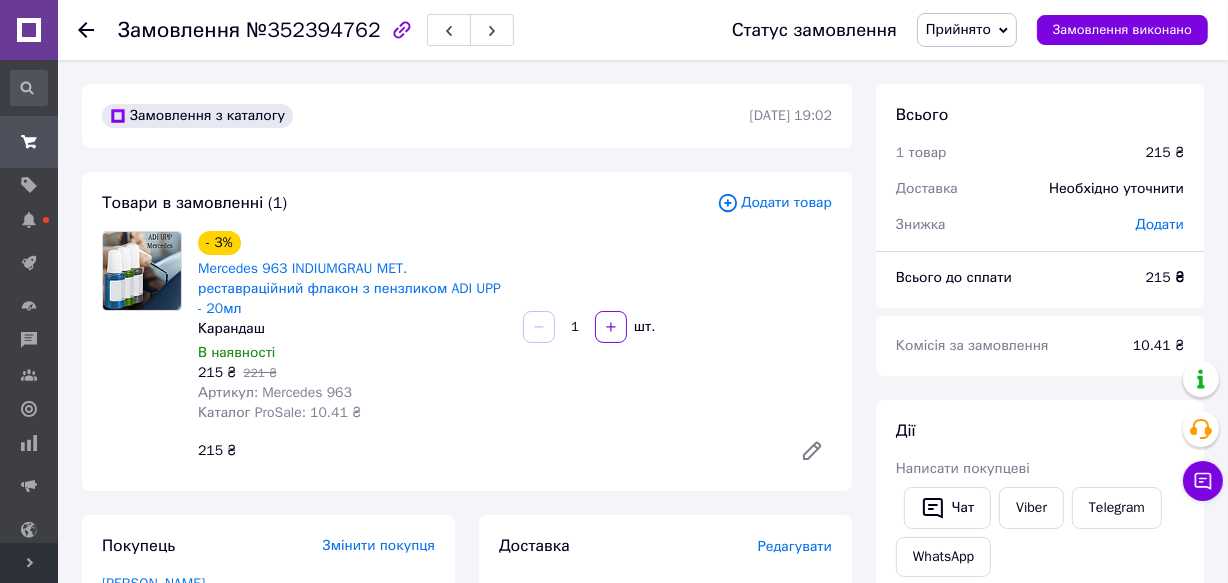 click on "Прийнято" at bounding box center [967, 30] 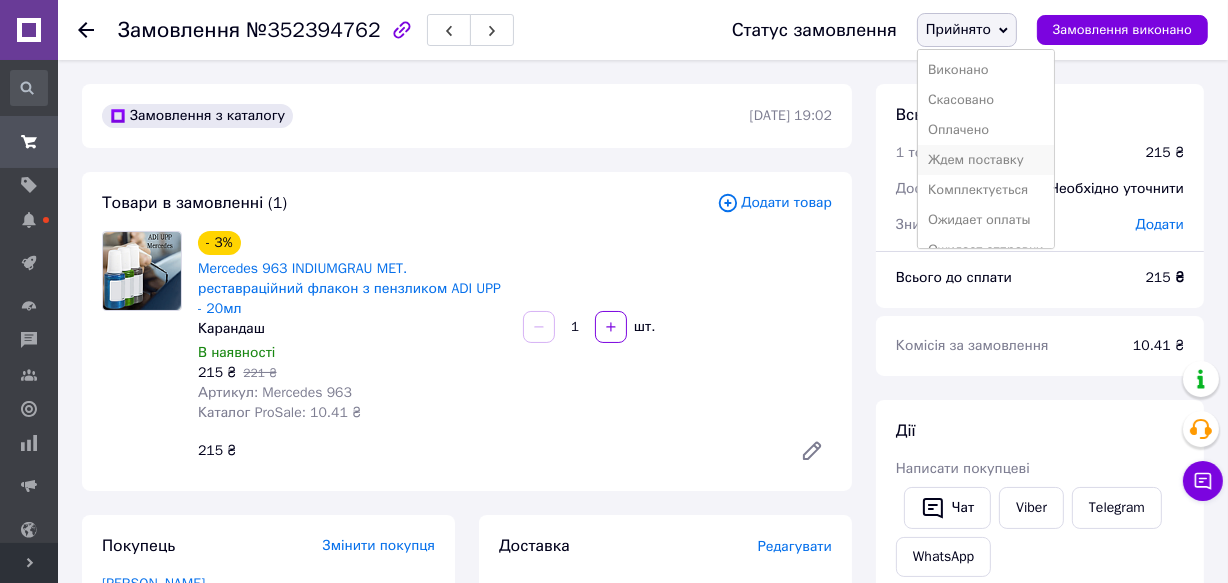 scroll, scrollTop: 81, scrollLeft: 0, axis: vertical 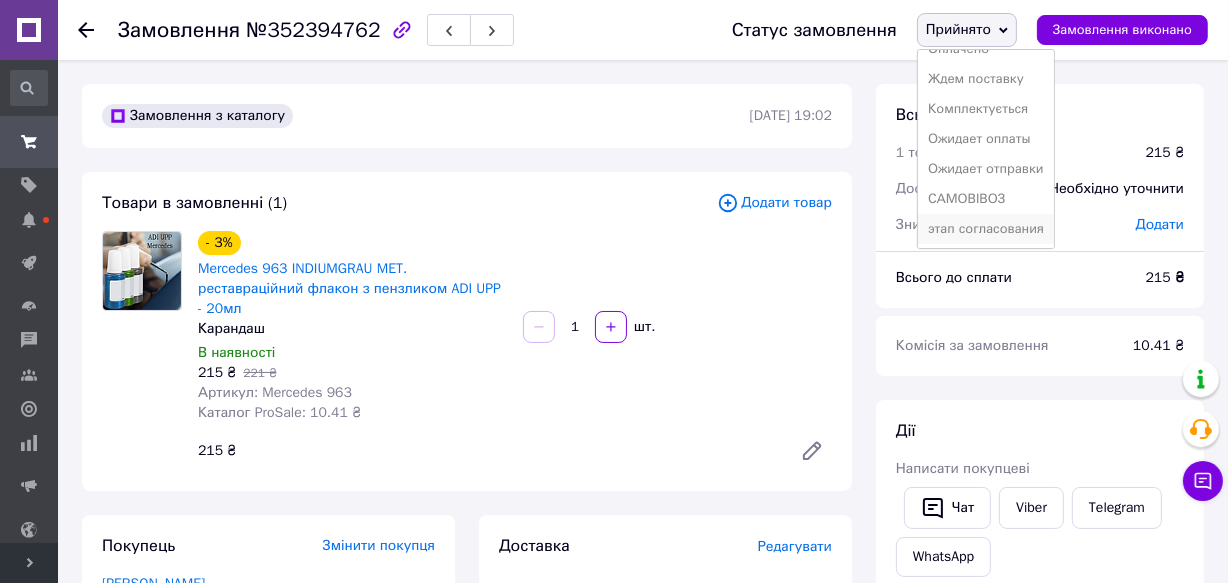 click on "этап согласования" at bounding box center (986, 229) 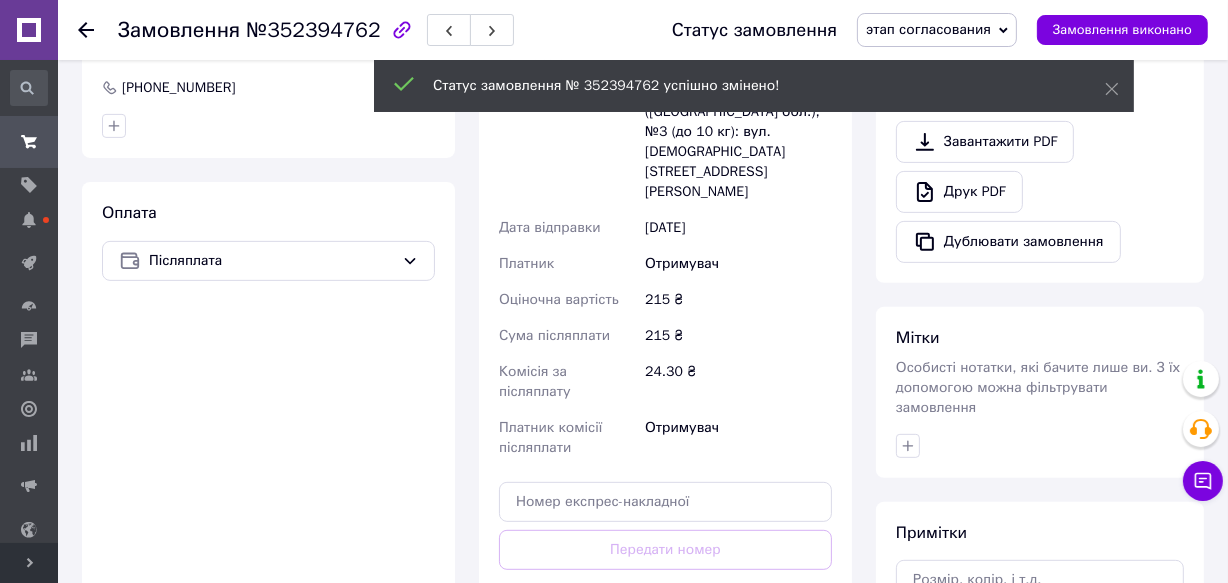 scroll, scrollTop: 818, scrollLeft: 0, axis: vertical 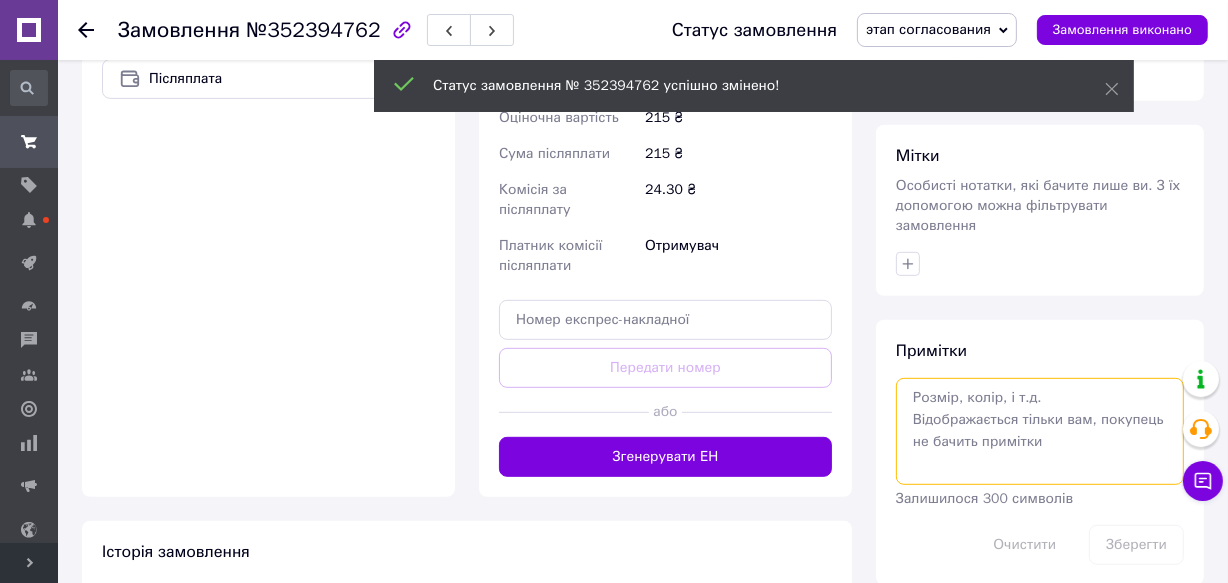 click at bounding box center (1040, 431) 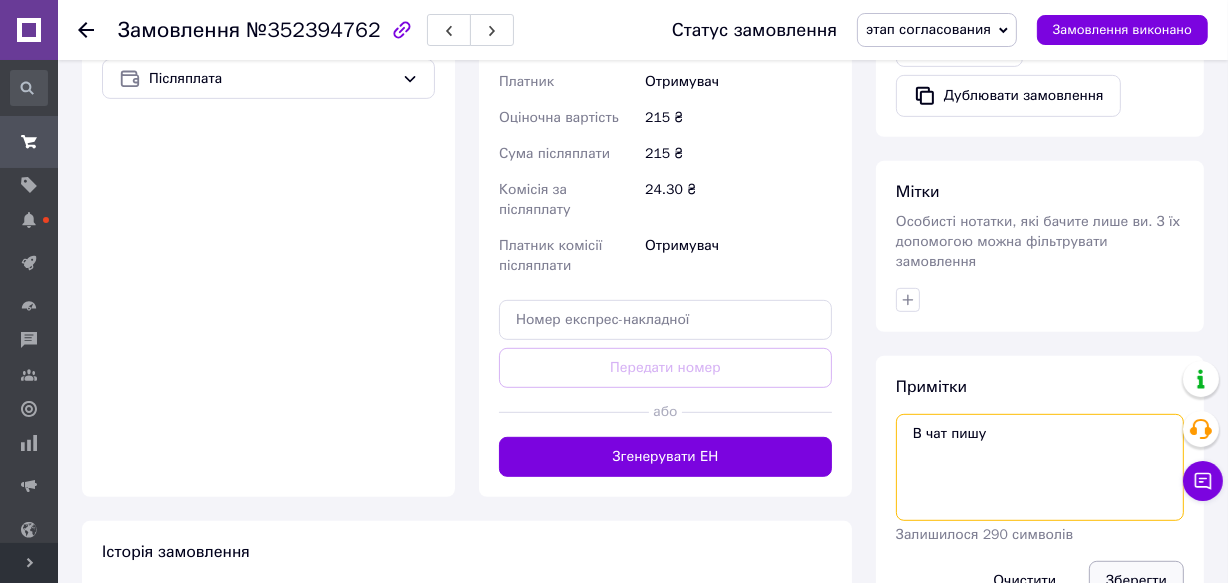 type on "В чат пишу" 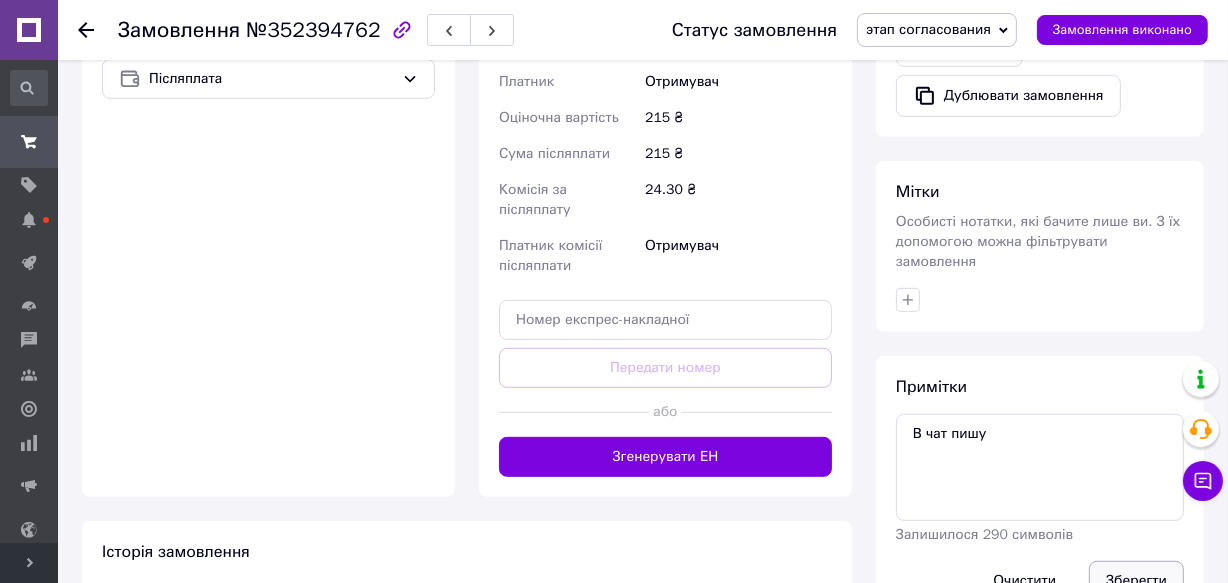 click on "Зберегти" at bounding box center [1136, 581] 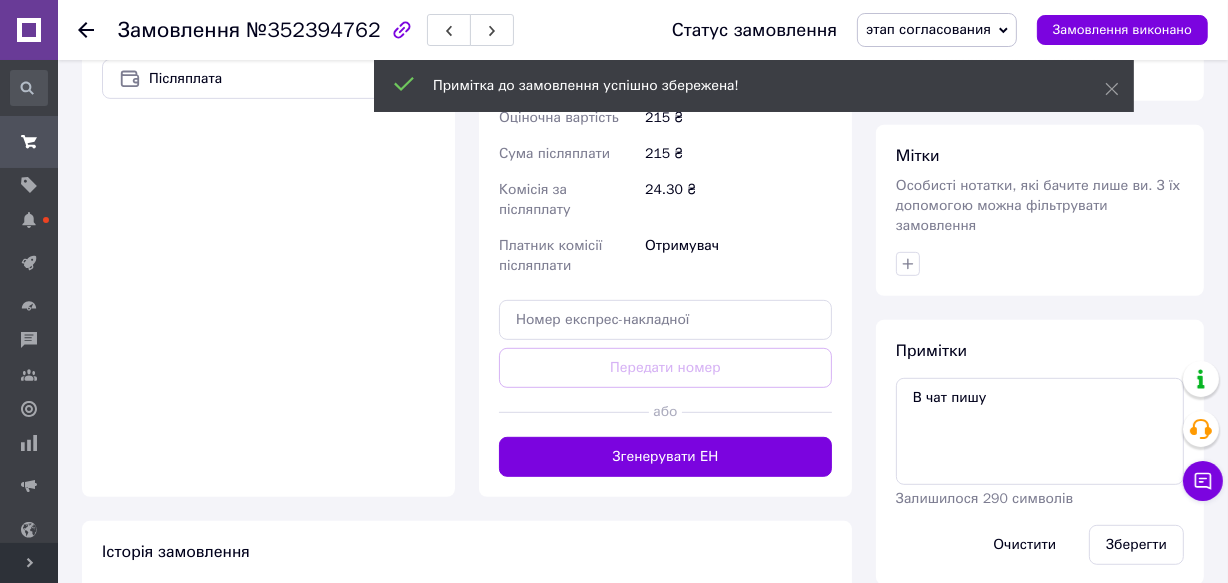 click 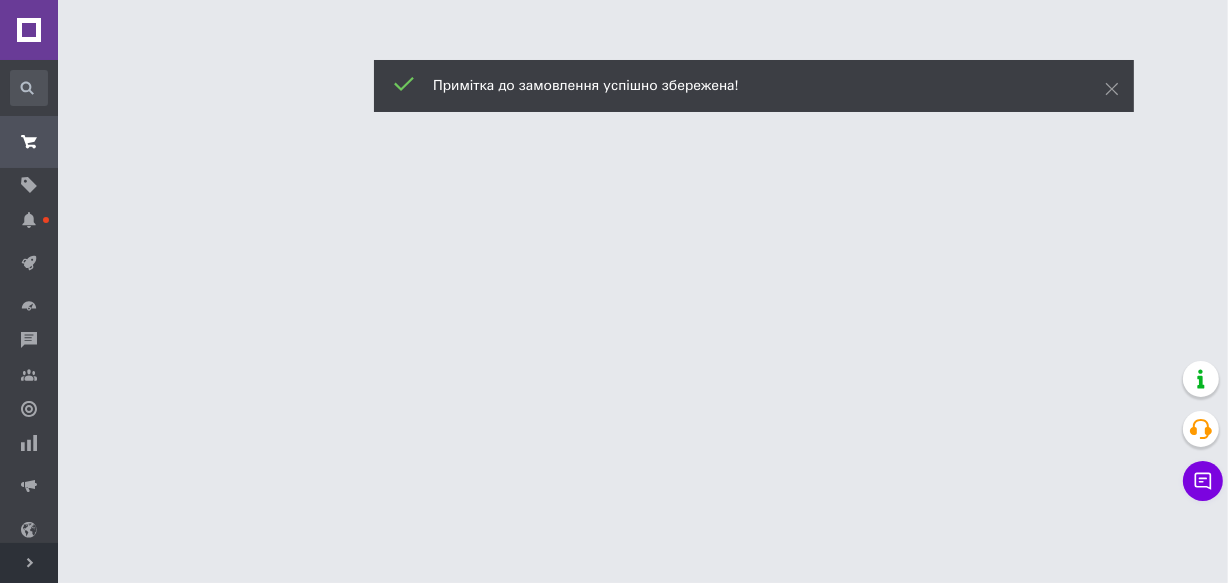 scroll, scrollTop: 0, scrollLeft: 0, axis: both 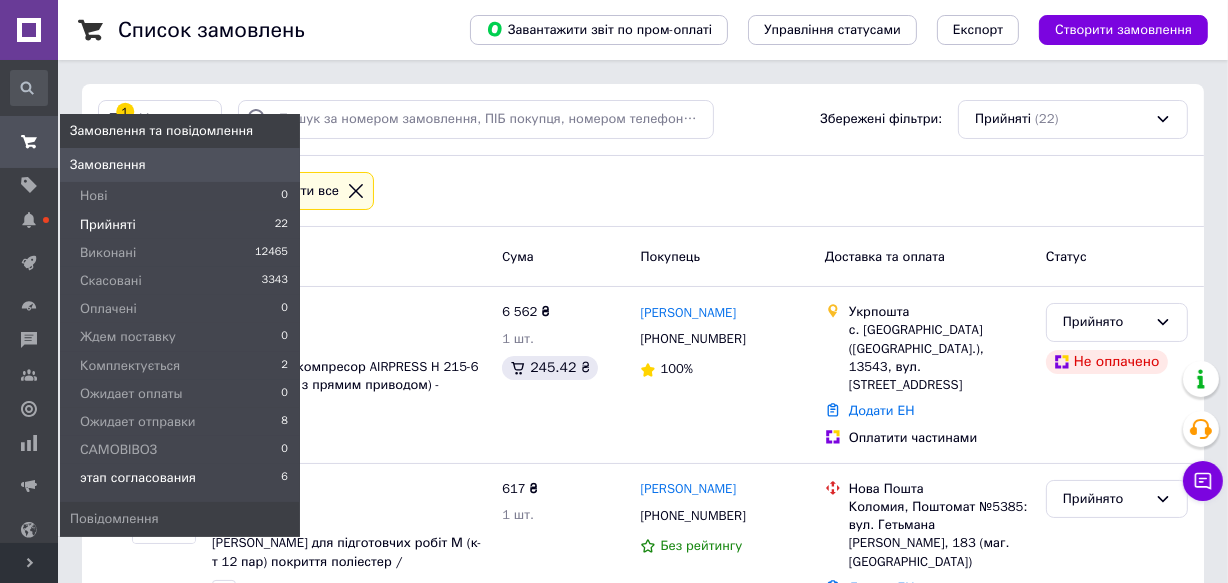 click on "этап согласования" at bounding box center [138, 478] 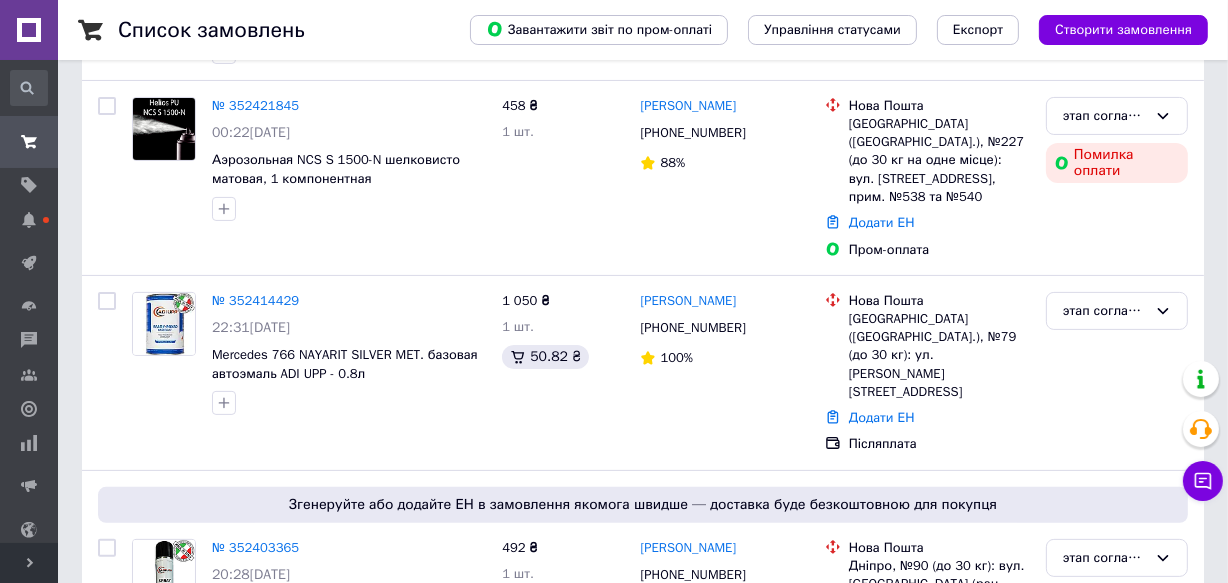 scroll, scrollTop: 454, scrollLeft: 0, axis: vertical 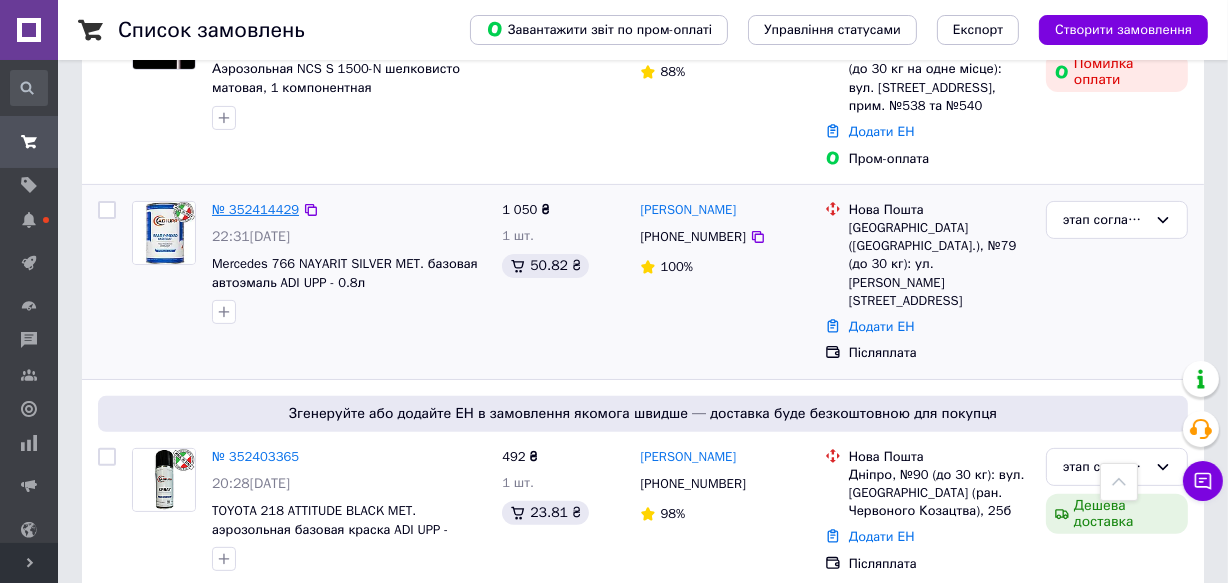 click on "№ 352414429" at bounding box center [255, 209] 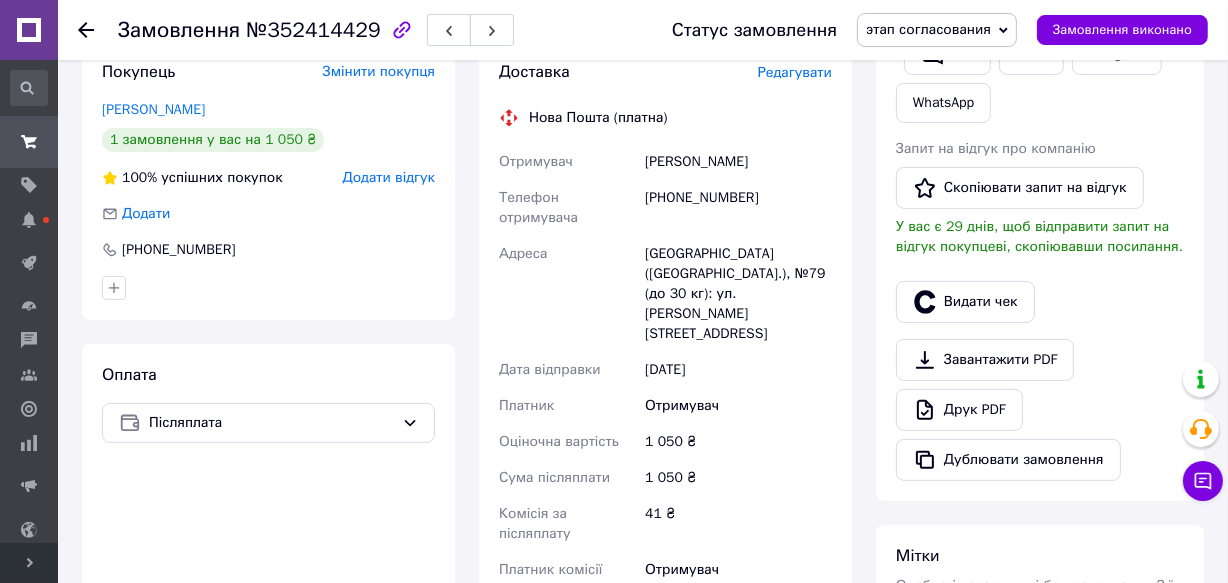 scroll, scrollTop: 0, scrollLeft: 0, axis: both 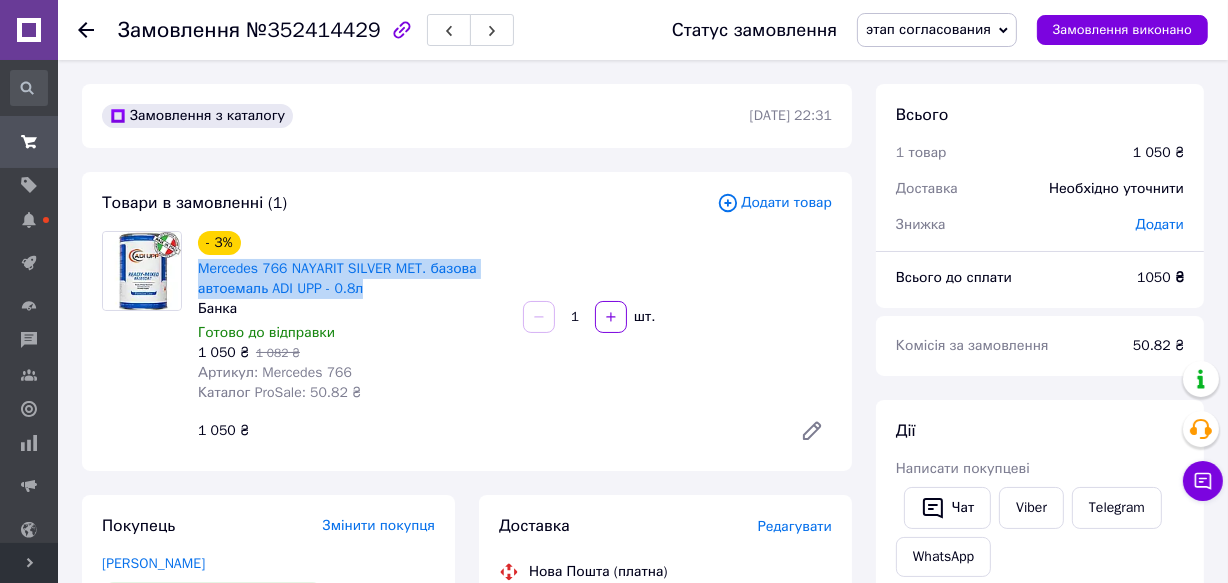 drag, startPoint x: 193, startPoint y: 266, endPoint x: 375, endPoint y: 280, distance: 182.53767 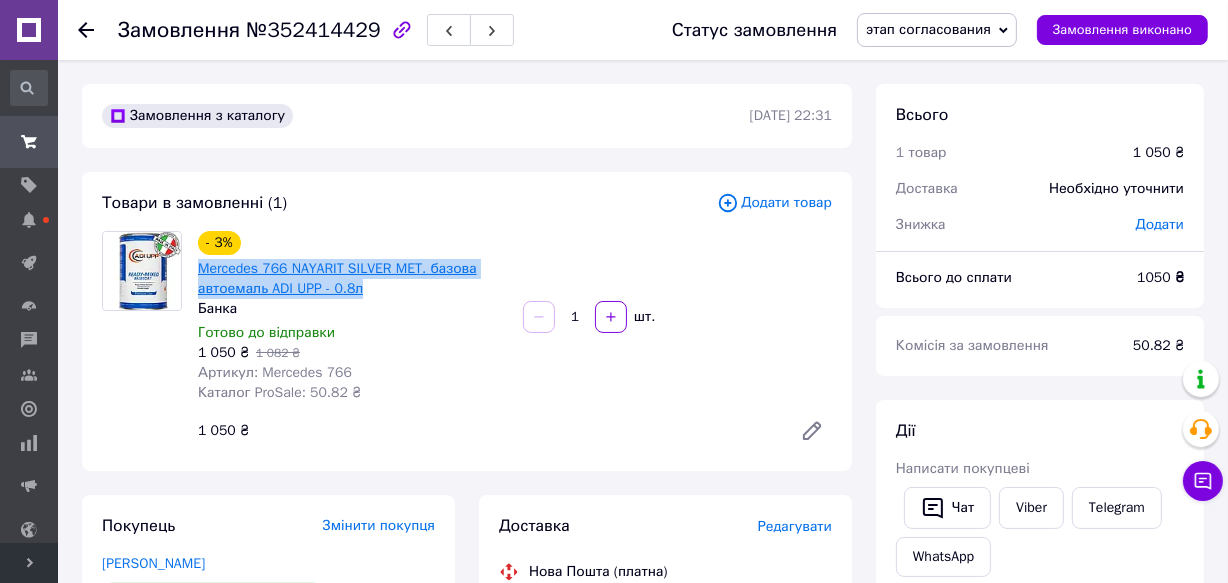 copy on "Mercedes 766 NAYARIT SILVER MET. базова автоемаль ADI UPP - 0.8л" 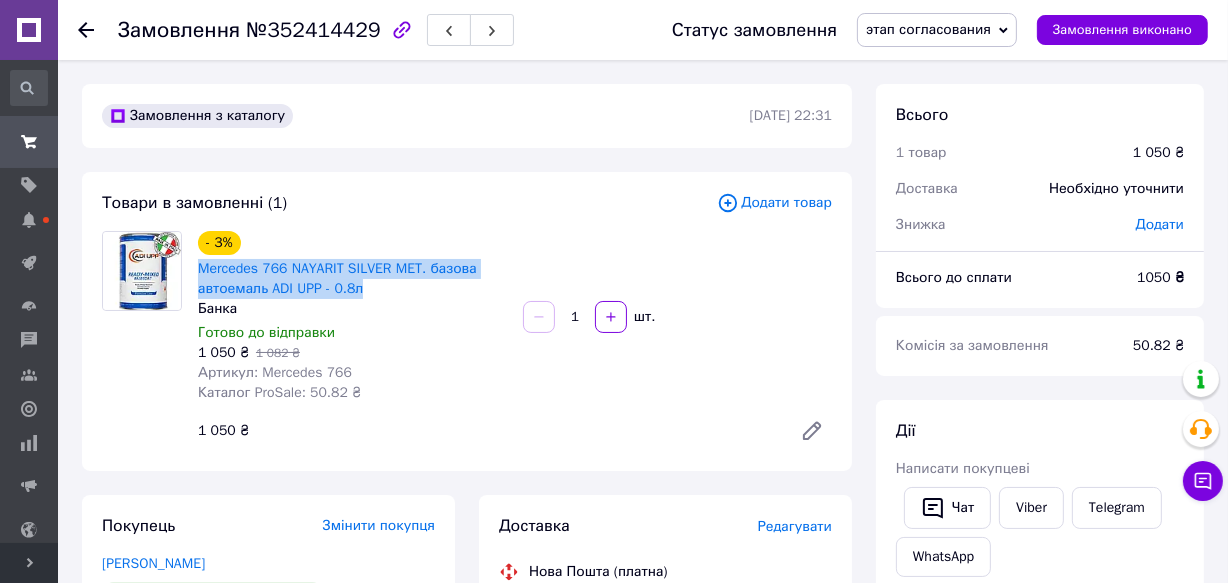 scroll, scrollTop: 545, scrollLeft: 0, axis: vertical 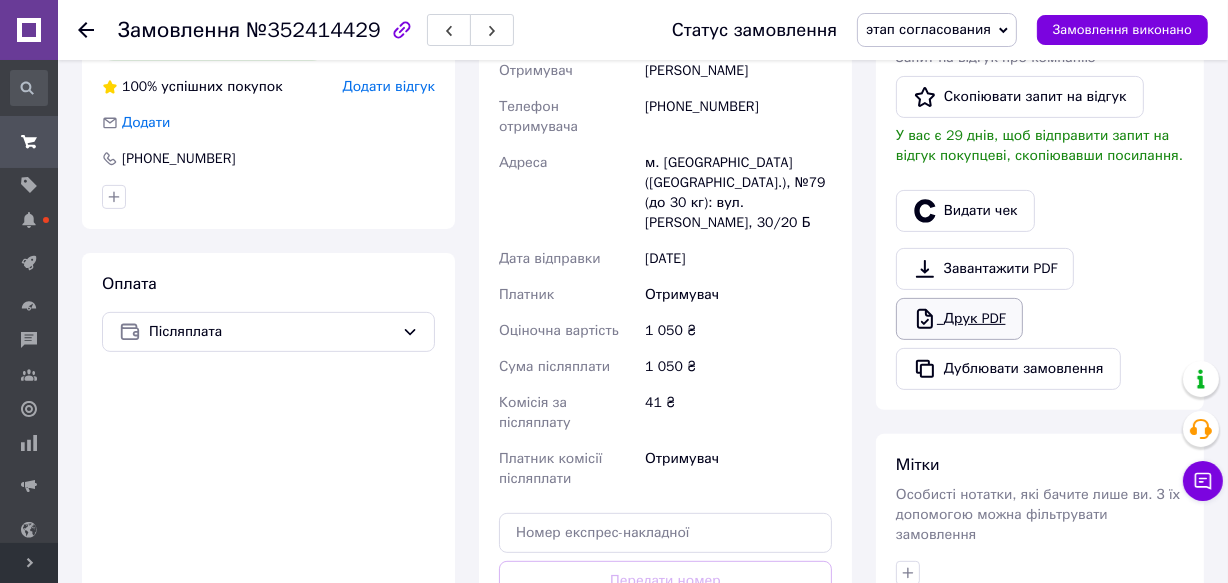 click on "Друк PDF" at bounding box center [959, 319] 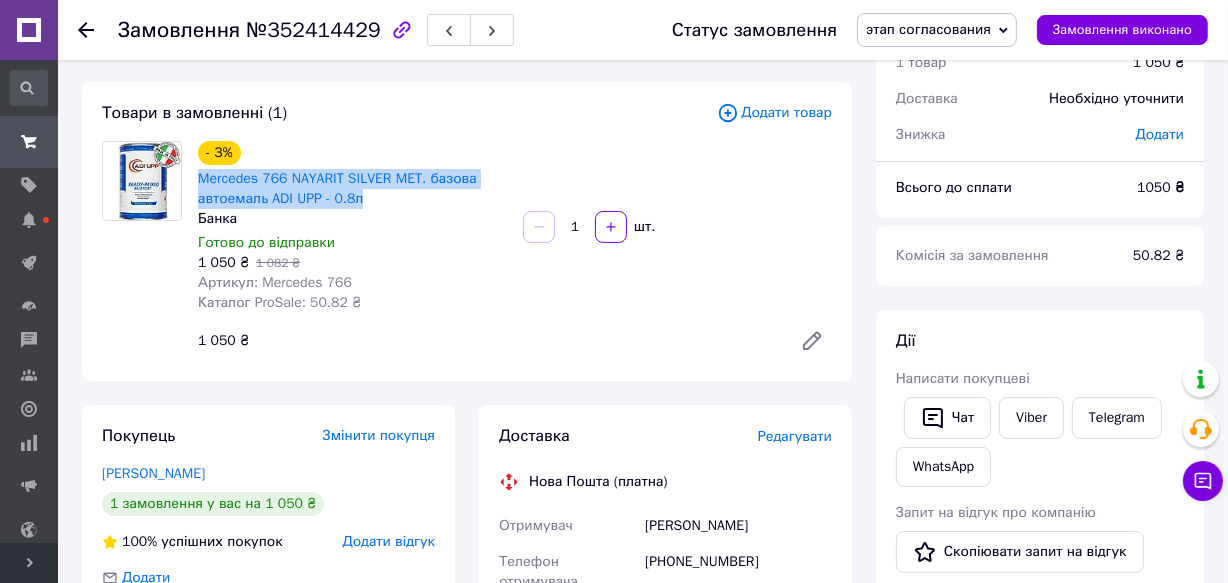 scroll, scrollTop: 0, scrollLeft: 0, axis: both 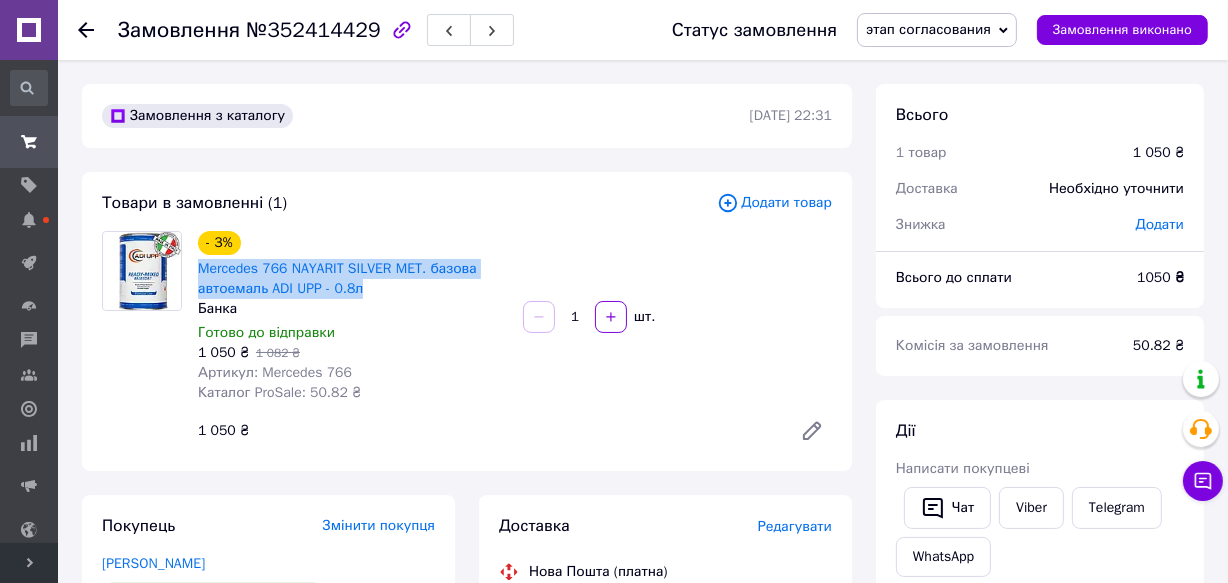 click on "этап согласования" at bounding box center [937, 30] 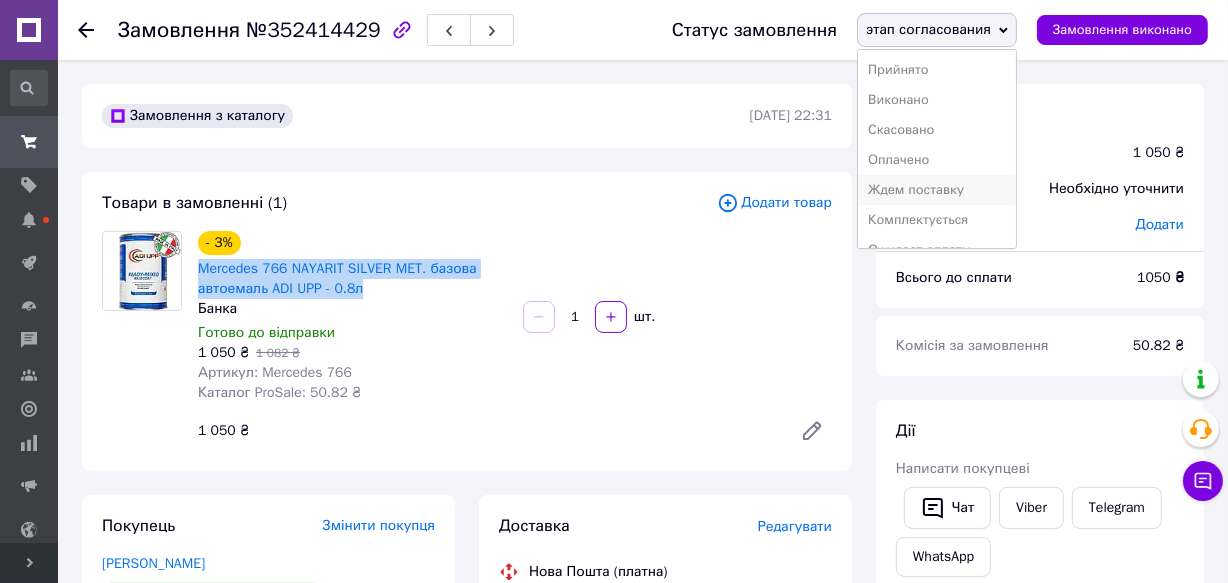 scroll, scrollTop: 81, scrollLeft: 0, axis: vertical 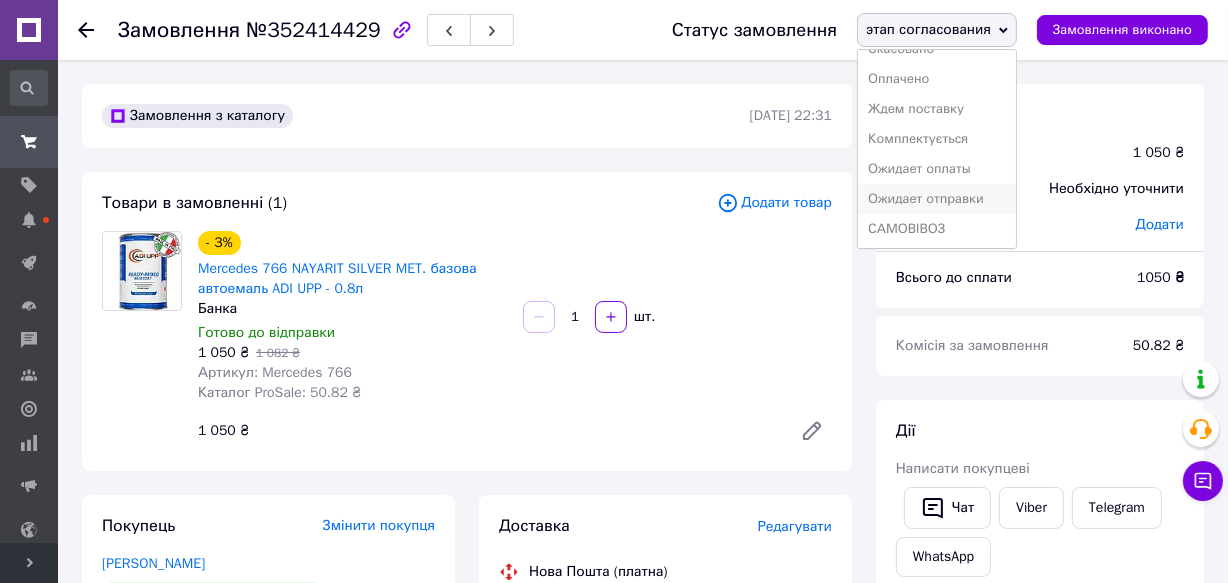 click on "Ожидает отправки" at bounding box center (937, 199) 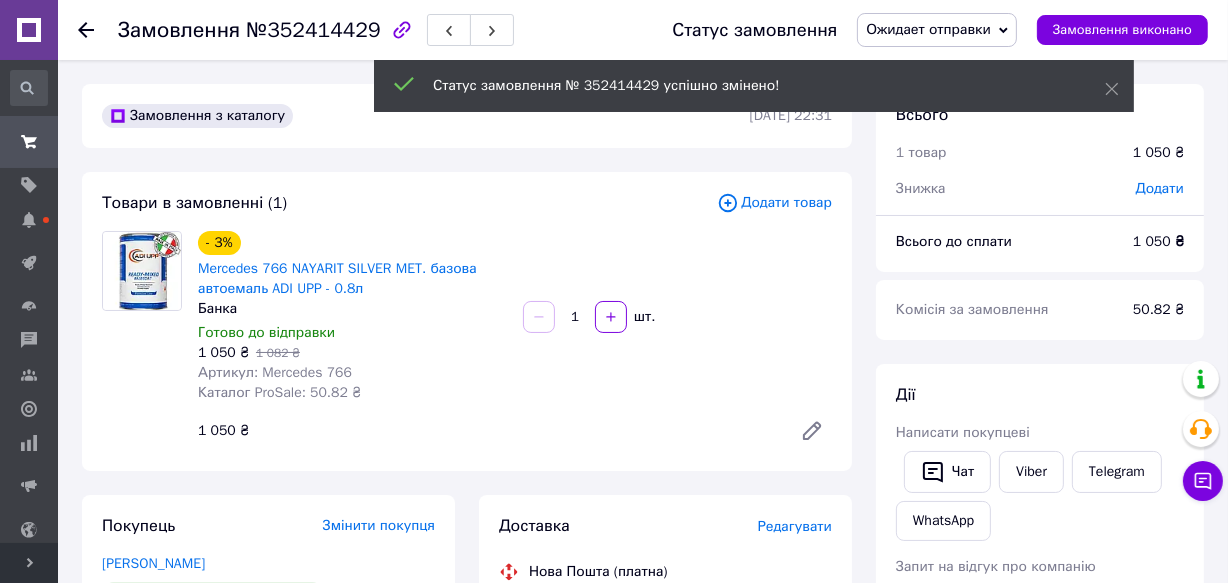 click 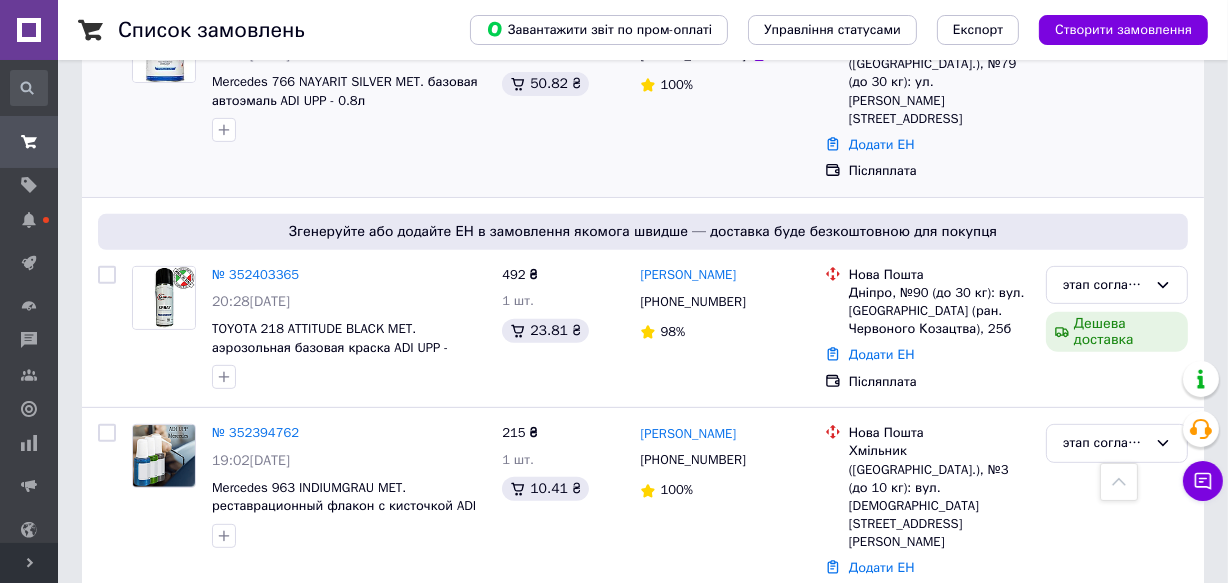 scroll, scrollTop: 363, scrollLeft: 0, axis: vertical 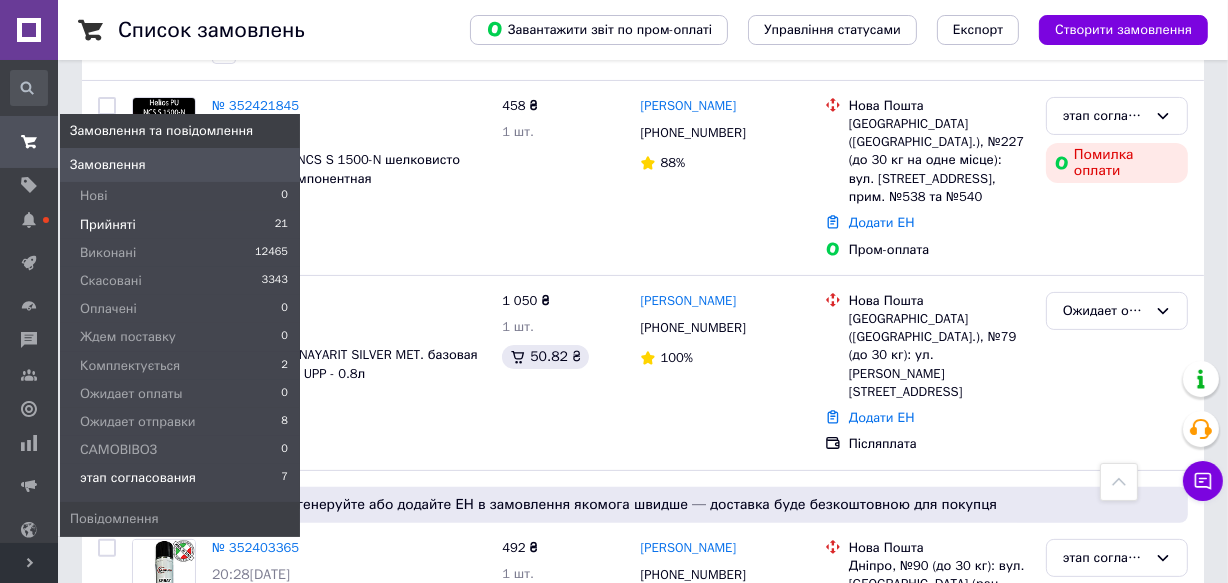 click on "Прийняті" at bounding box center (108, 225) 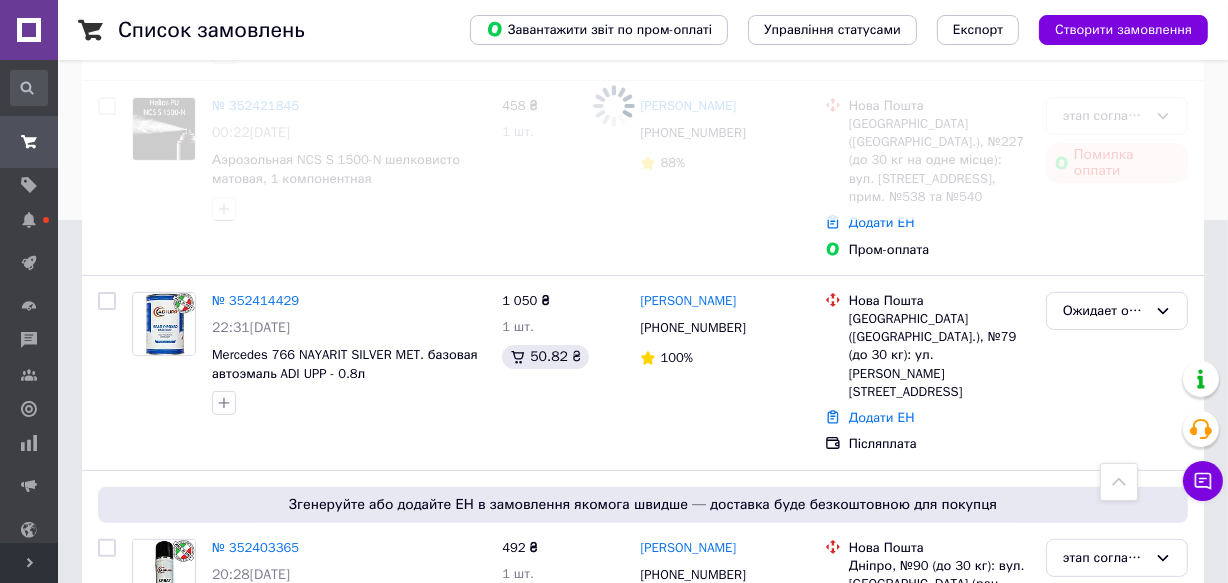 click on "Розгорнути" at bounding box center [29, 563] 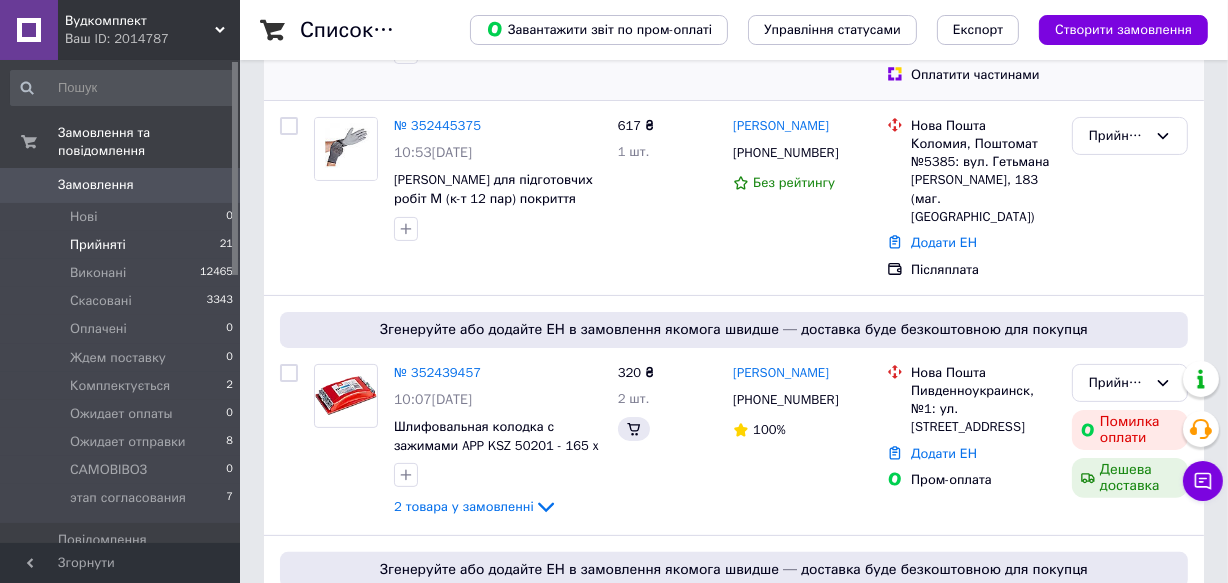 scroll, scrollTop: 0, scrollLeft: 0, axis: both 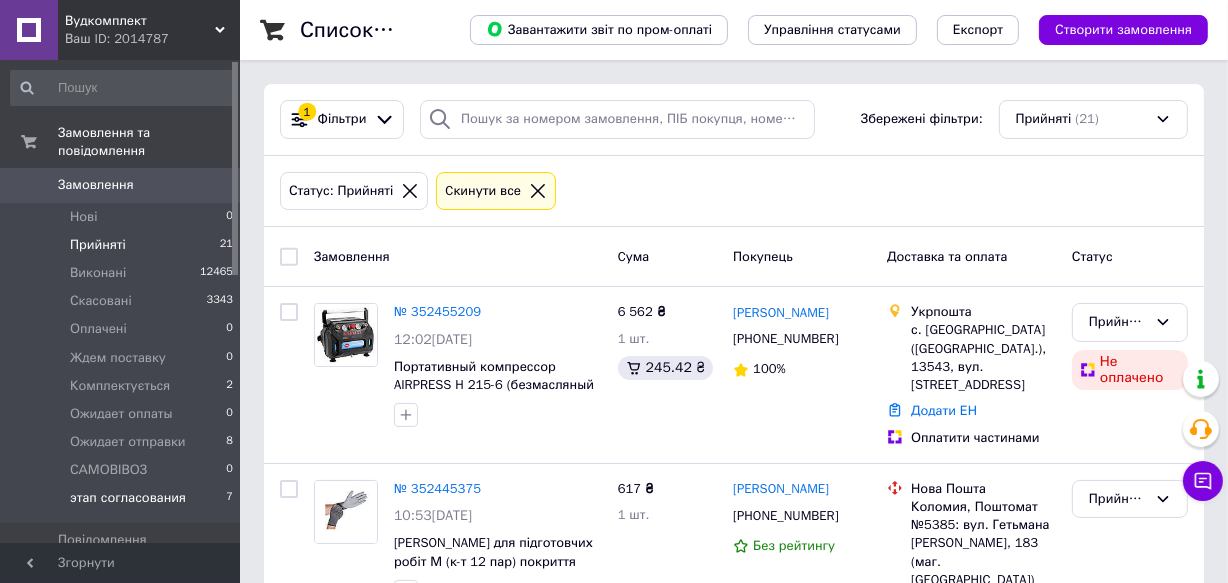 click on "этап согласования" at bounding box center (128, 498) 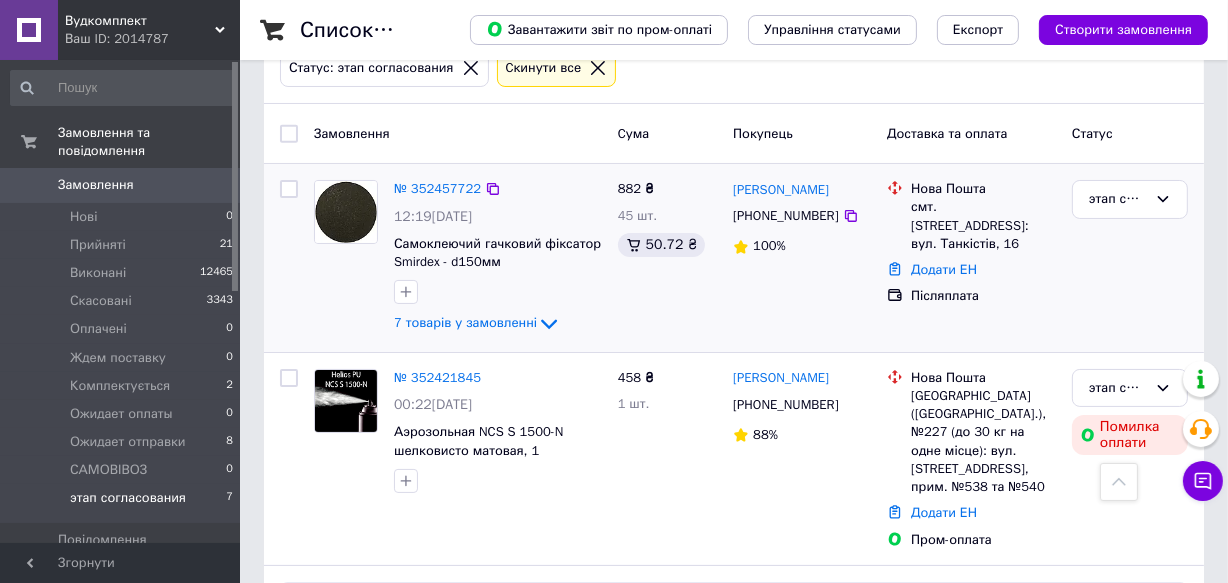 scroll, scrollTop: 32, scrollLeft: 0, axis: vertical 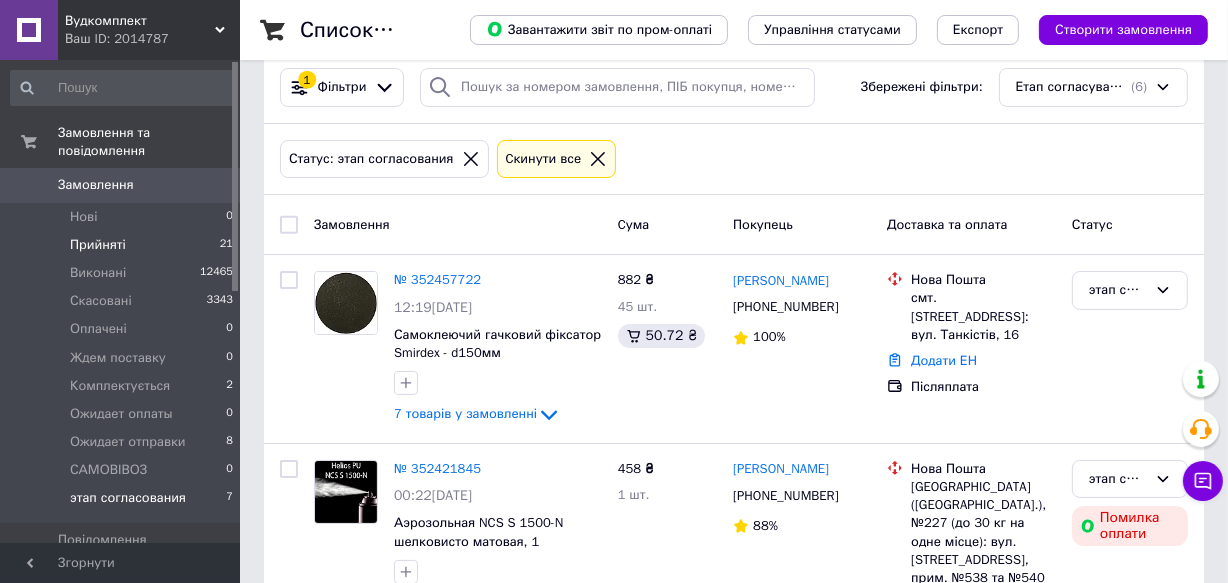 click on "Прийняті" at bounding box center [98, 245] 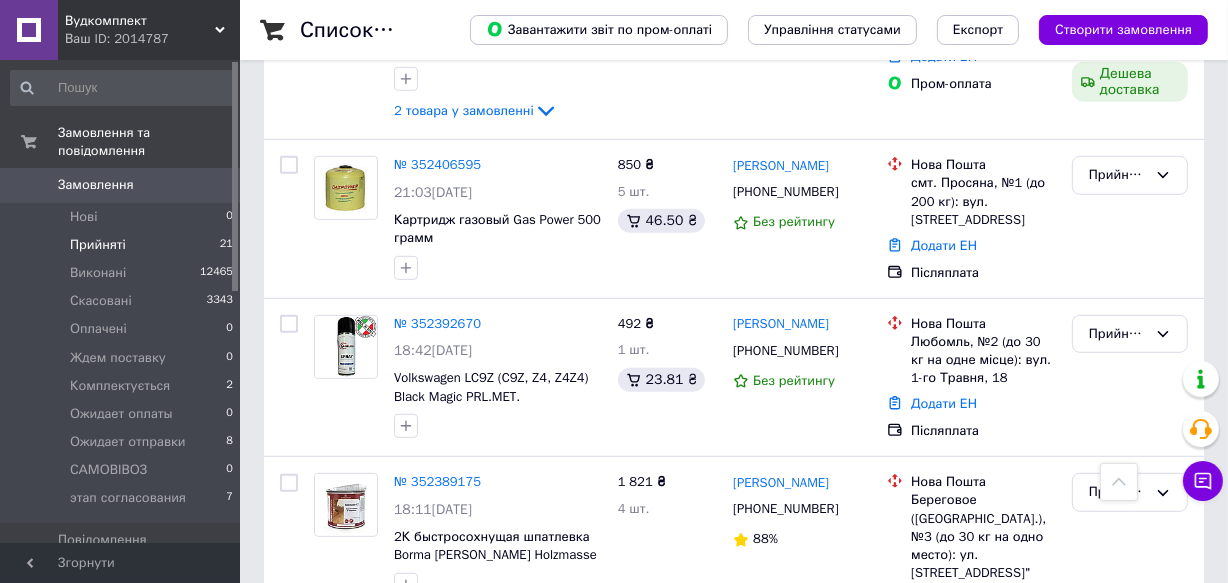 scroll, scrollTop: 1181, scrollLeft: 0, axis: vertical 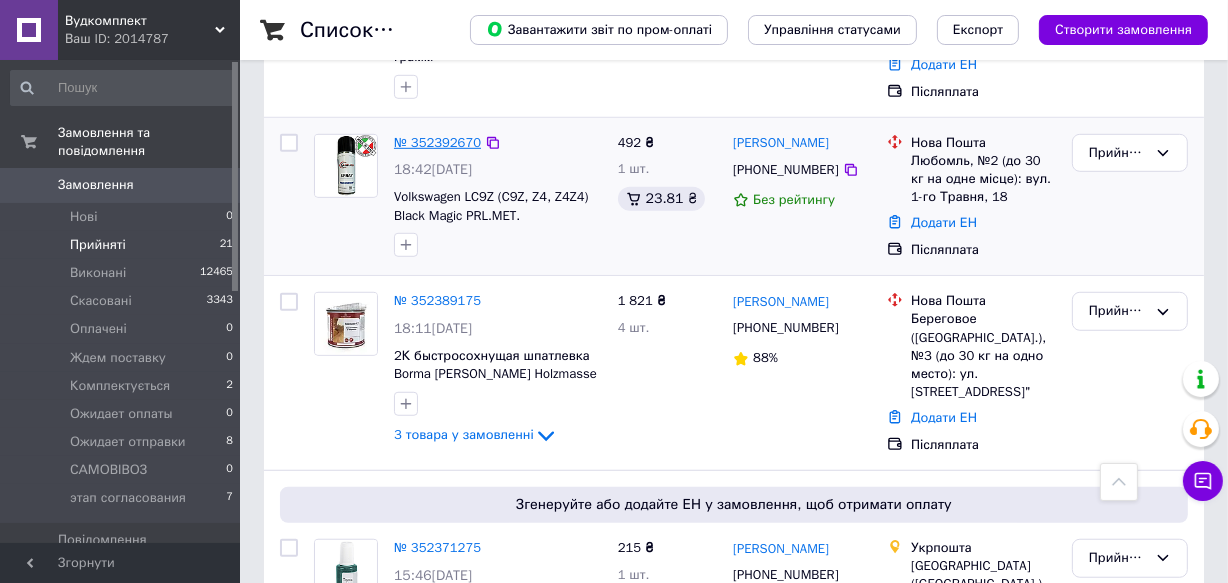click on "№ 352392670" at bounding box center [437, 142] 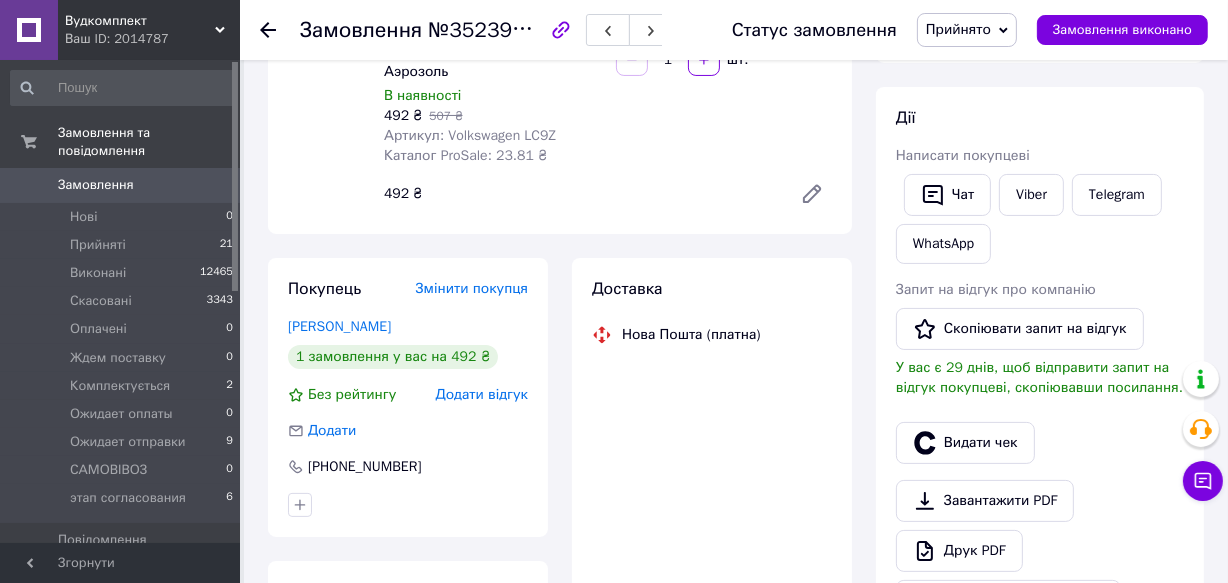 scroll, scrollTop: 186, scrollLeft: 0, axis: vertical 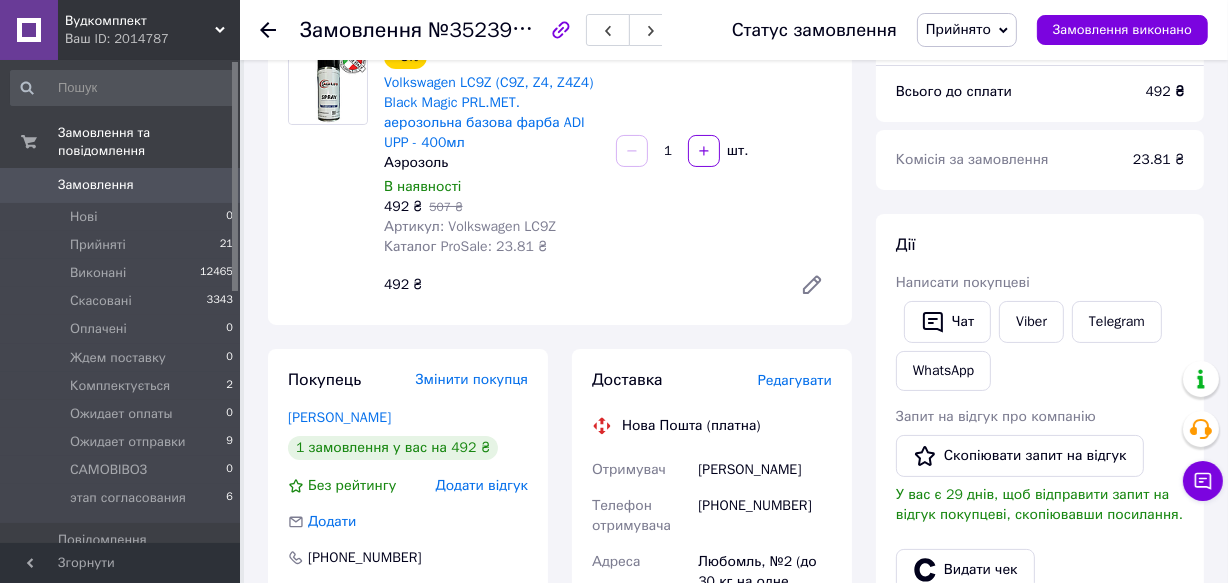 click on "Згорнути" at bounding box center [120, 563] 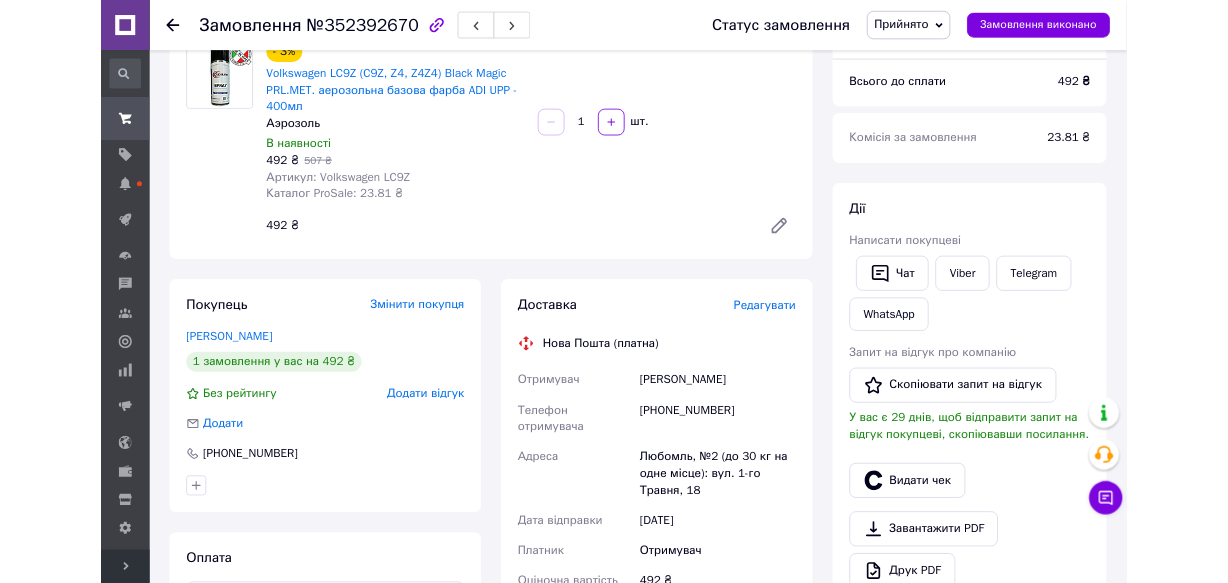 scroll, scrollTop: 0, scrollLeft: 0, axis: both 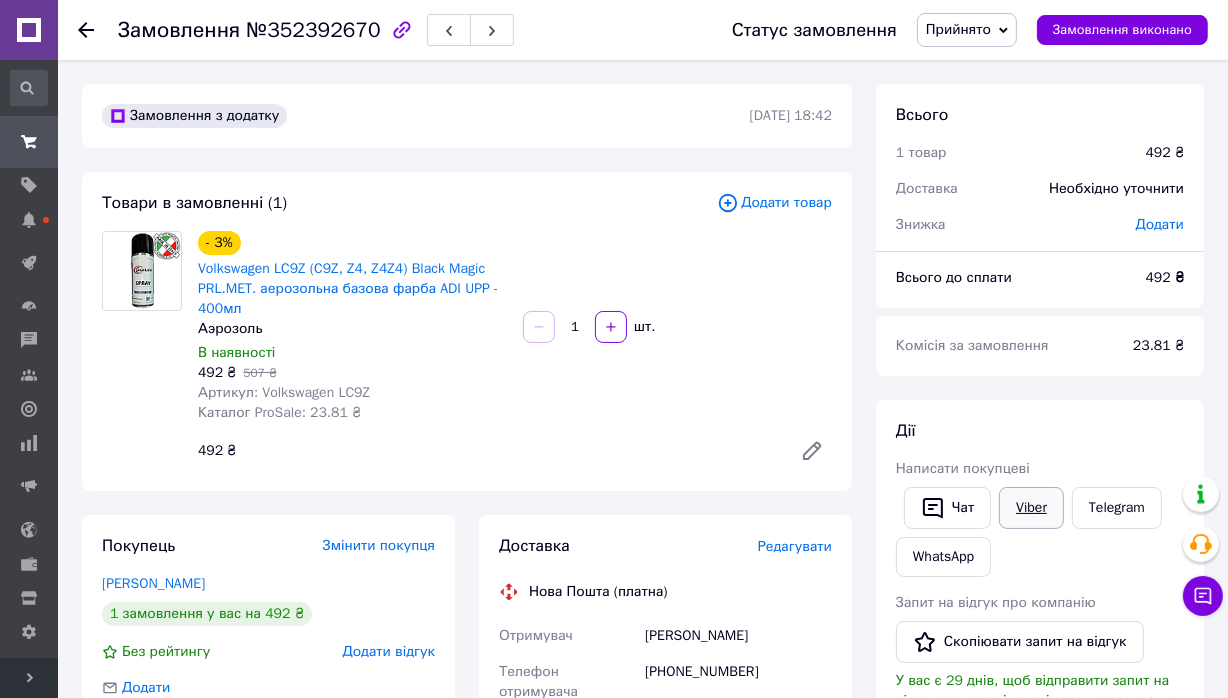 click on "Viber" at bounding box center [1031, 508] 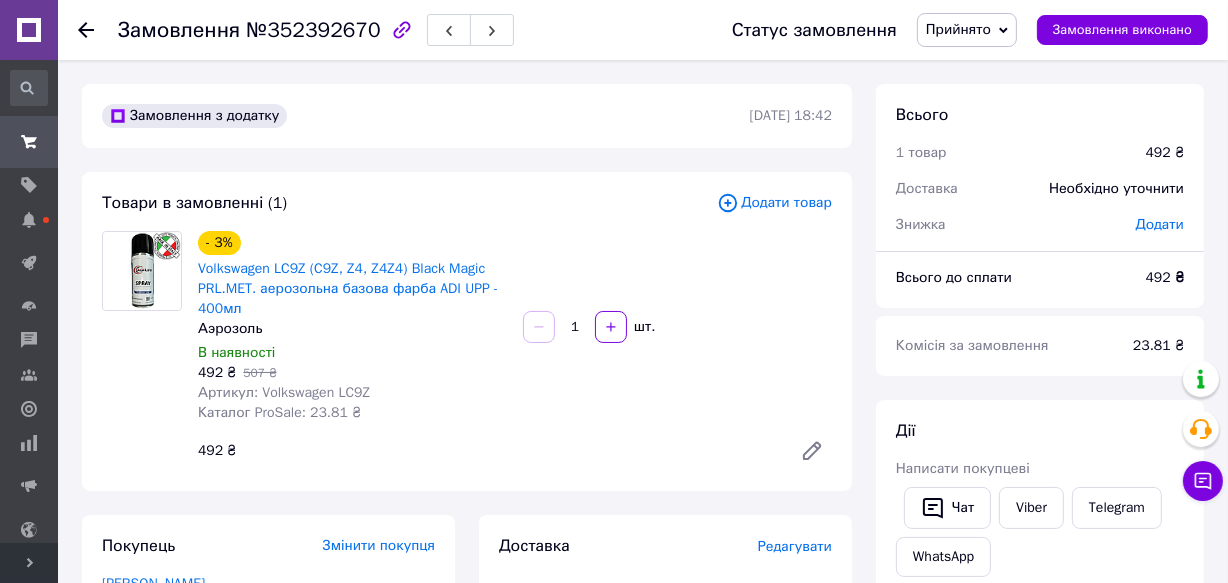 click on "Статус замовлення Прийнято Виконано Скасовано Оплачено Ждем поставку Комплектується Ожидает оплаты Ожидает отправки САМОВІВОЗ этап согласования Замовлення виконано" at bounding box center [950, 30] 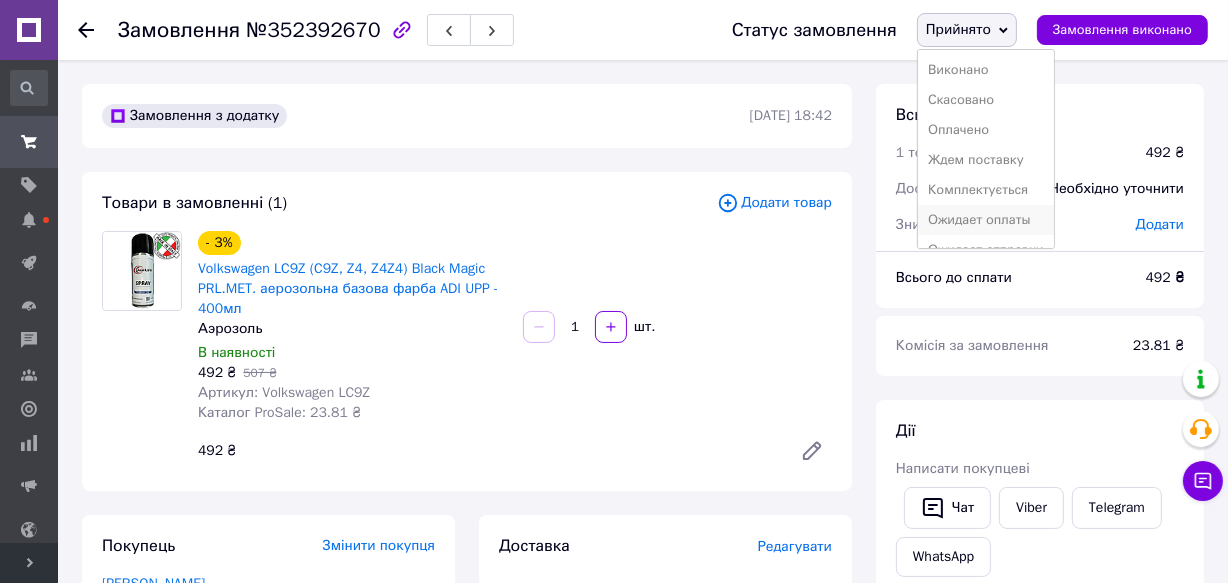 scroll, scrollTop: 81, scrollLeft: 0, axis: vertical 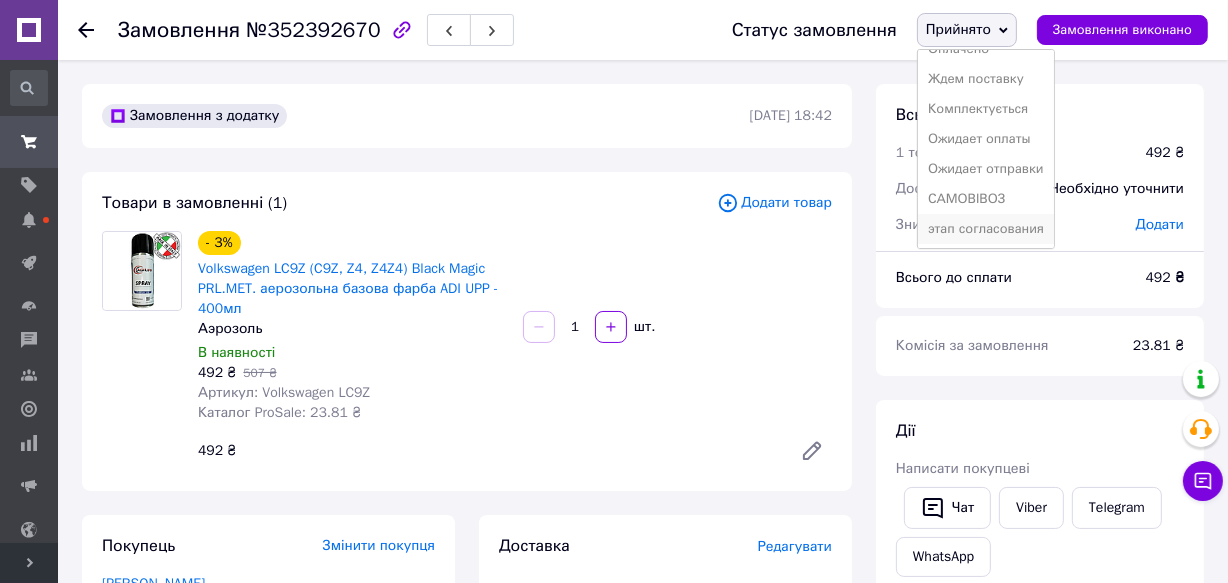click on "этап согласования" at bounding box center [986, 229] 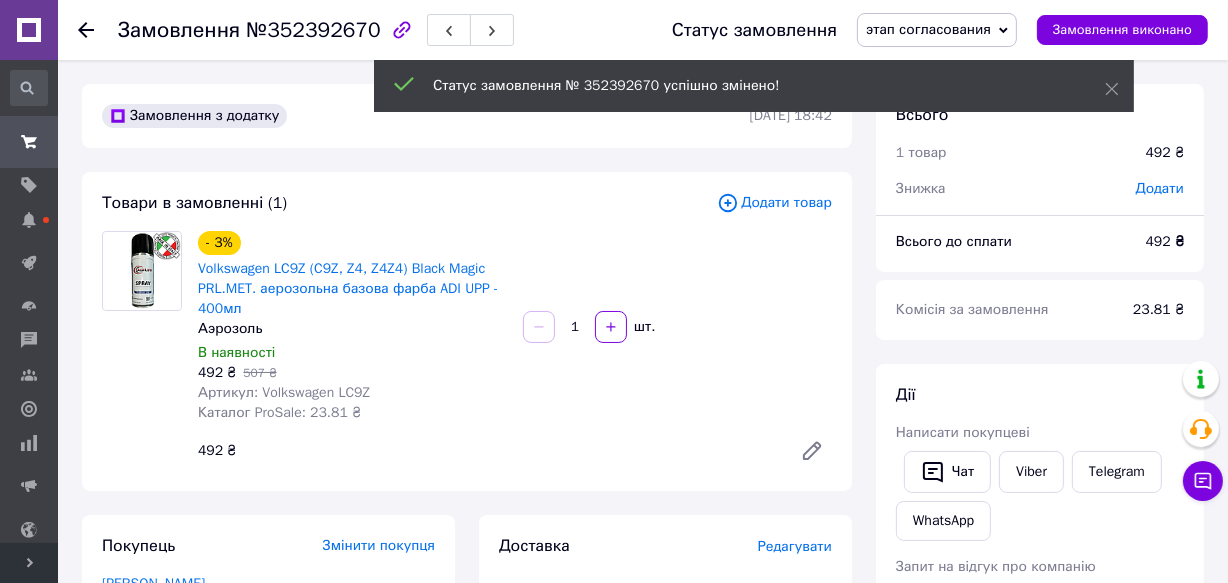 click at bounding box center (98, 30) 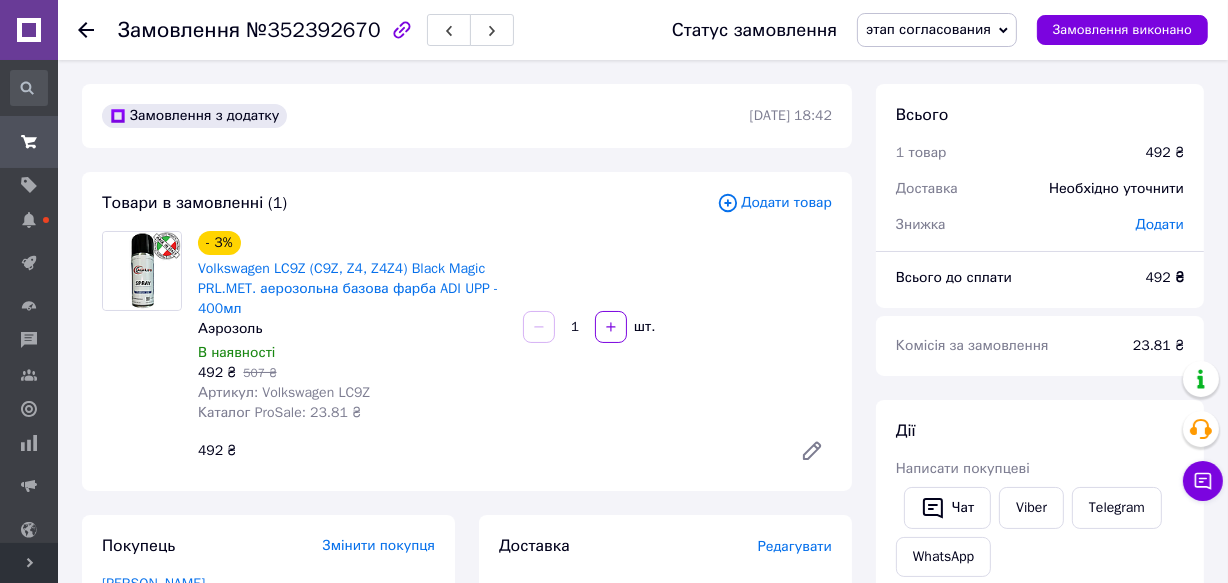 click 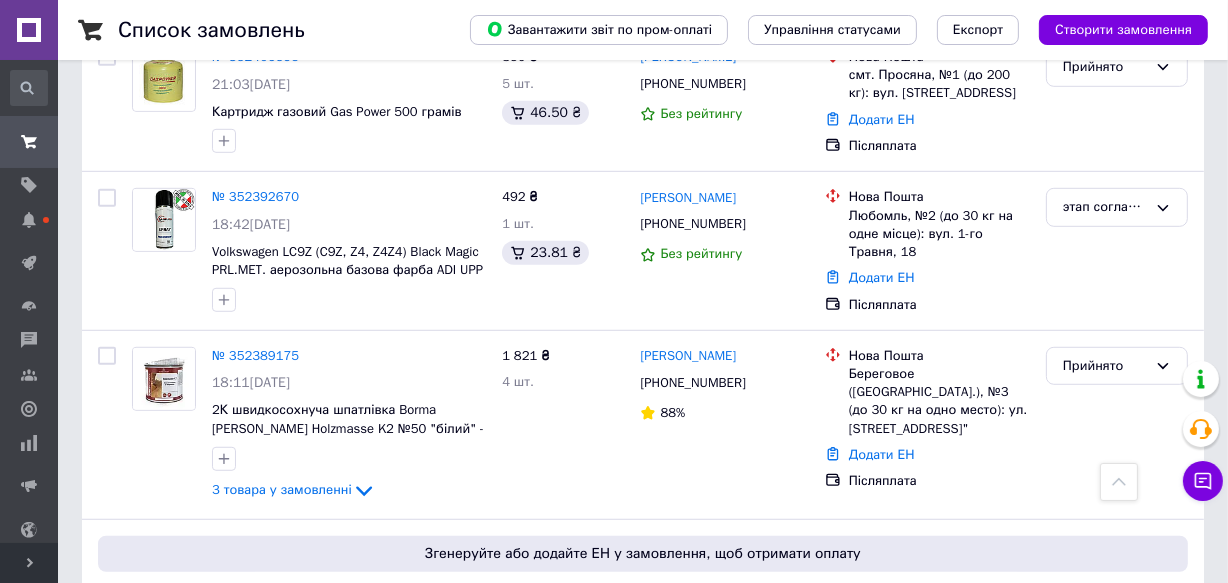 scroll, scrollTop: 1181, scrollLeft: 0, axis: vertical 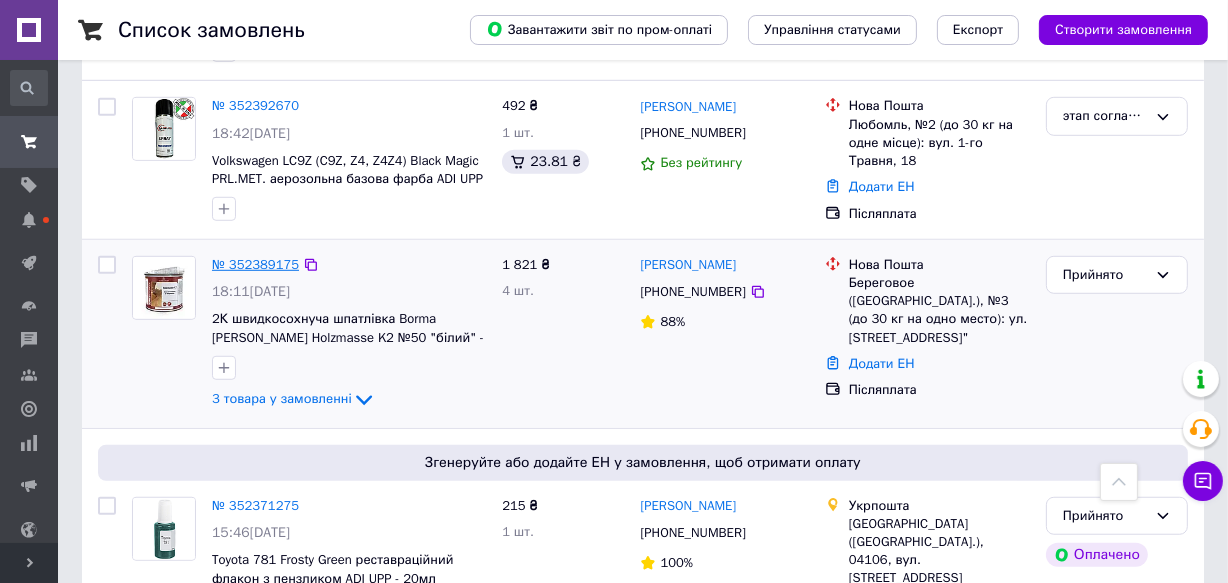 click on "№ 352389175" at bounding box center (255, 264) 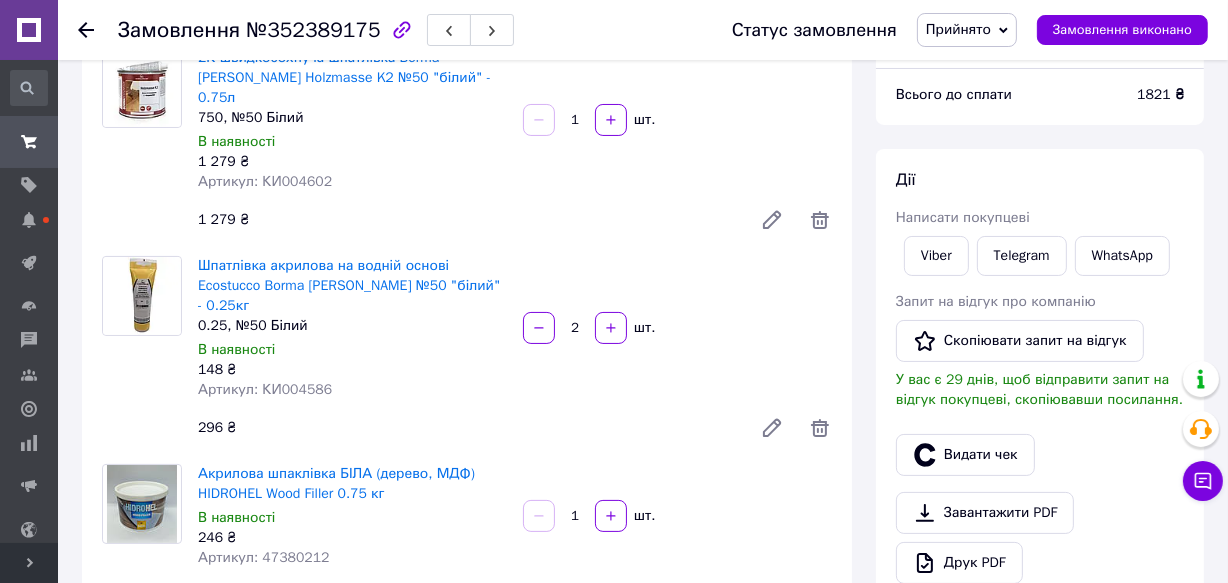 scroll, scrollTop: 92, scrollLeft: 0, axis: vertical 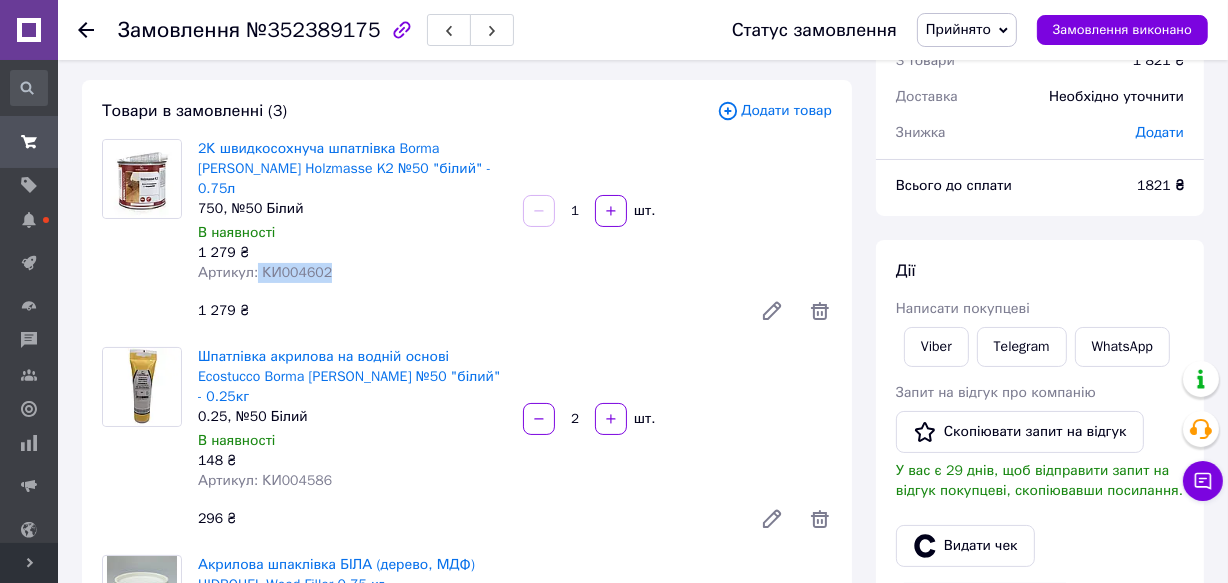 drag, startPoint x: 254, startPoint y: 250, endPoint x: 340, endPoint y: 246, distance: 86.09297 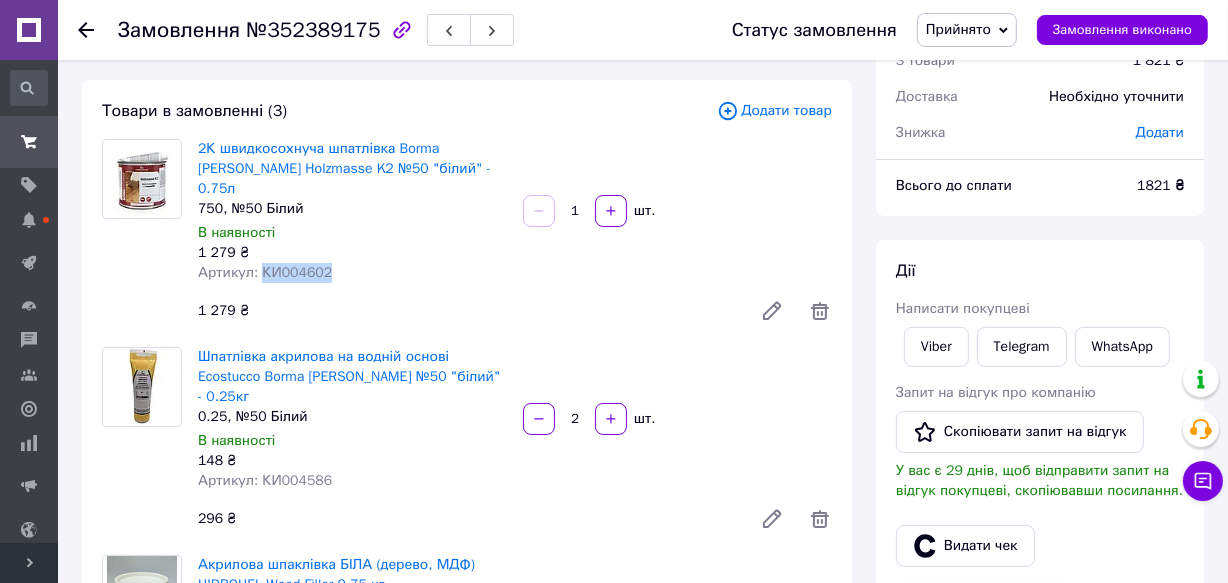 drag, startPoint x: 258, startPoint y: 250, endPoint x: 336, endPoint y: 261, distance: 78.77182 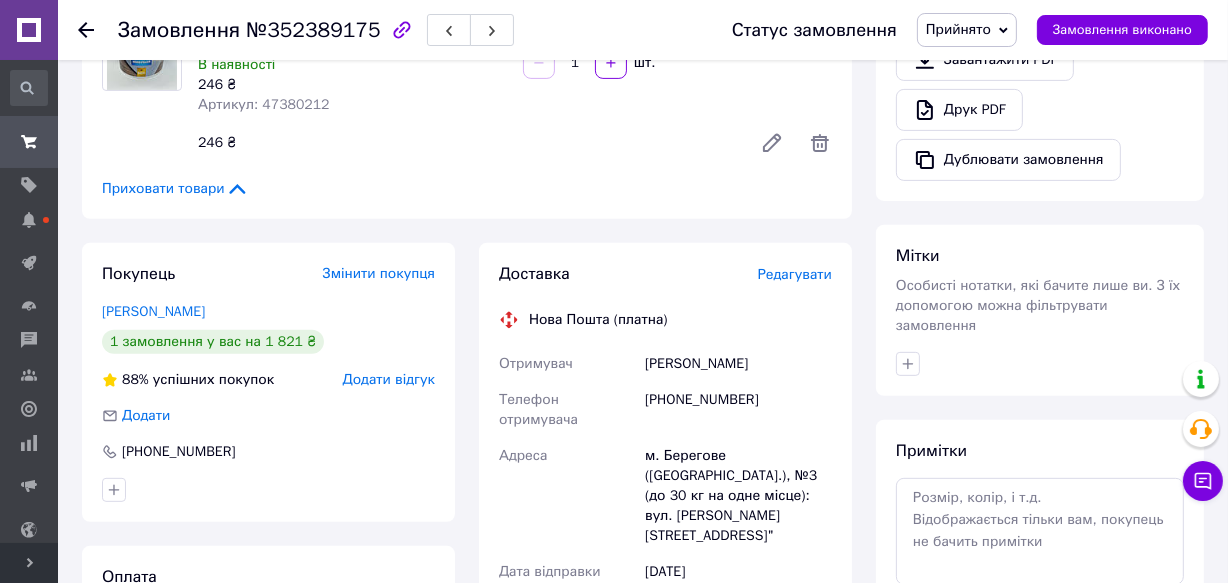scroll, scrollTop: 818, scrollLeft: 0, axis: vertical 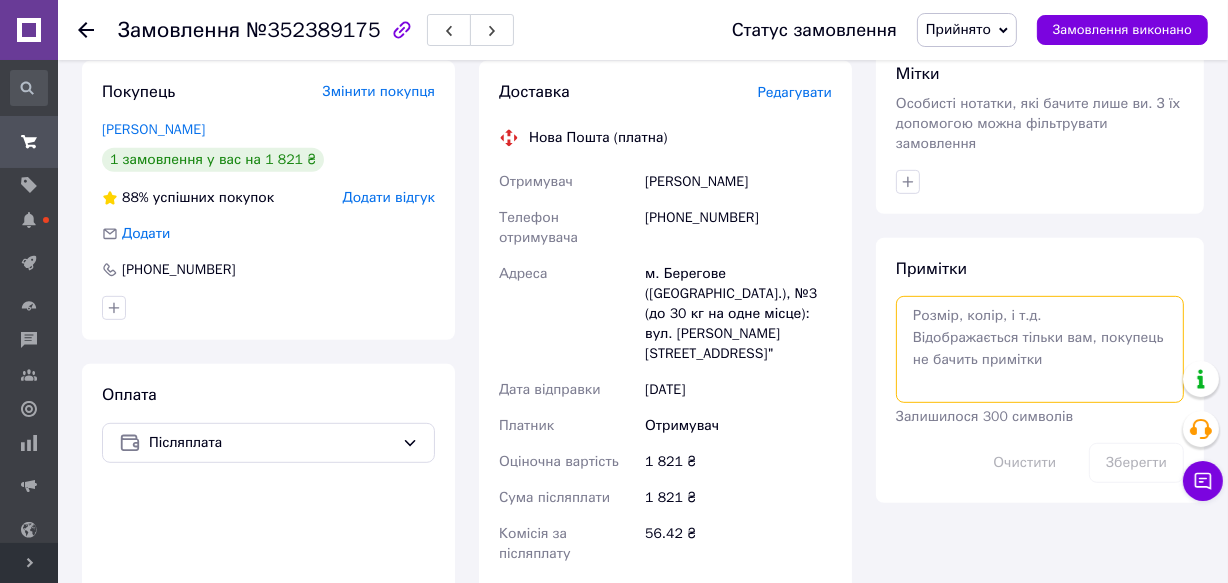 click at bounding box center (1040, 349) 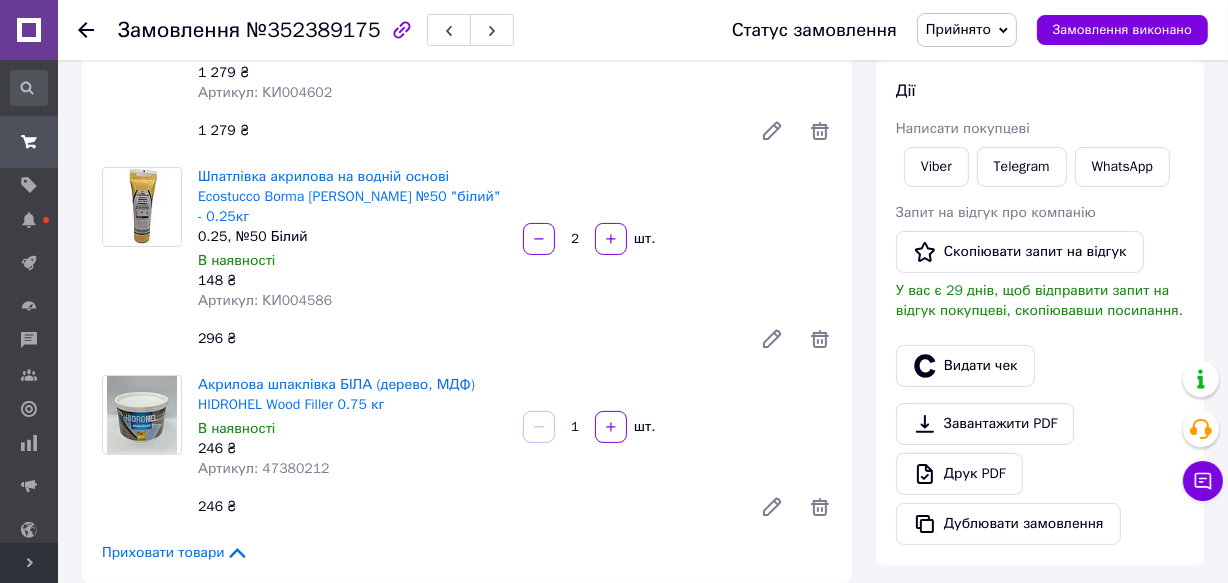 scroll, scrollTop: 0, scrollLeft: 0, axis: both 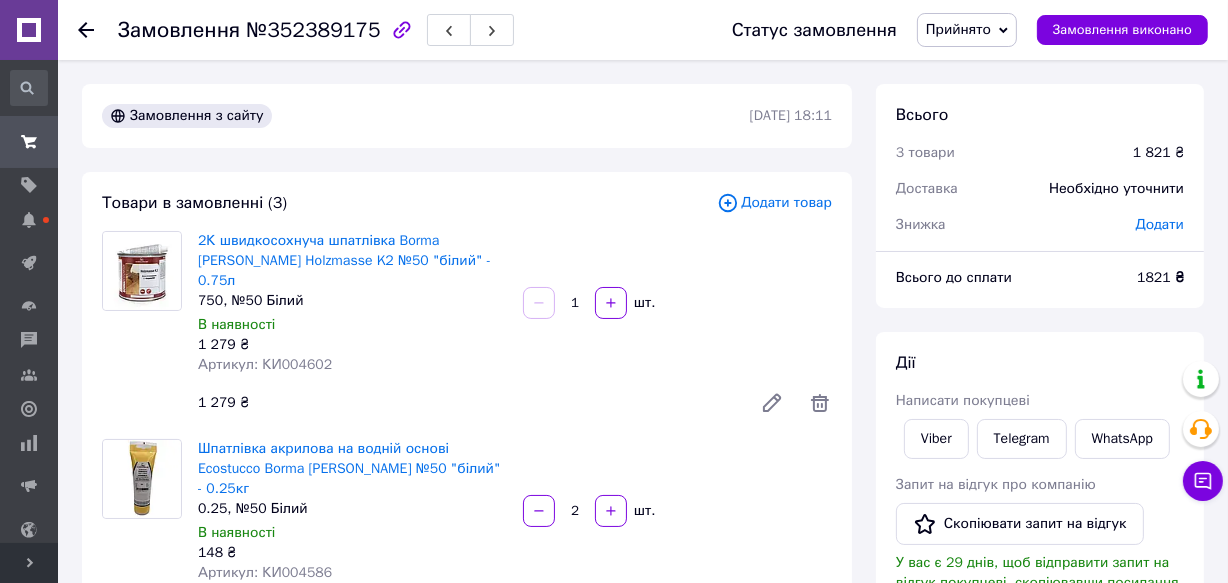click 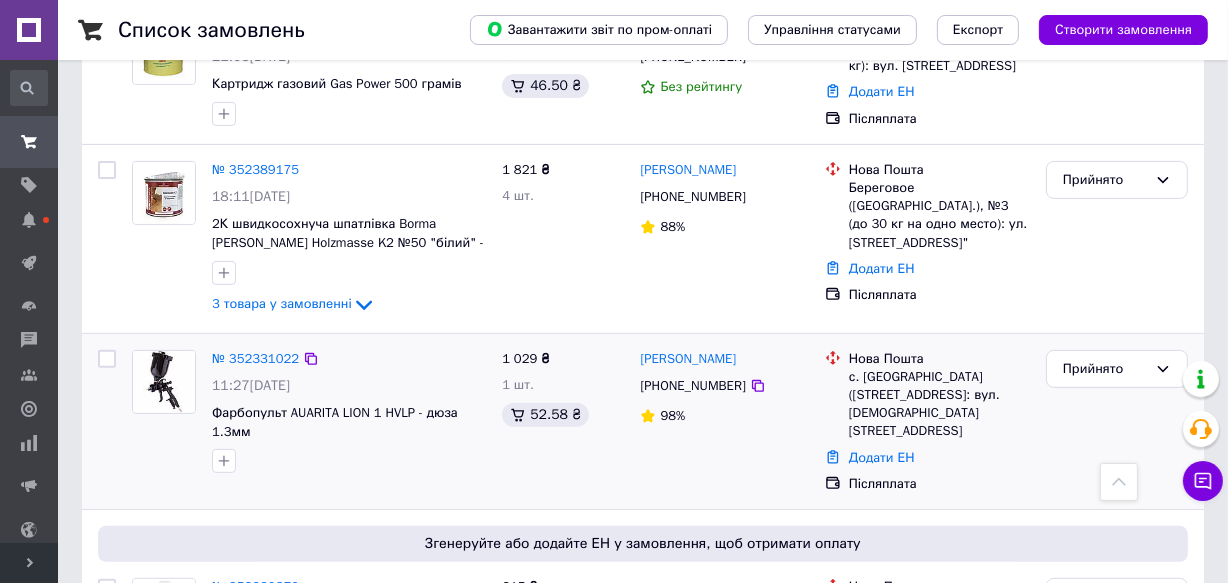 scroll, scrollTop: 727, scrollLeft: 0, axis: vertical 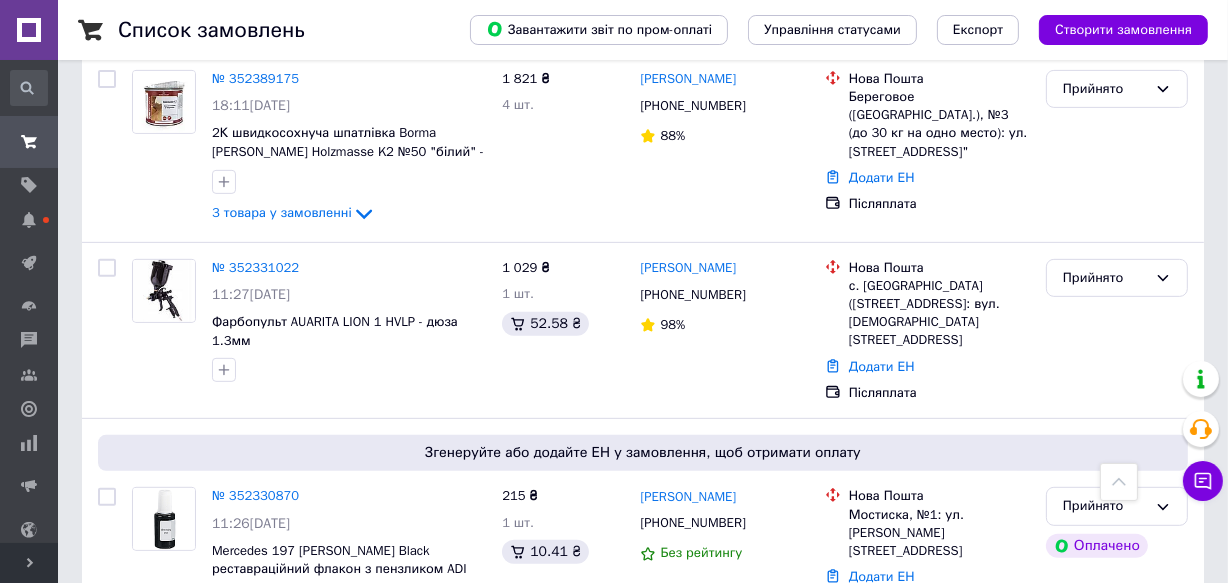 click on "Розгорнути" at bounding box center [29, 563] 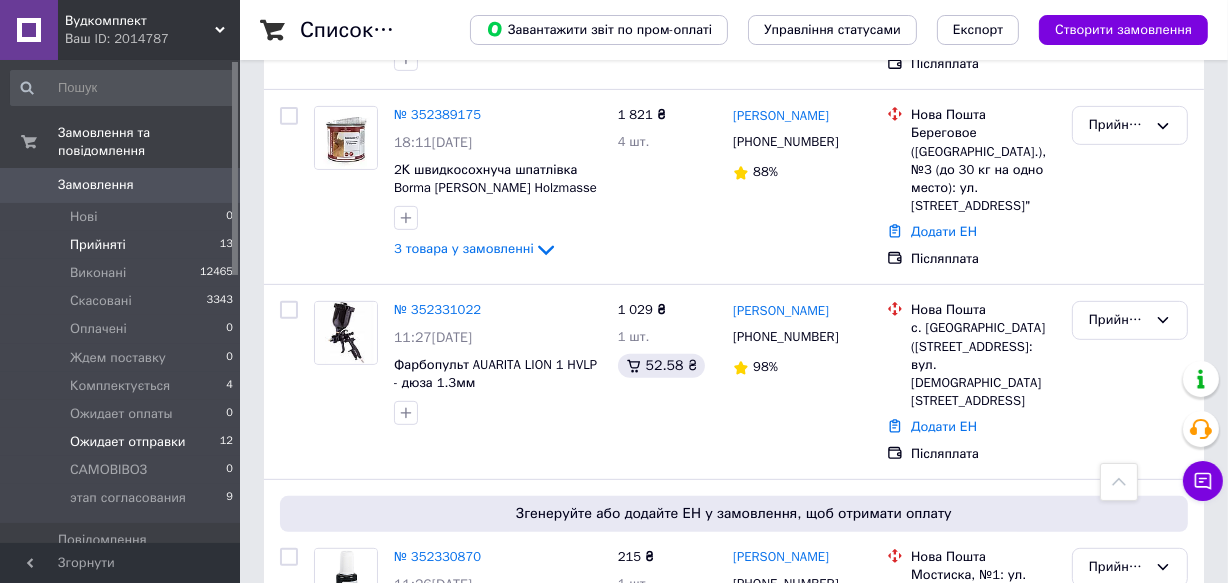 click on "Ожидает отправки" at bounding box center (128, 442) 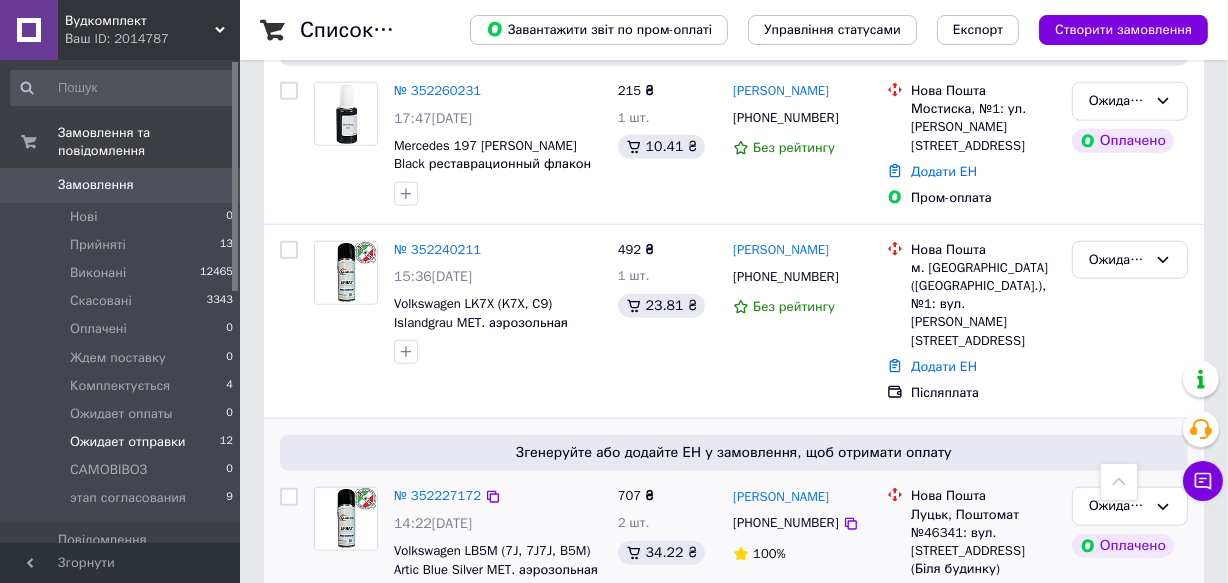 scroll, scrollTop: 1636, scrollLeft: 0, axis: vertical 